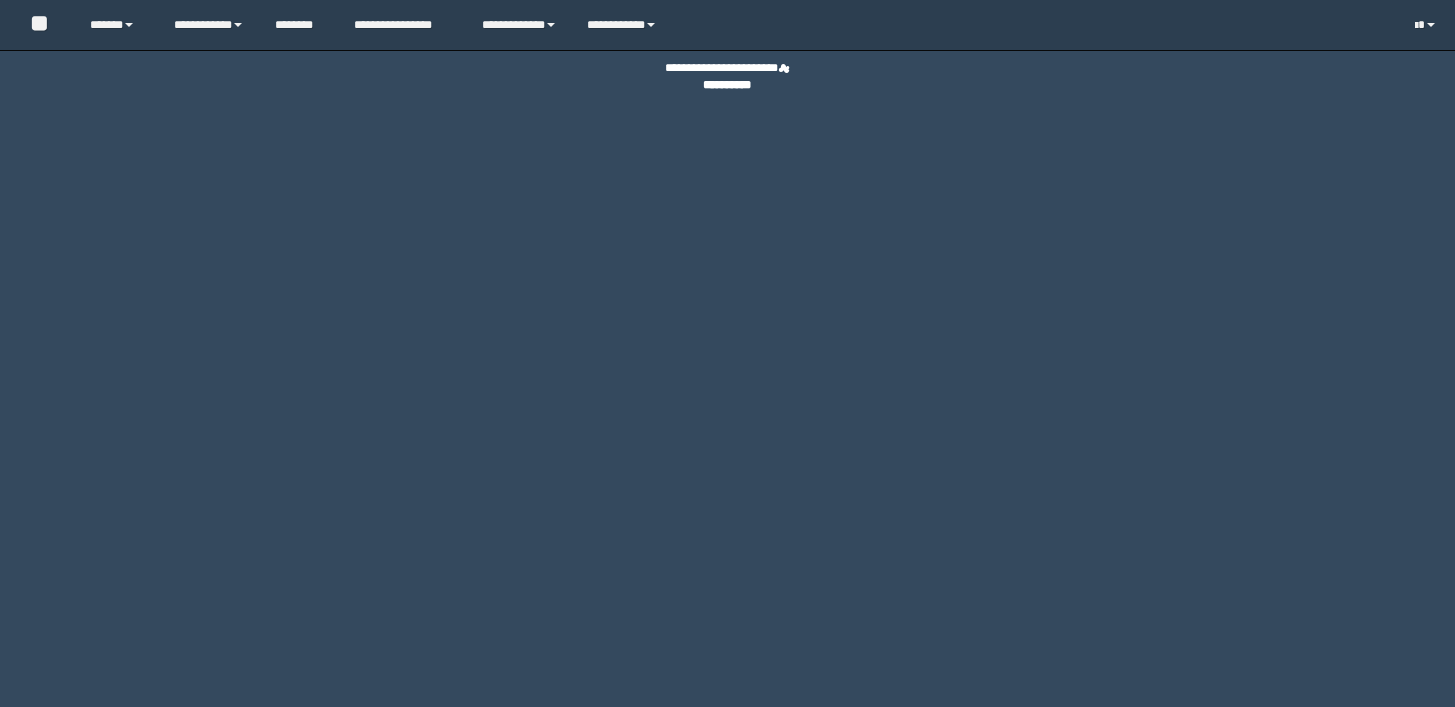 scroll, scrollTop: 0, scrollLeft: 0, axis: both 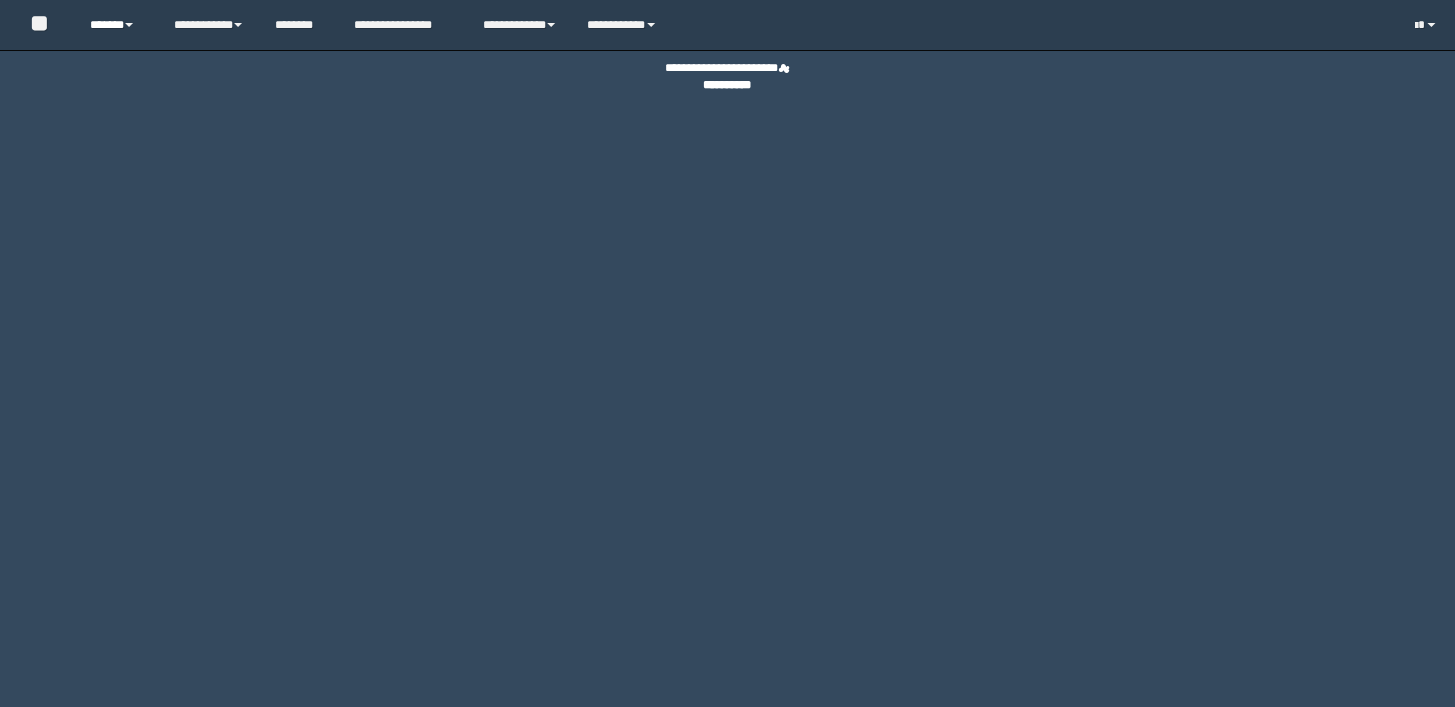 click on "******" at bounding box center [117, 25] 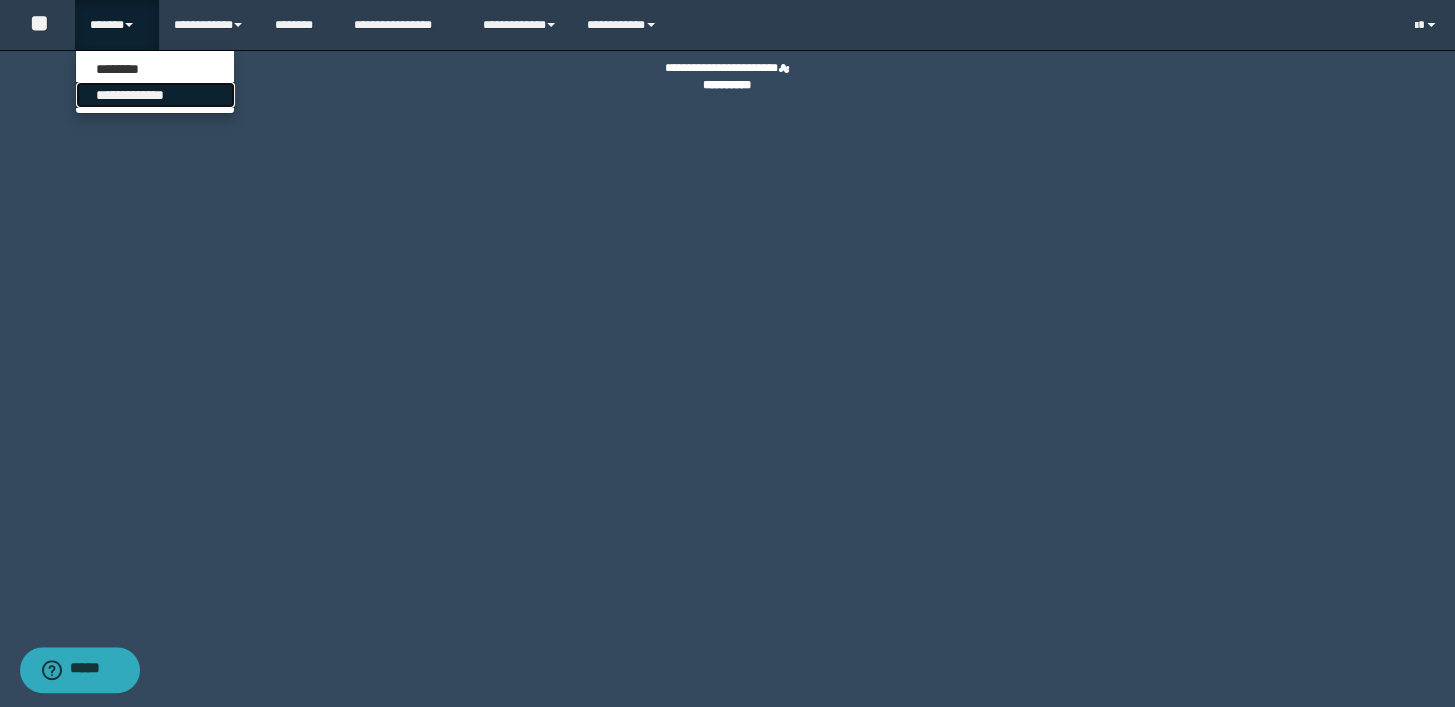 click on "**********" at bounding box center (155, 95) 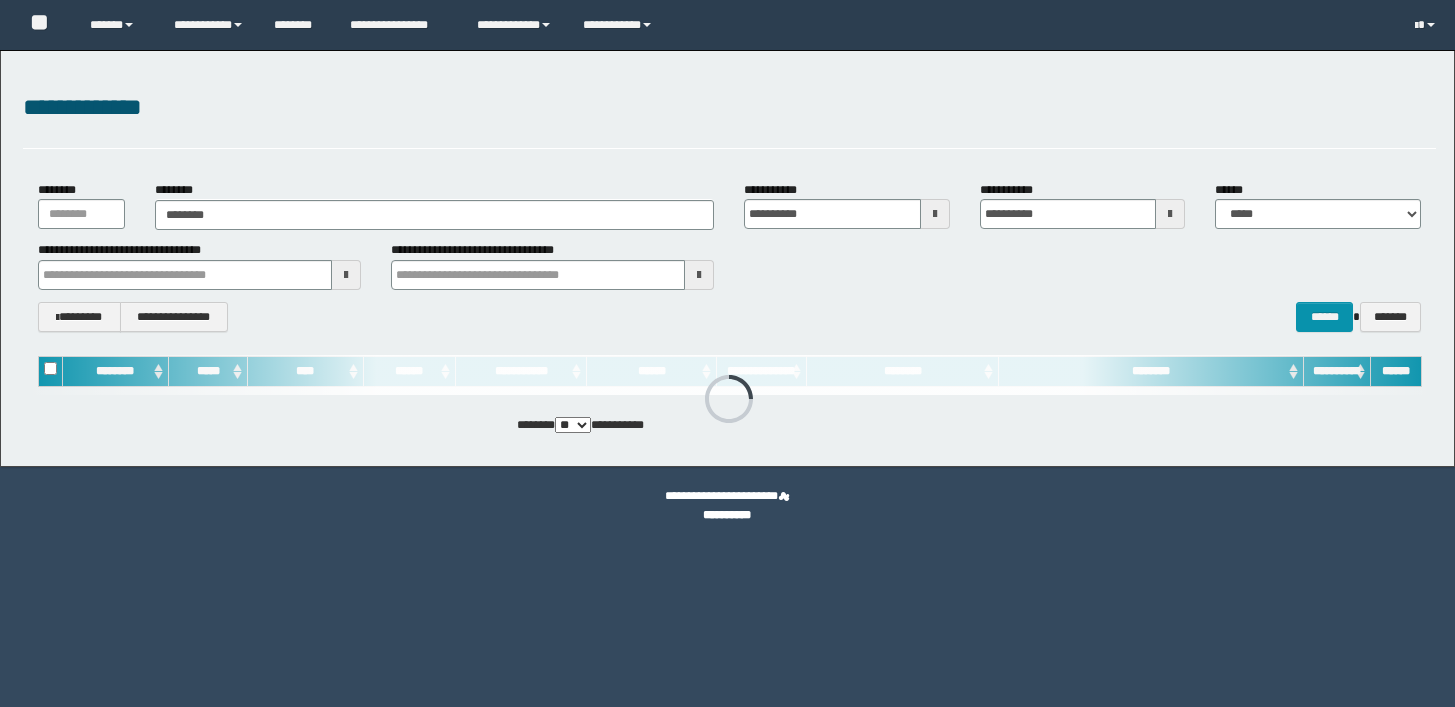 scroll, scrollTop: 0, scrollLeft: 0, axis: both 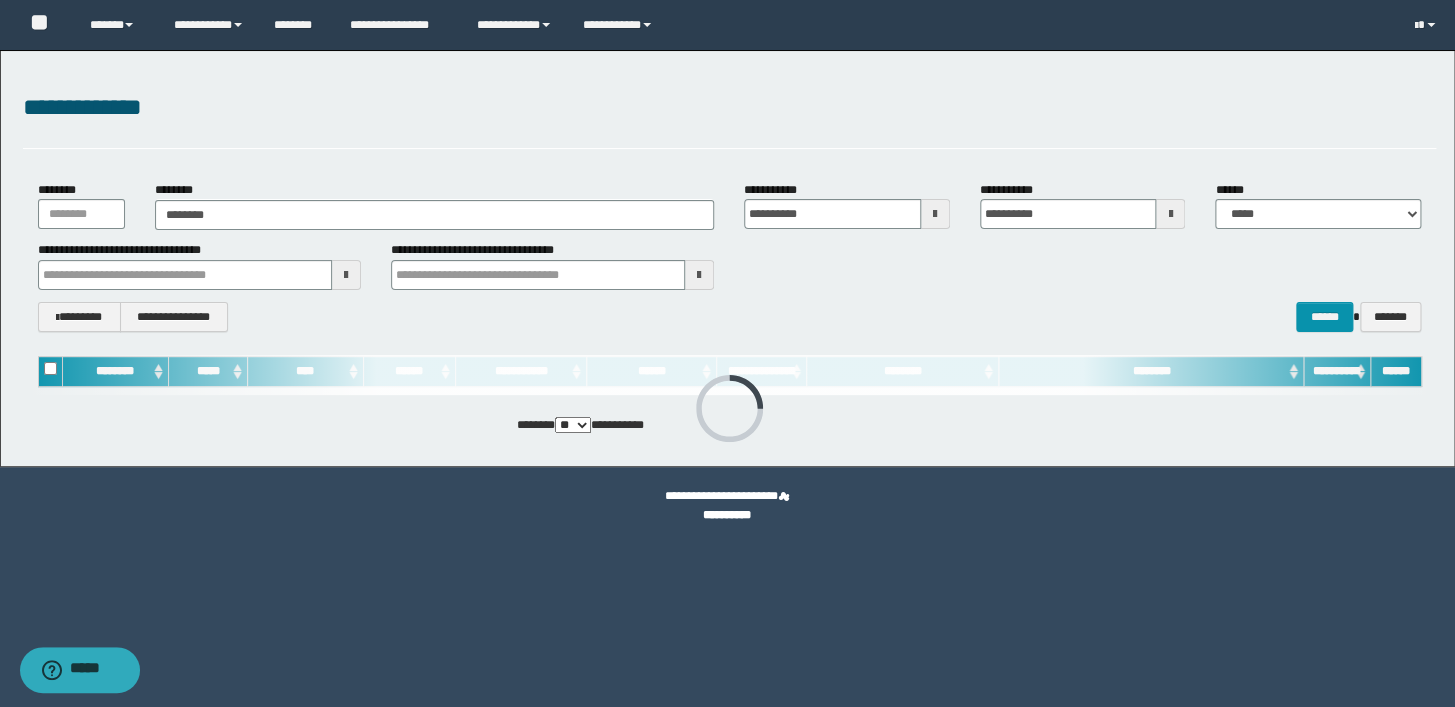 type on "********" 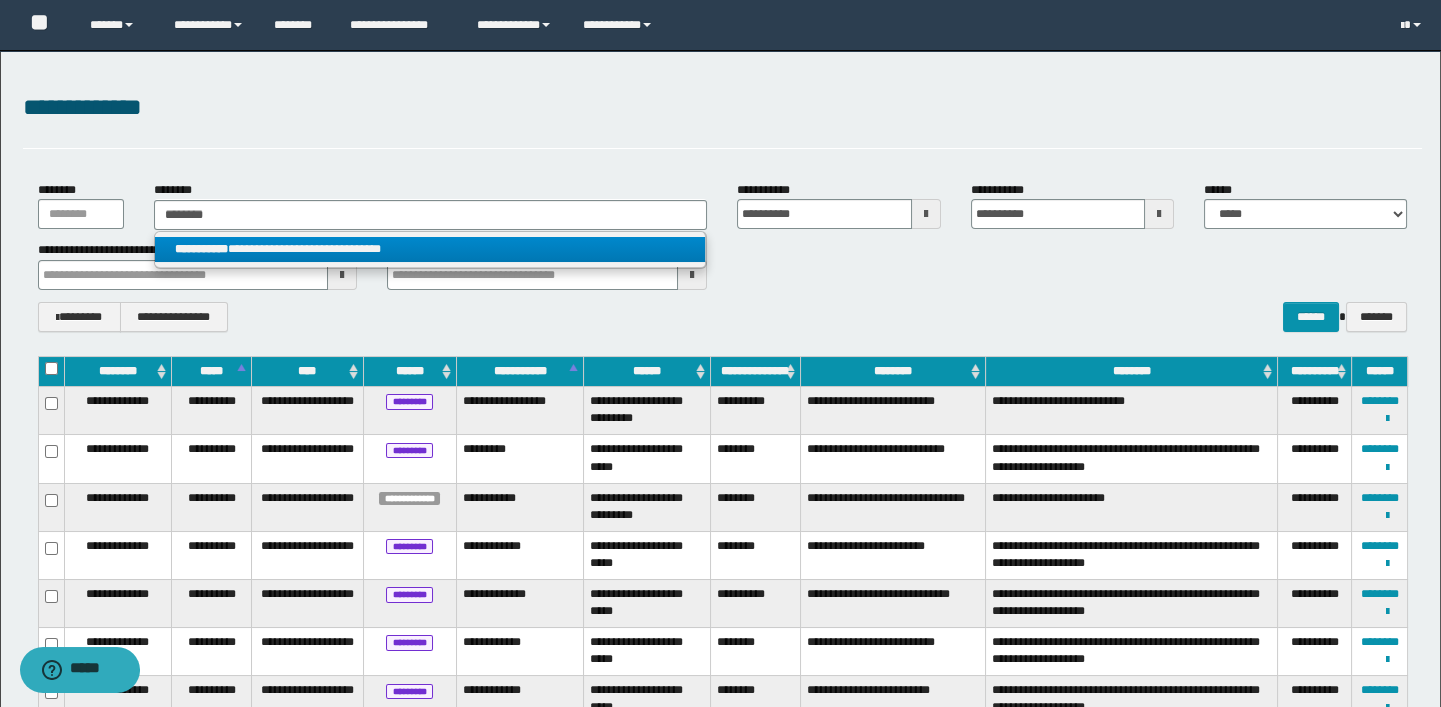 type on "********" 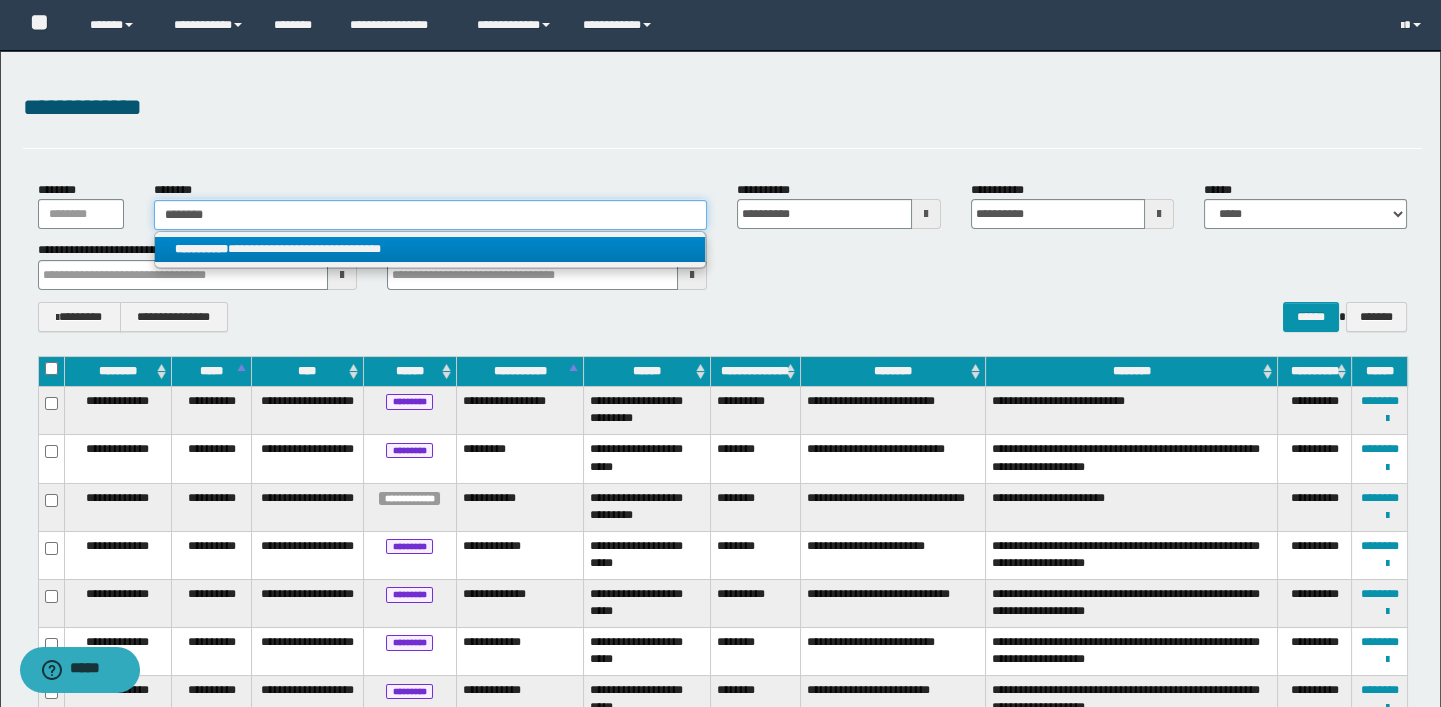 type 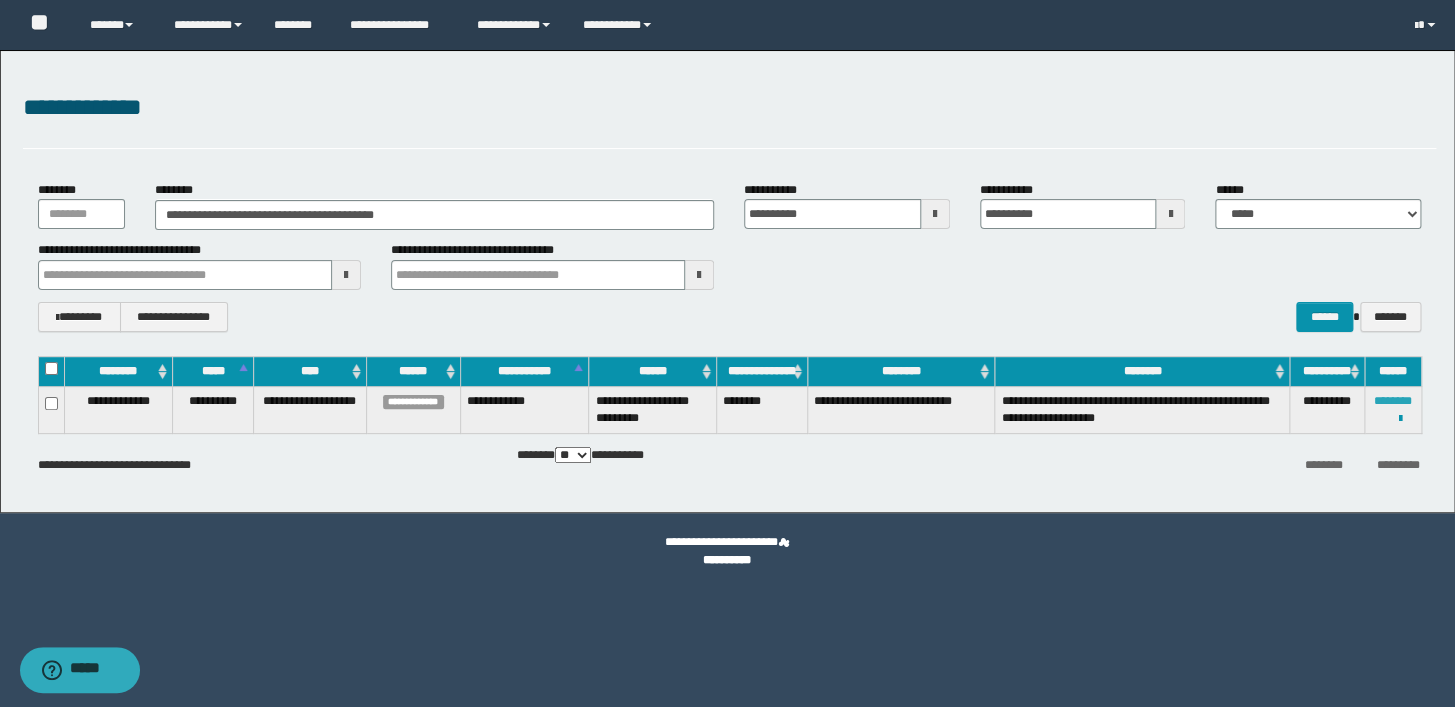 click on "********" at bounding box center [1393, 401] 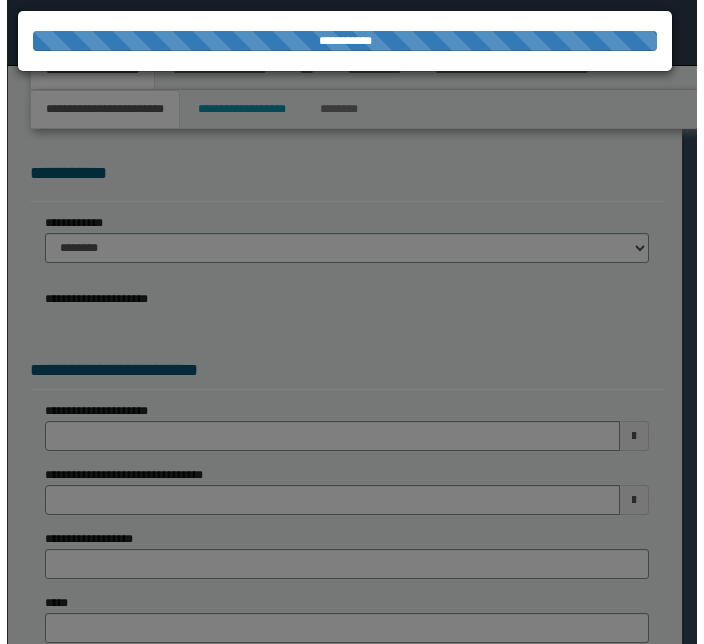 scroll, scrollTop: 0, scrollLeft: 0, axis: both 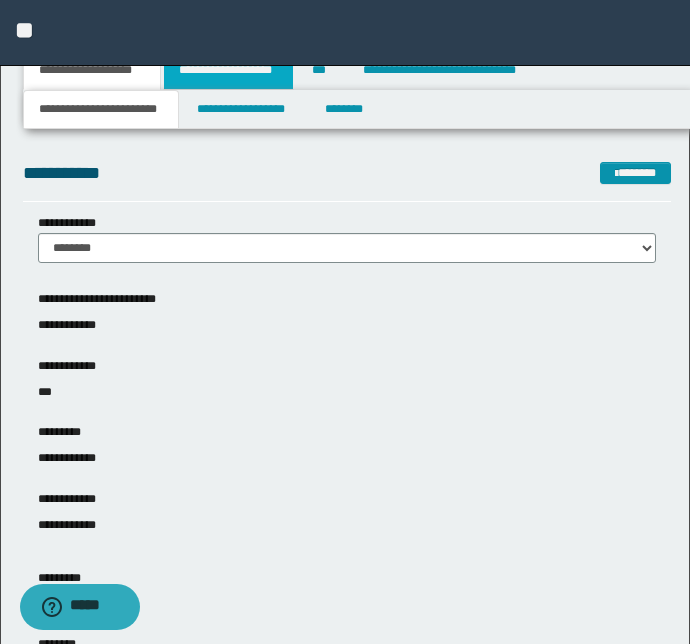 click on "**********" at bounding box center (228, 70) 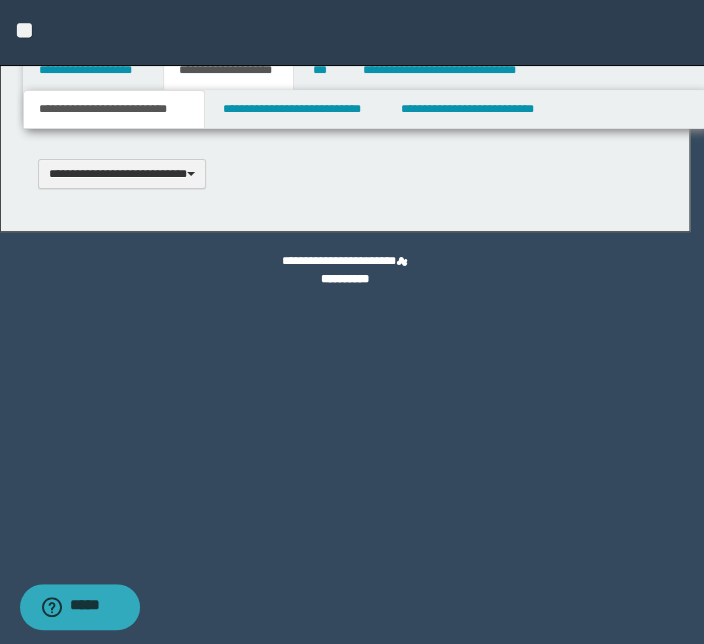 type 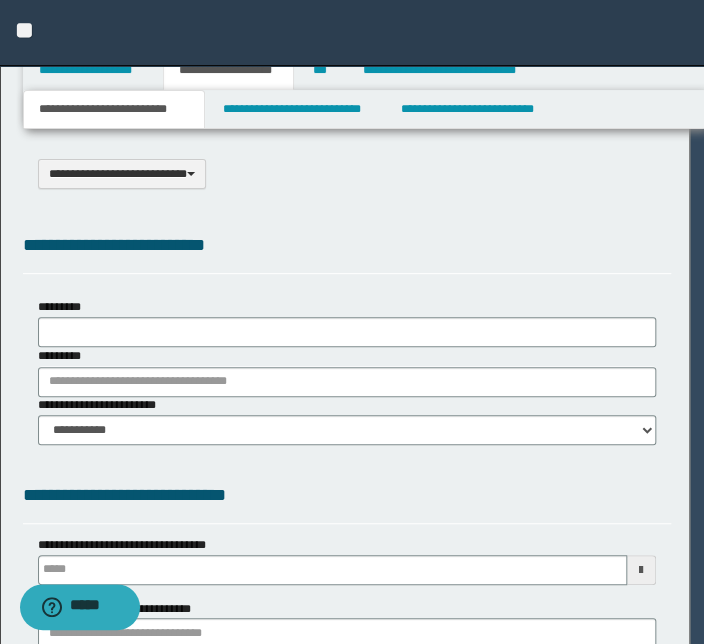 select on "*" 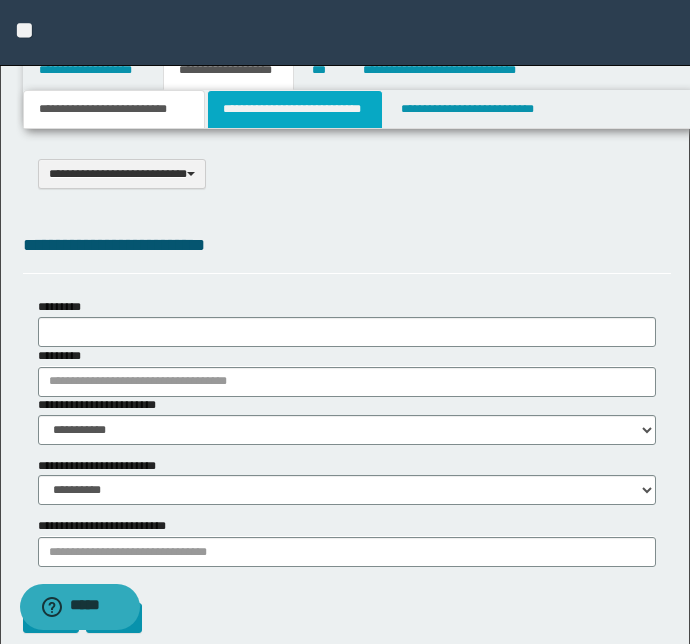 click on "**********" at bounding box center (294, 109) 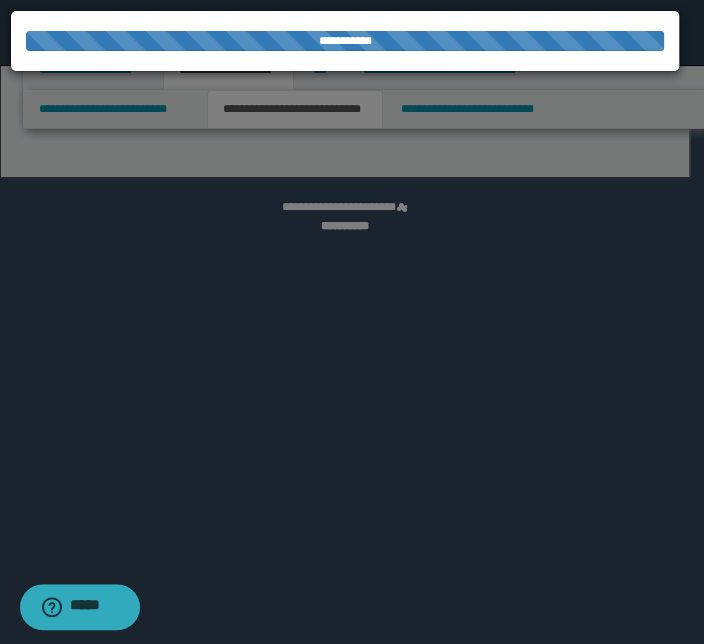 select on "*" 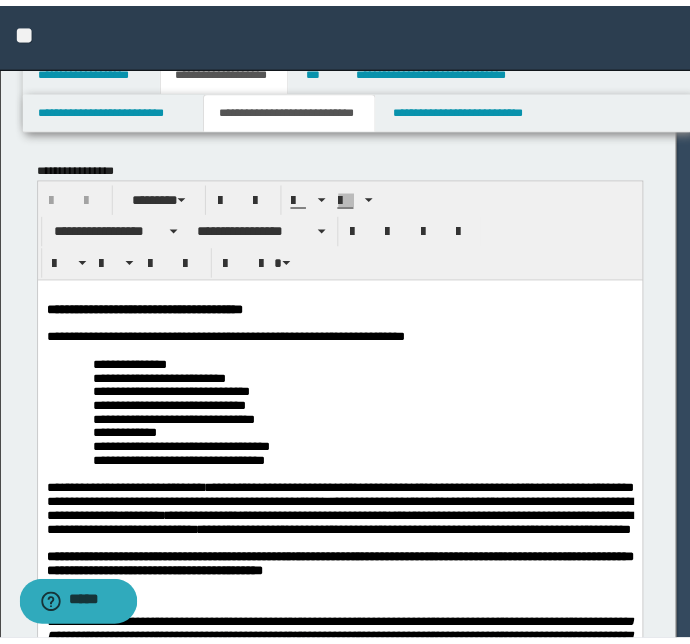 scroll, scrollTop: 0, scrollLeft: 0, axis: both 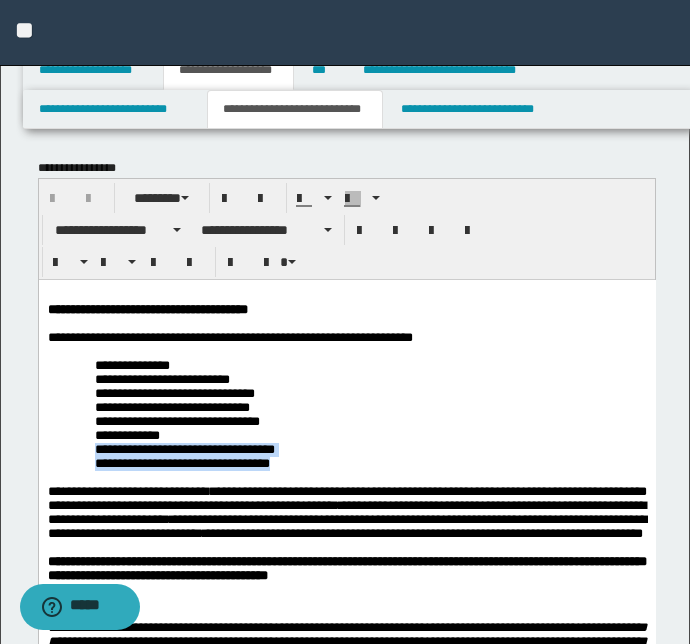 drag, startPoint x: 388, startPoint y: 451, endPoint x: 388, endPoint y: 483, distance: 32 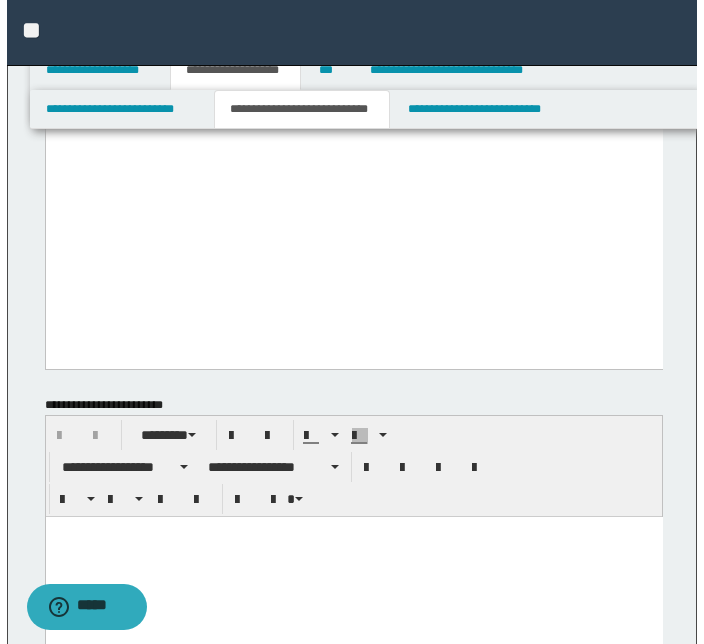 scroll, scrollTop: 4711, scrollLeft: 0, axis: vertical 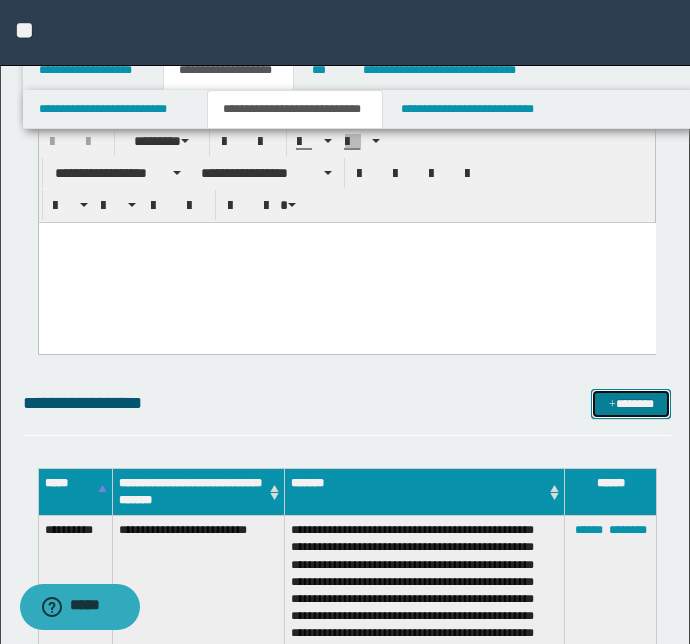 click on "*******" at bounding box center [631, 404] 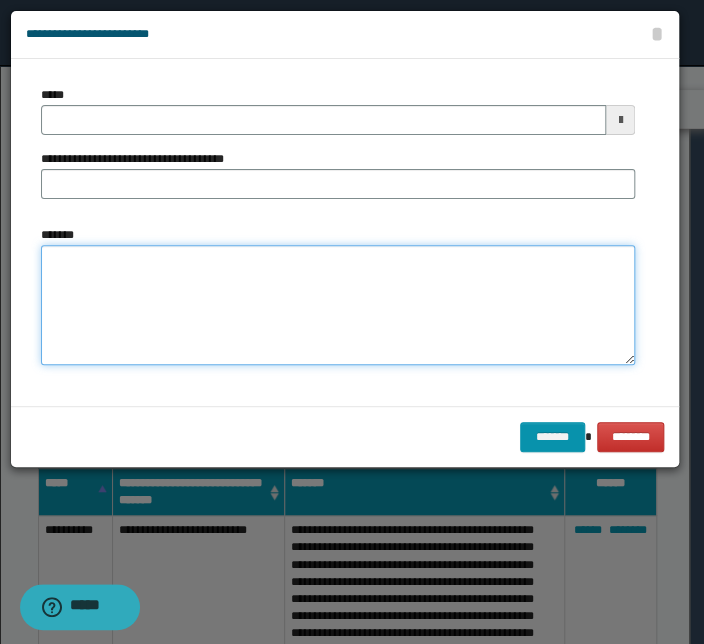 click on "*******" at bounding box center [338, 305] 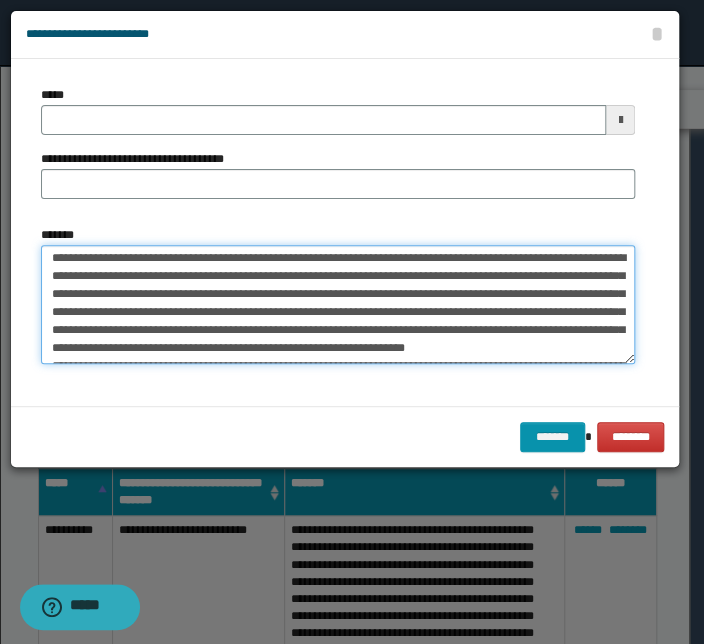 scroll, scrollTop: 0, scrollLeft: 0, axis: both 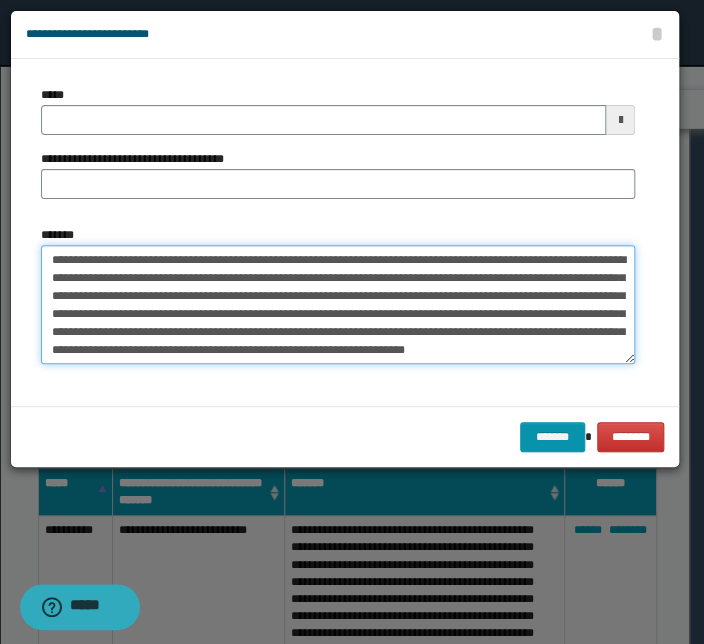 drag, startPoint x: 291, startPoint y: 259, endPoint x: 16, endPoint y: 247, distance: 275.2617 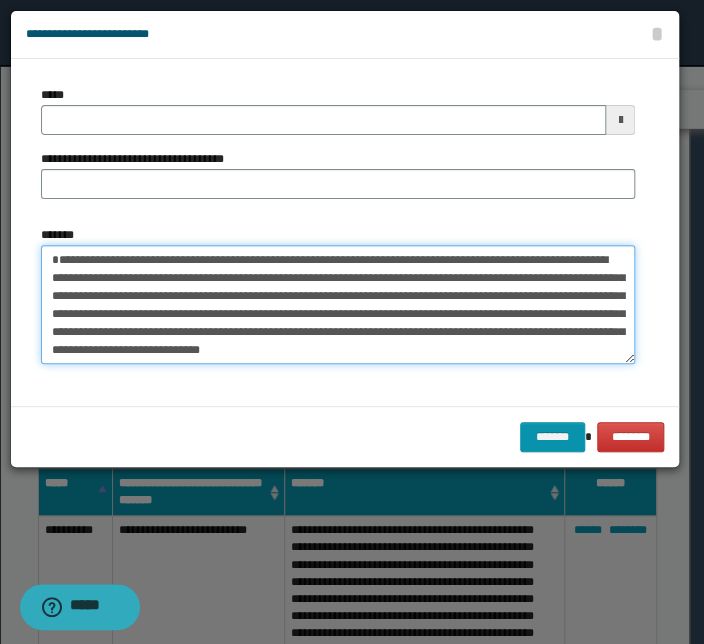 type 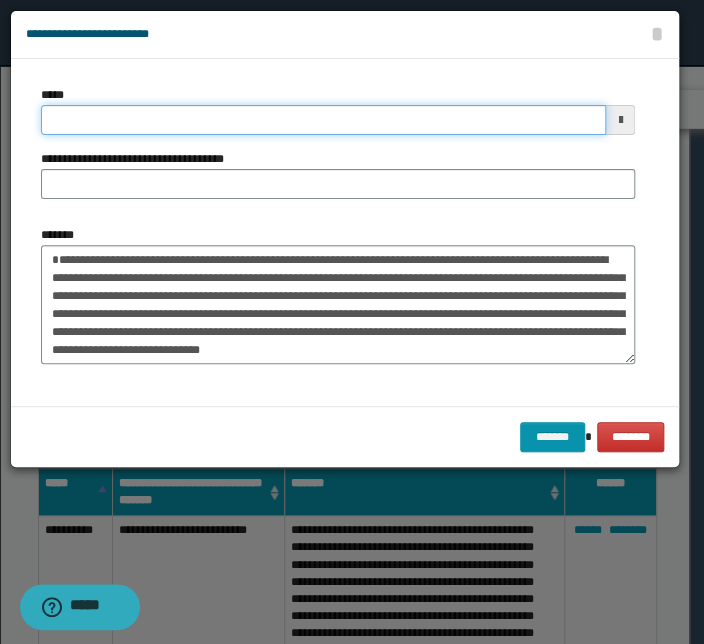 click on "*****" at bounding box center [323, 120] 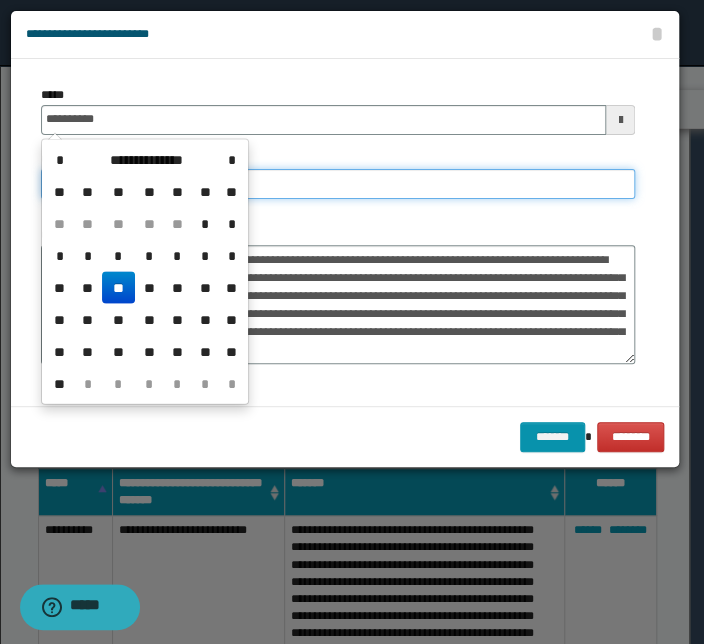 type on "**********" 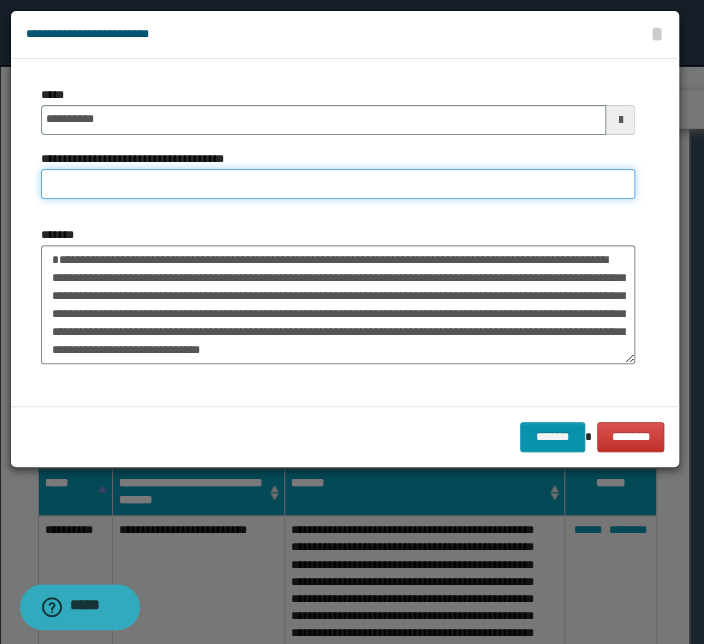 paste on "**********" 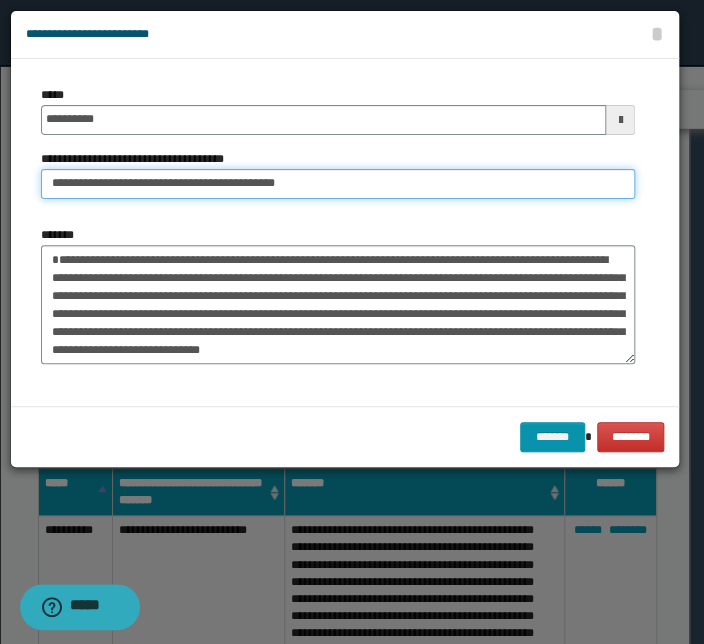 drag, startPoint x: 115, startPoint y: 182, endPoint x: -42, endPoint y: 172, distance: 157.31815 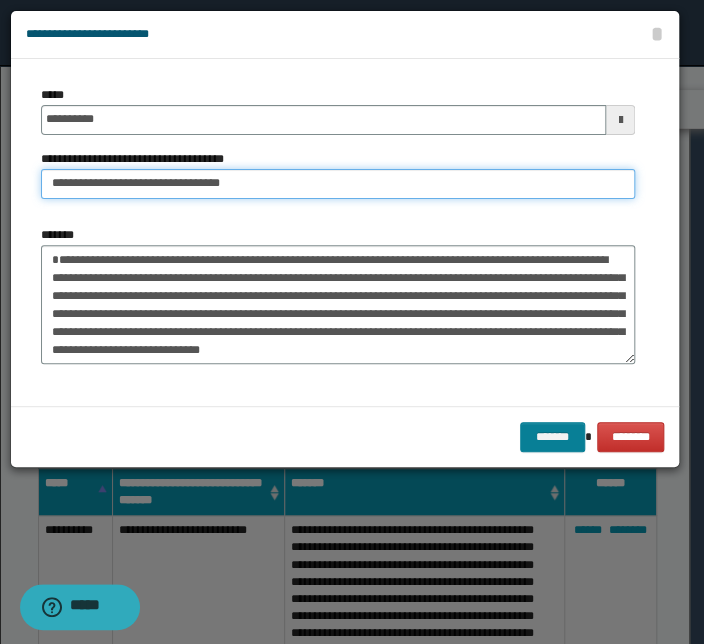 type on "**********" 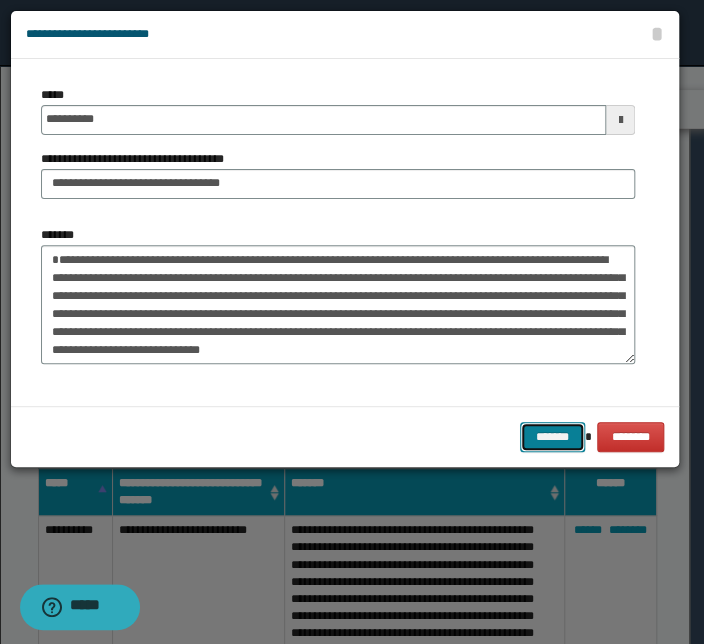 drag, startPoint x: 547, startPoint y: 441, endPoint x: 502, endPoint y: 440, distance: 45.01111 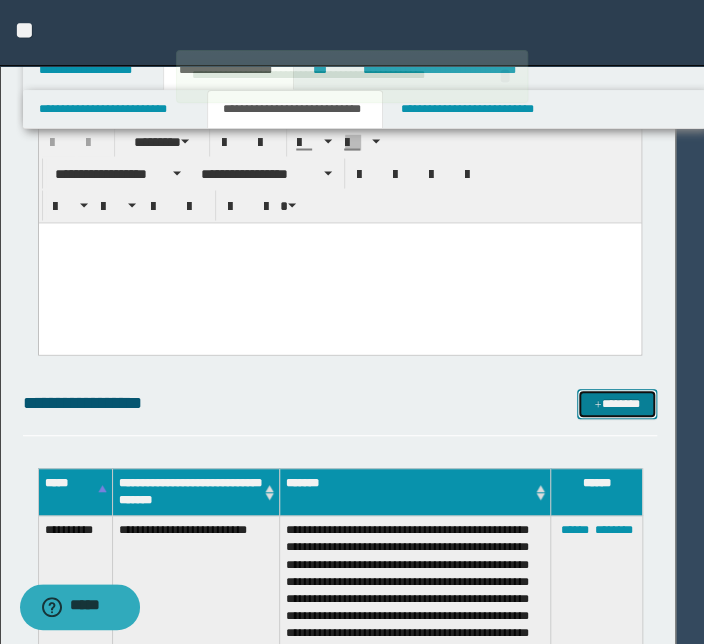 type 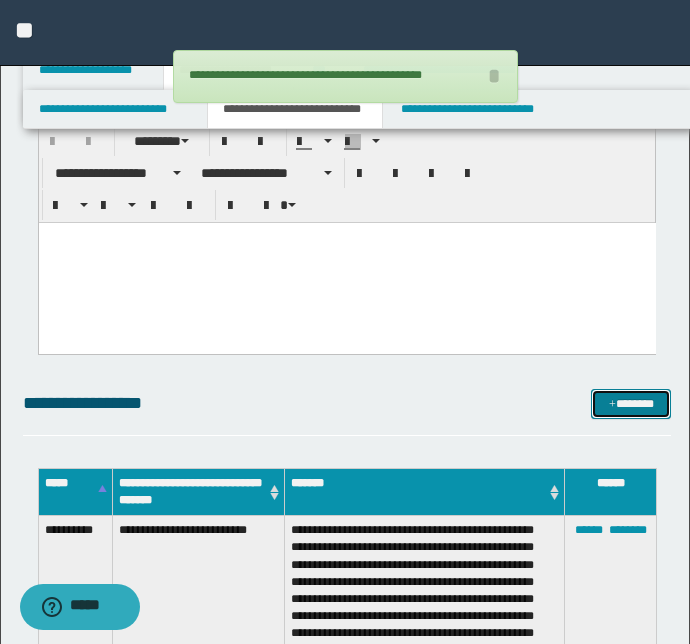 click at bounding box center (612, 405) 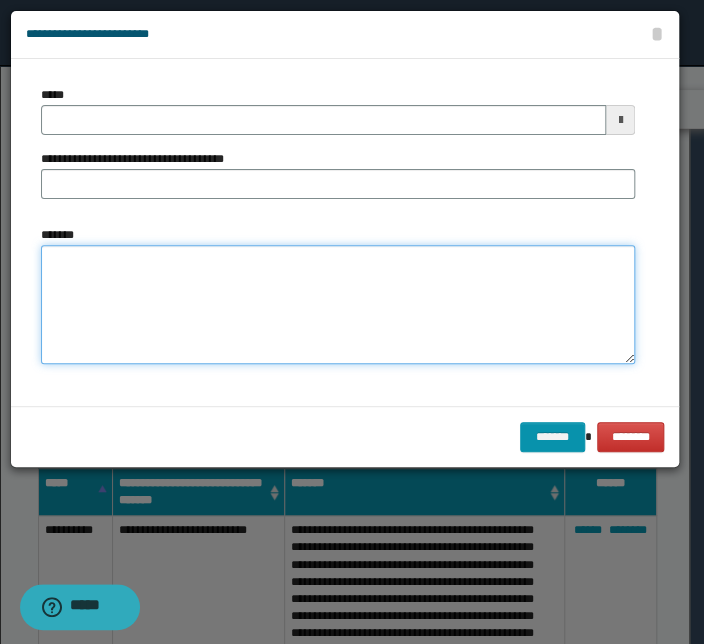 click on "*******" at bounding box center [338, 305] 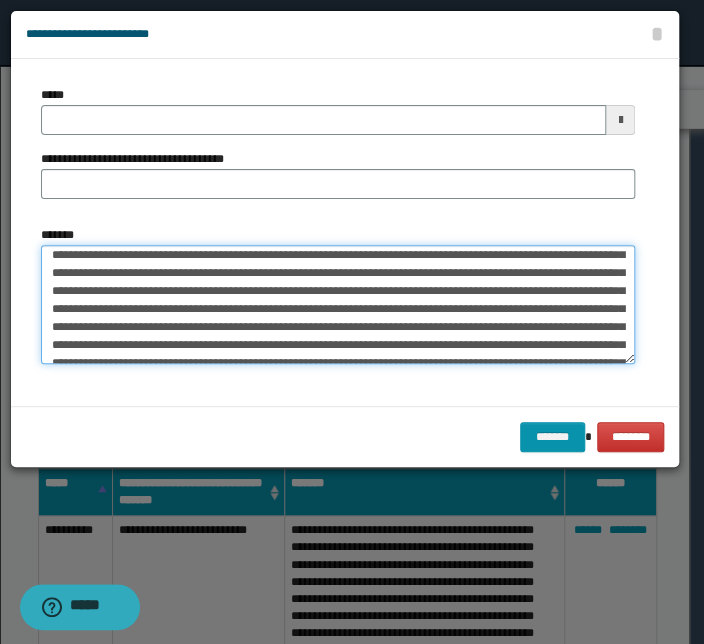 scroll, scrollTop: 0, scrollLeft: 0, axis: both 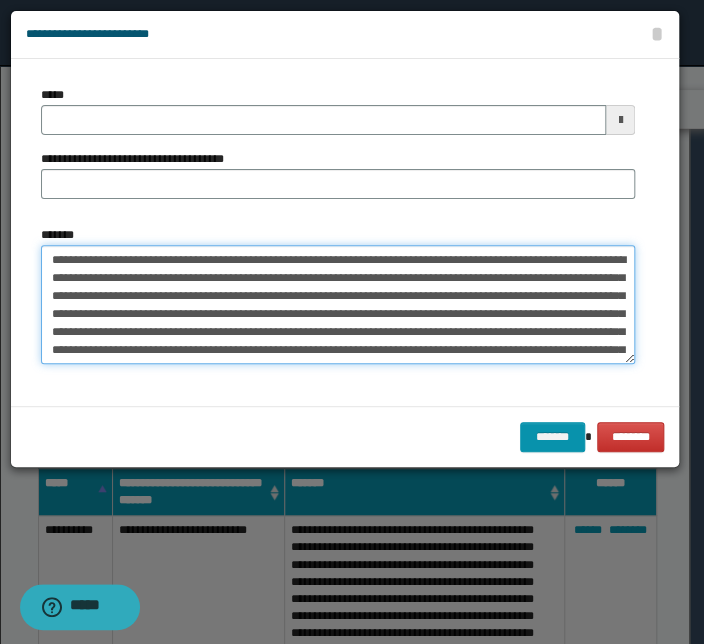 drag, startPoint x: 302, startPoint y: 259, endPoint x: 20, endPoint y: 250, distance: 282.1436 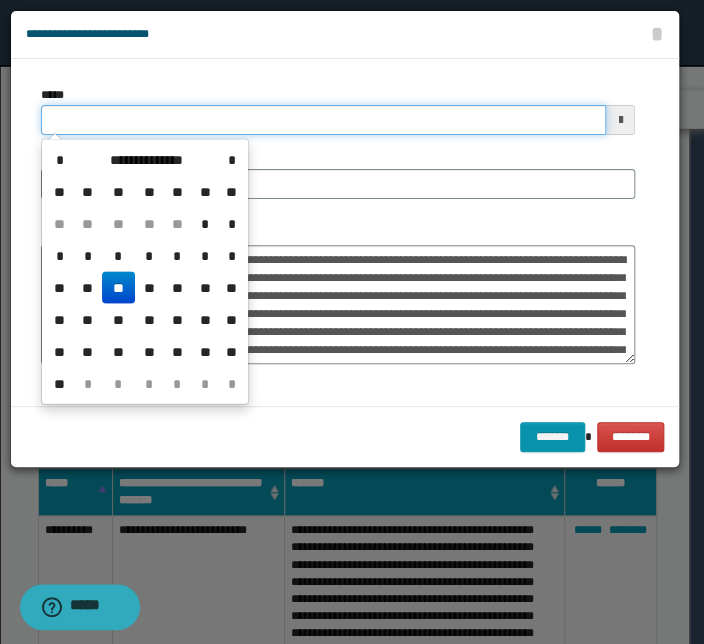 click on "*****" at bounding box center [323, 120] 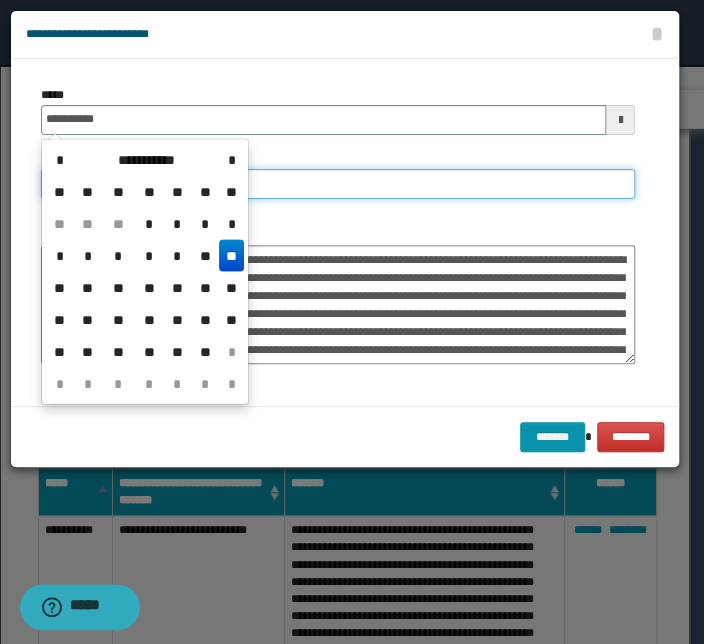 type on "**********" 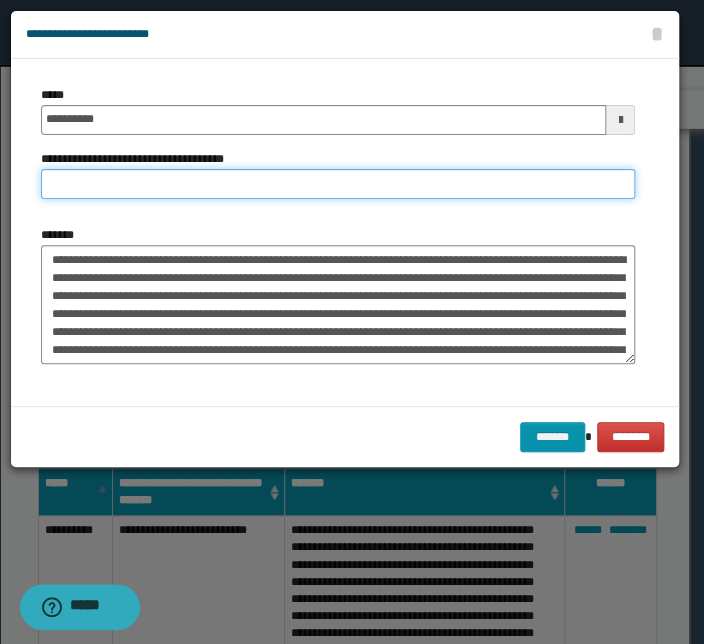 click on "**********" at bounding box center (338, 184) 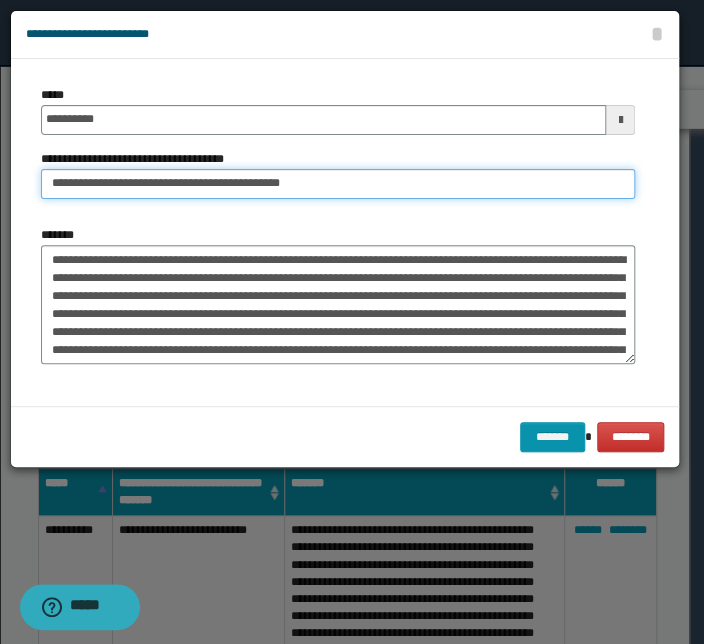 drag, startPoint x: 111, startPoint y: 187, endPoint x: -116, endPoint y: 177, distance: 227.22015 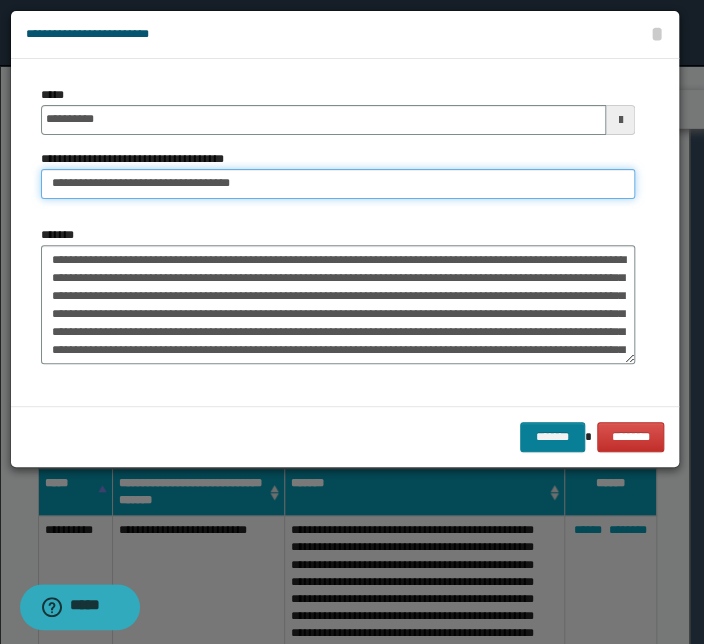 type on "**********" 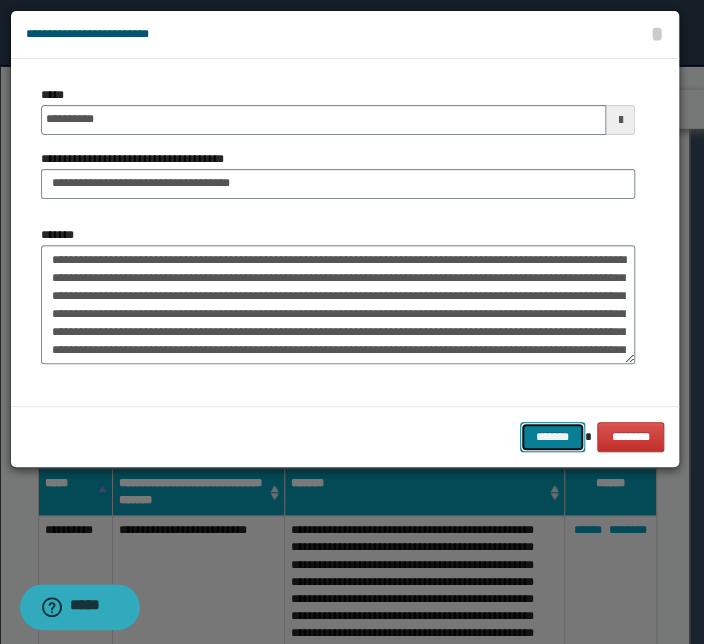 click on "*******" at bounding box center [552, 437] 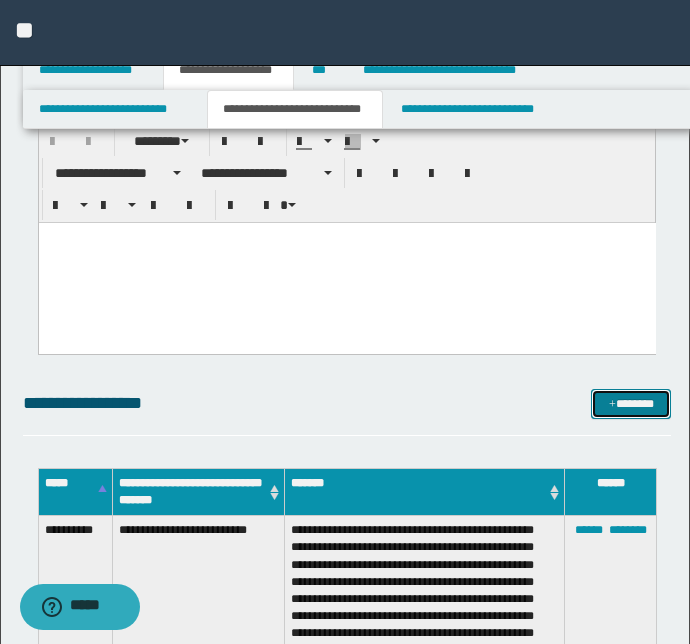 click at bounding box center [612, 405] 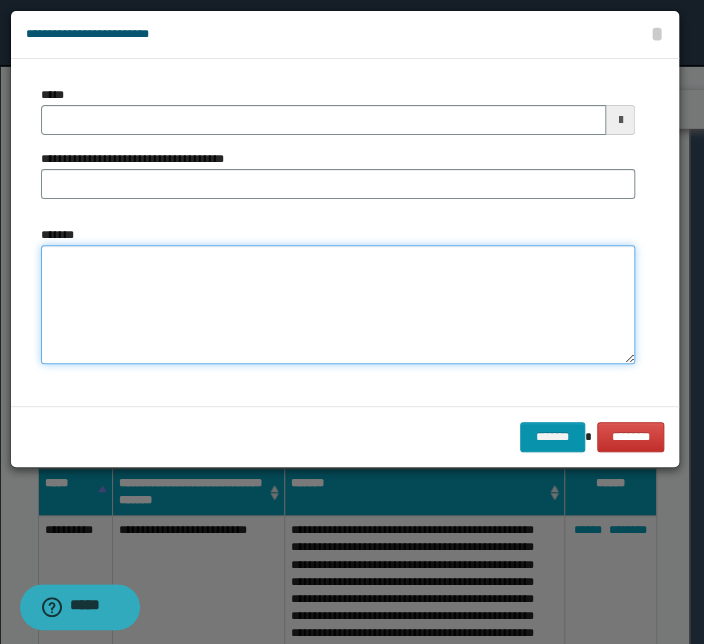 click on "*******" at bounding box center (338, 305) 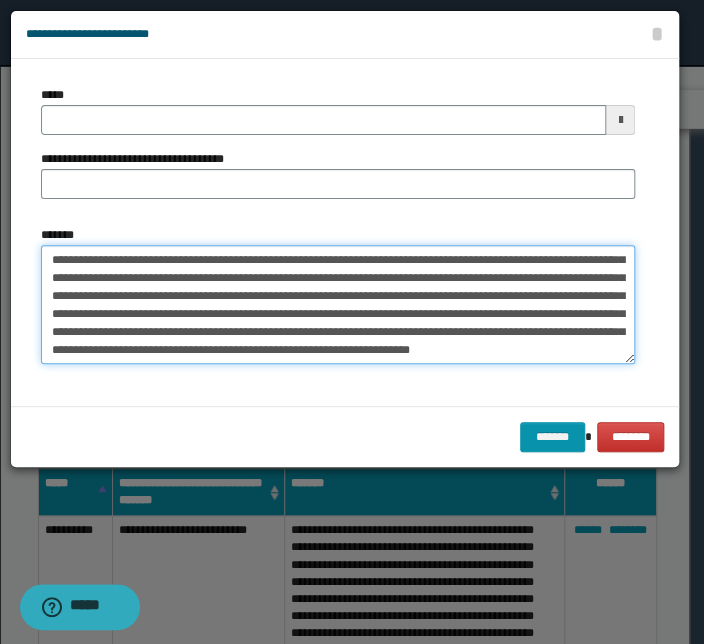 scroll, scrollTop: 0, scrollLeft: 0, axis: both 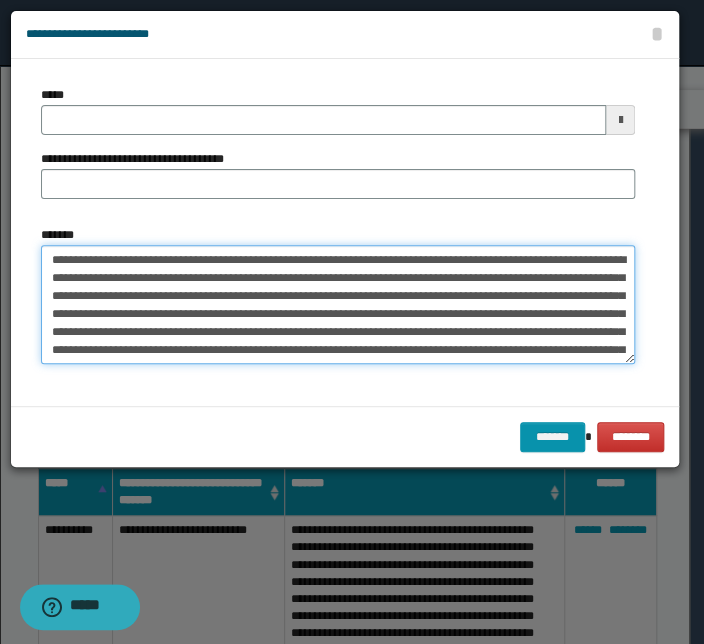 drag, startPoint x: 297, startPoint y: 257, endPoint x: 18, endPoint y: 242, distance: 279.40292 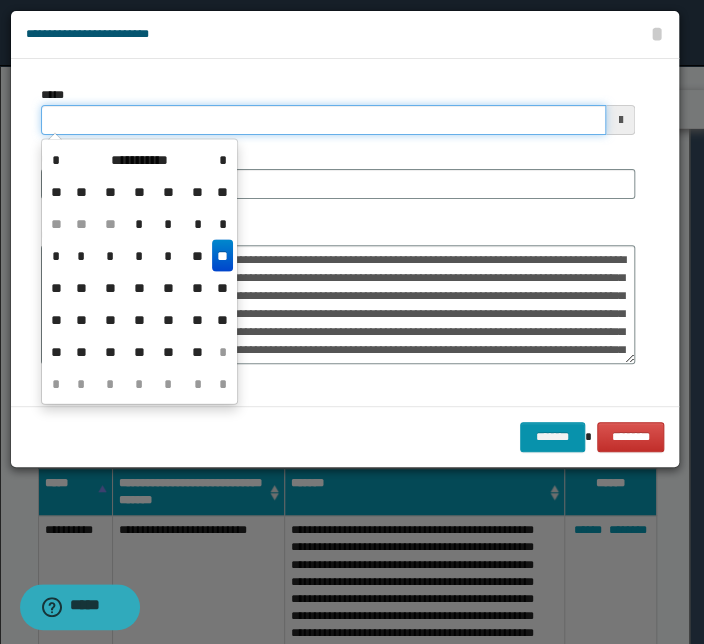 click on "*****" at bounding box center [323, 120] 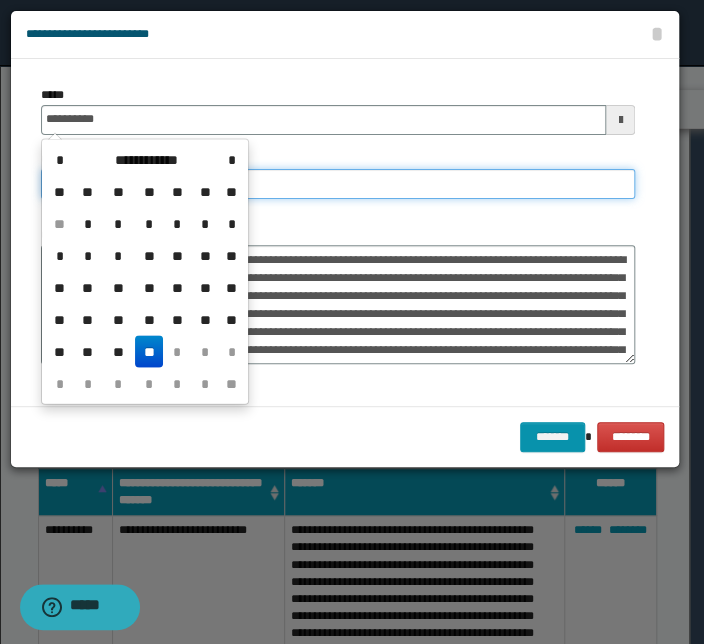 type on "**********" 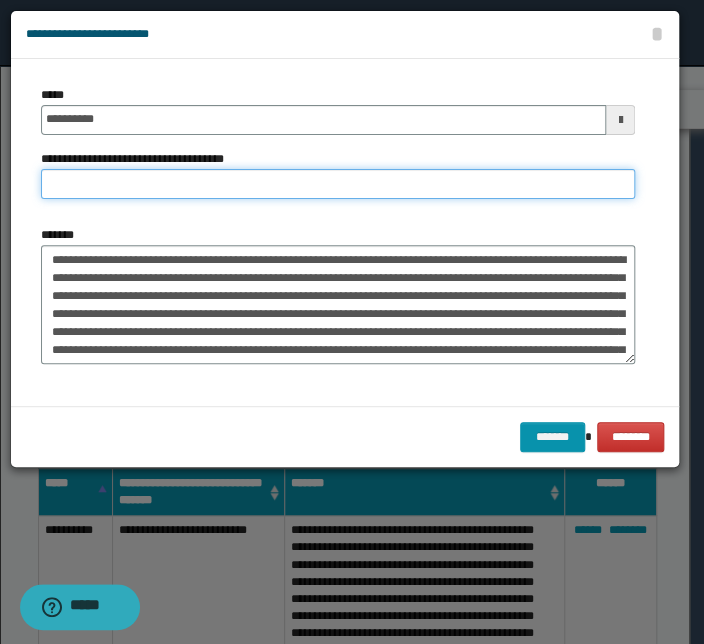 click on "**********" at bounding box center (338, 184) 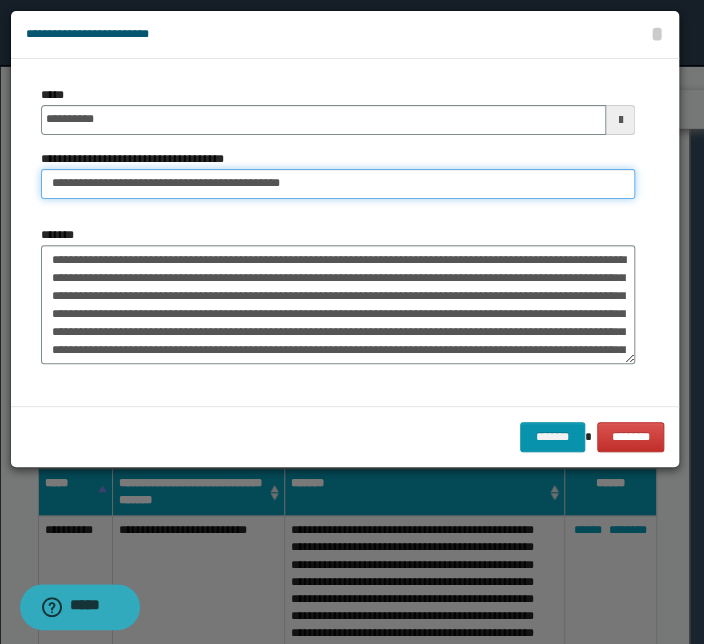 drag, startPoint x: 116, startPoint y: 185, endPoint x: -174, endPoint y: 151, distance: 291.9863 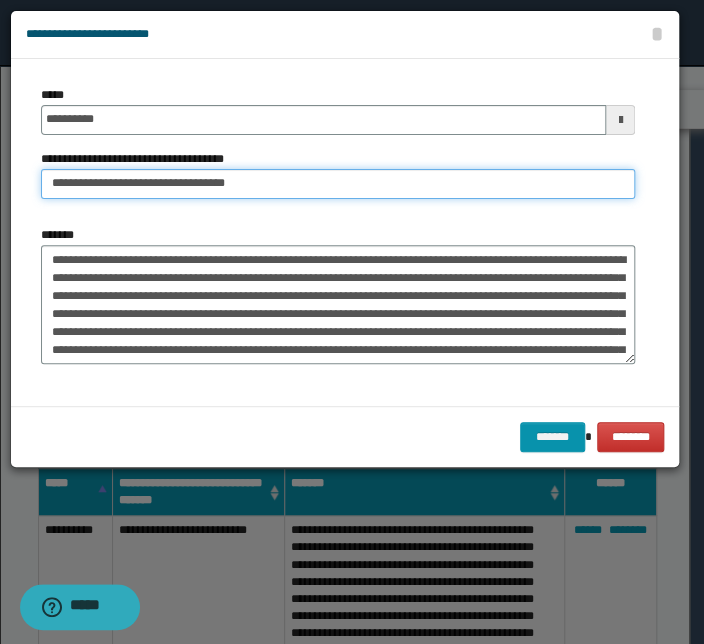type on "**********" 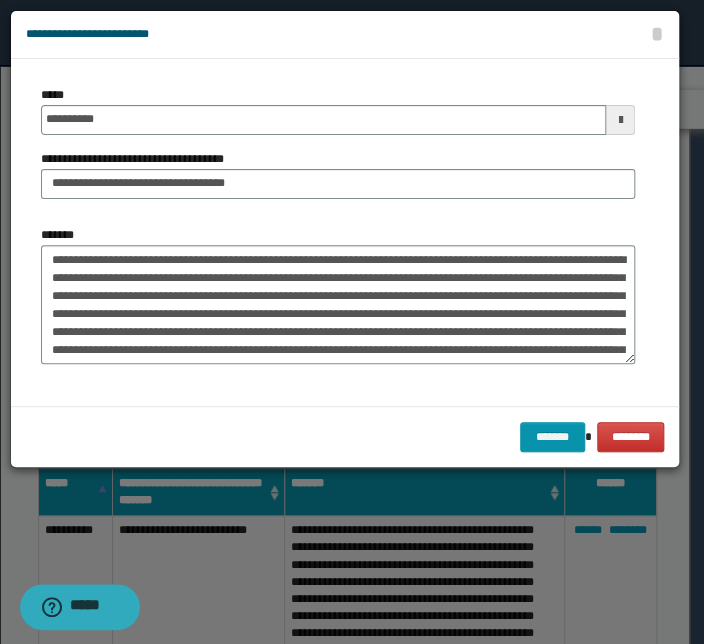 click on "*******" at bounding box center [338, 295] 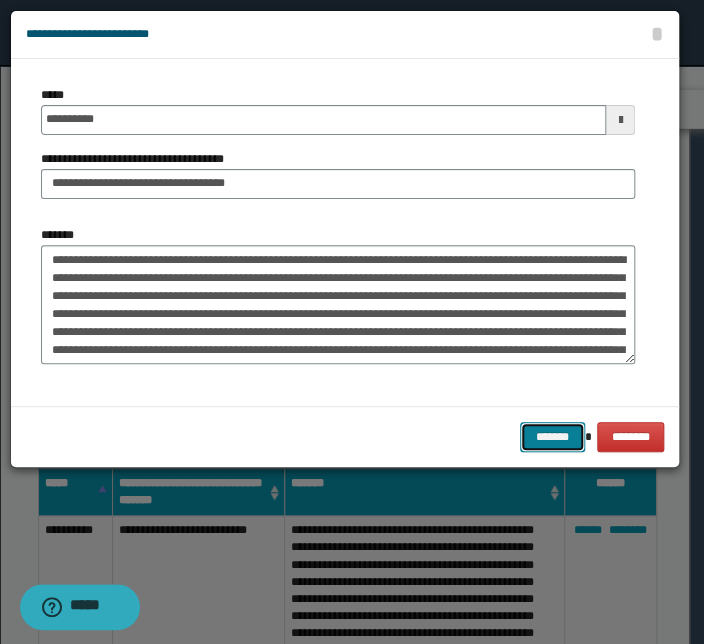 click on "*******" at bounding box center (552, 437) 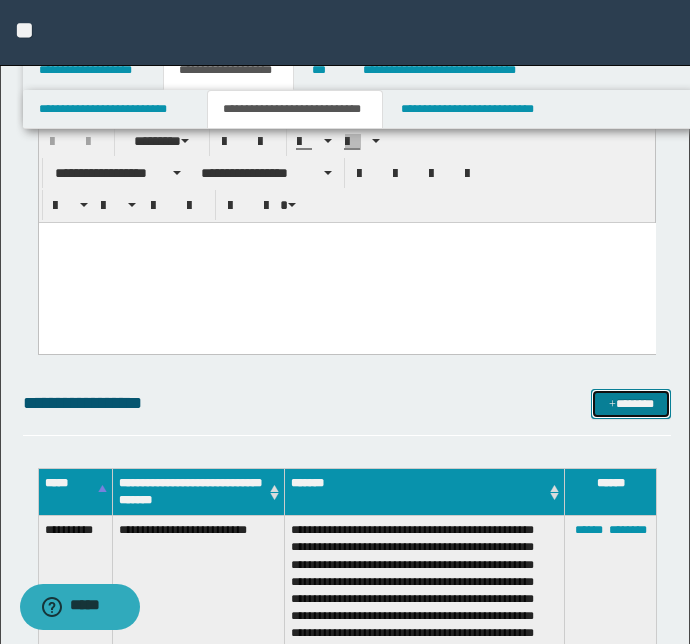 click on "*******" at bounding box center [631, 404] 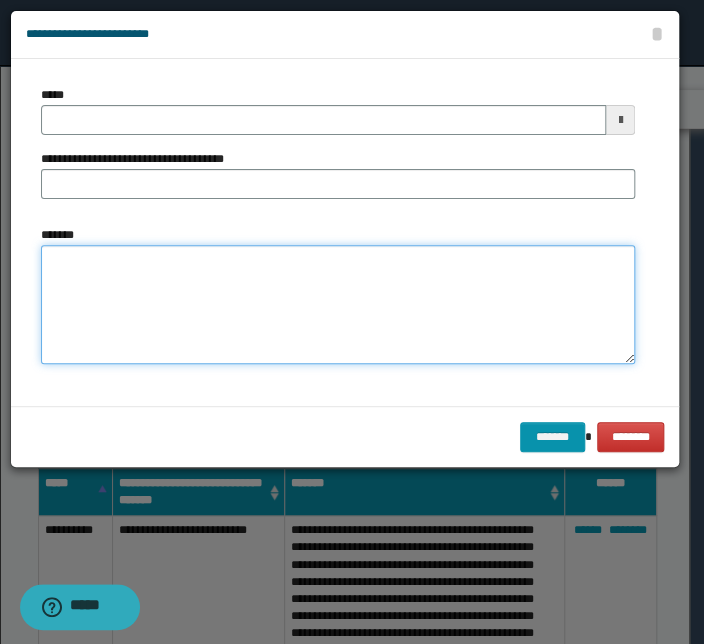 click on "*******" at bounding box center (338, 305) 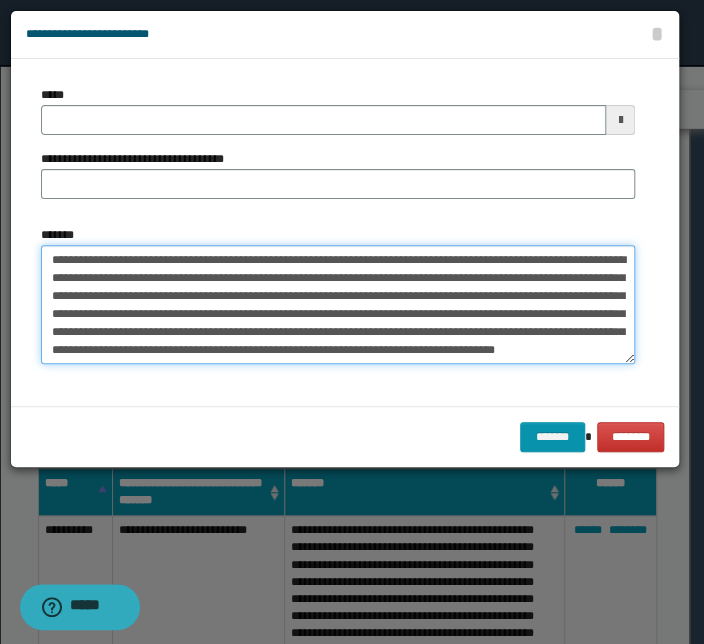 scroll, scrollTop: 0, scrollLeft: 0, axis: both 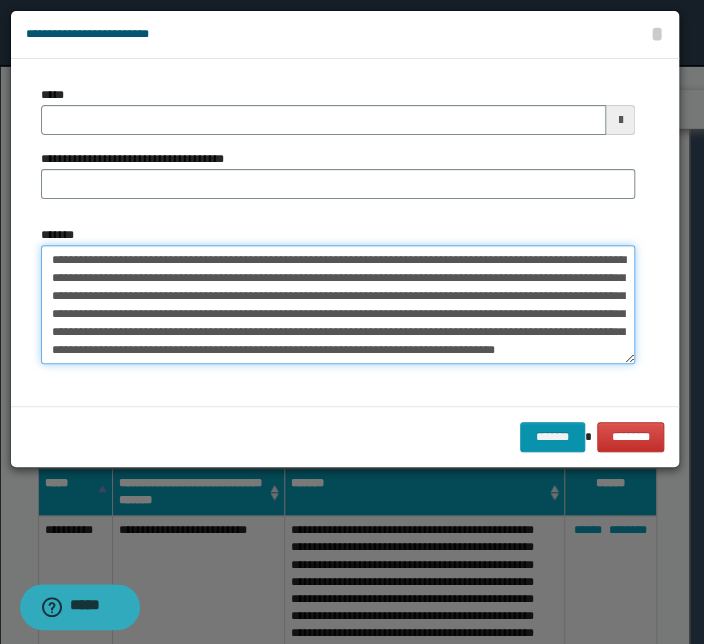 drag, startPoint x: 268, startPoint y: 257, endPoint x: 9, endPoint y: 229, distance: 260.50912 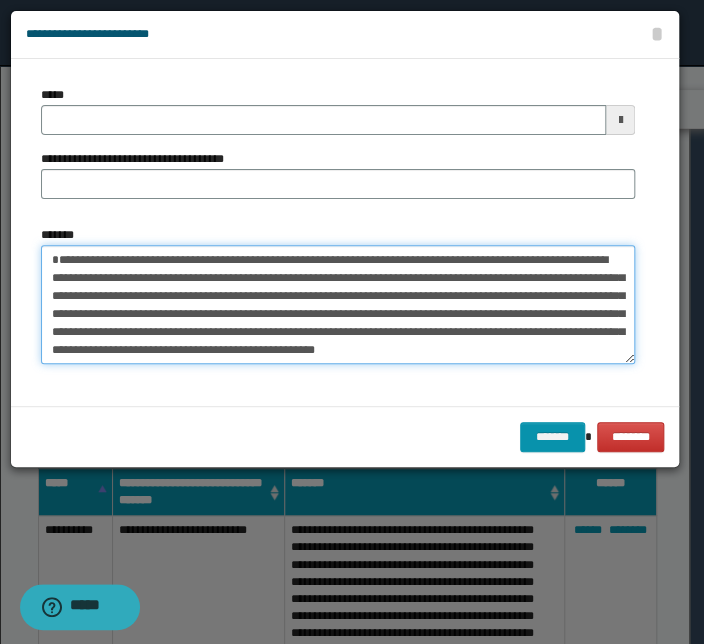 type 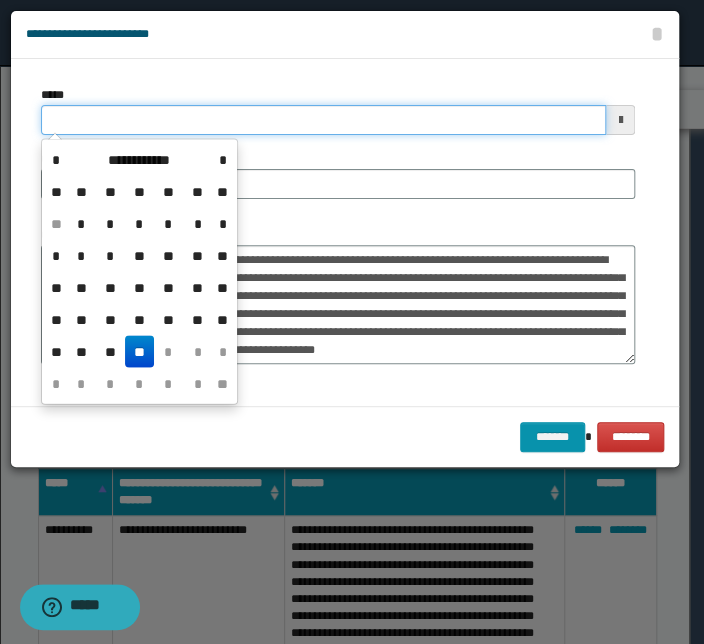 click on "*****" at bounding box center [323, 120] 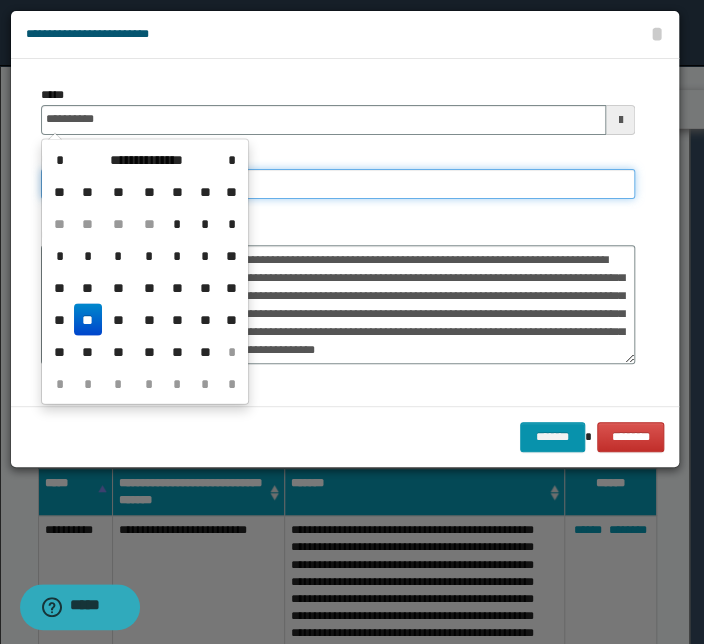 type on "**********" 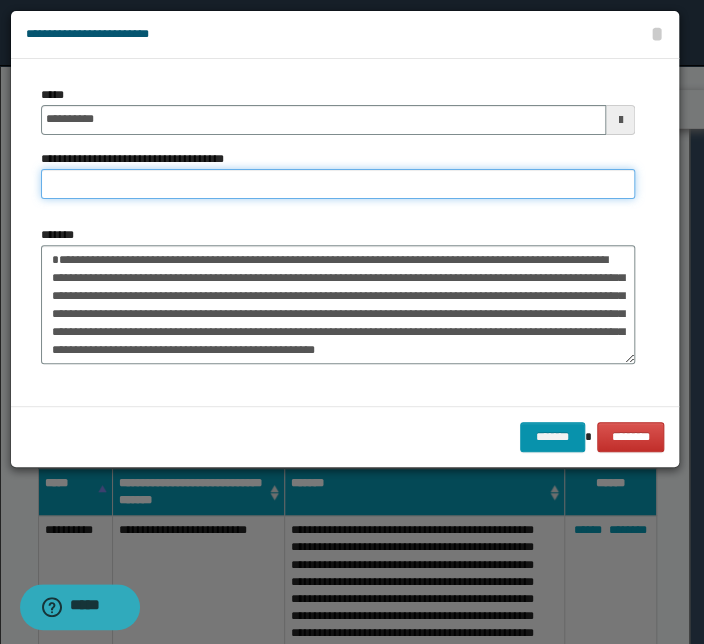 click on "**********" at bounding box center (338, 184) 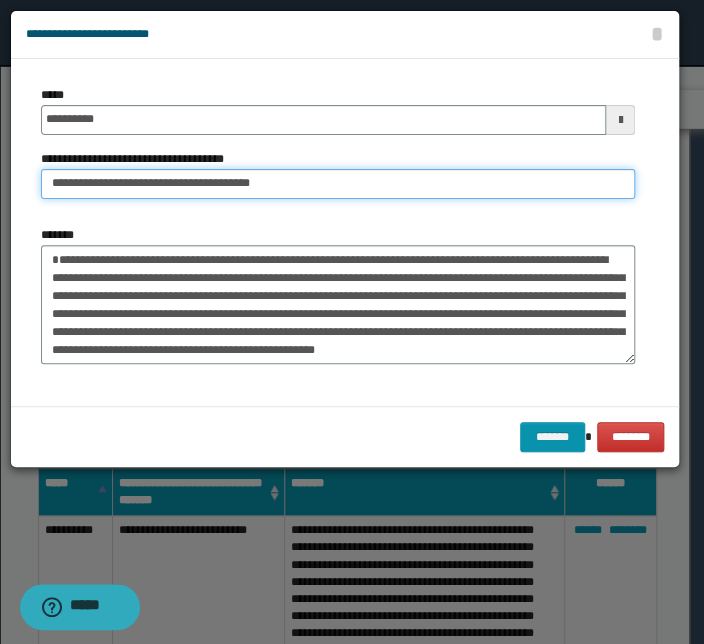 drag, startPoint x: 112, startPoint y: 182, endPoint x: -85, endPoint y: 148, distance: 199.91248 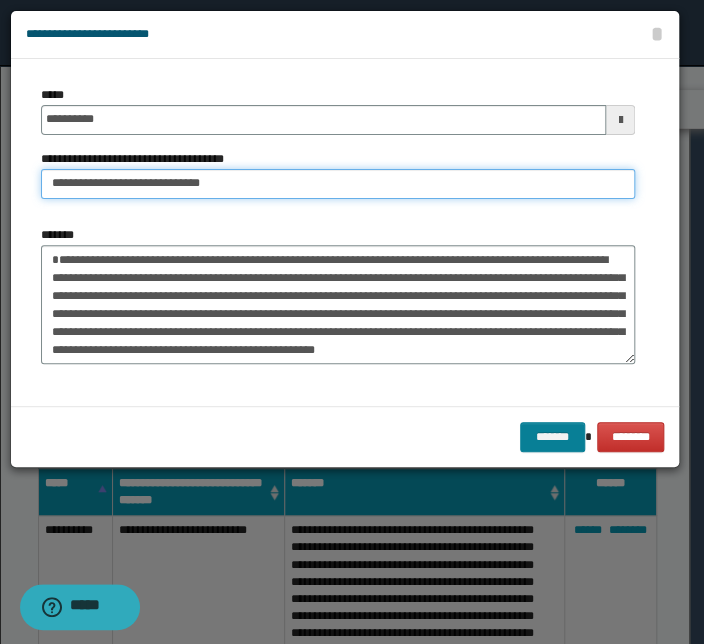 type on "**********" 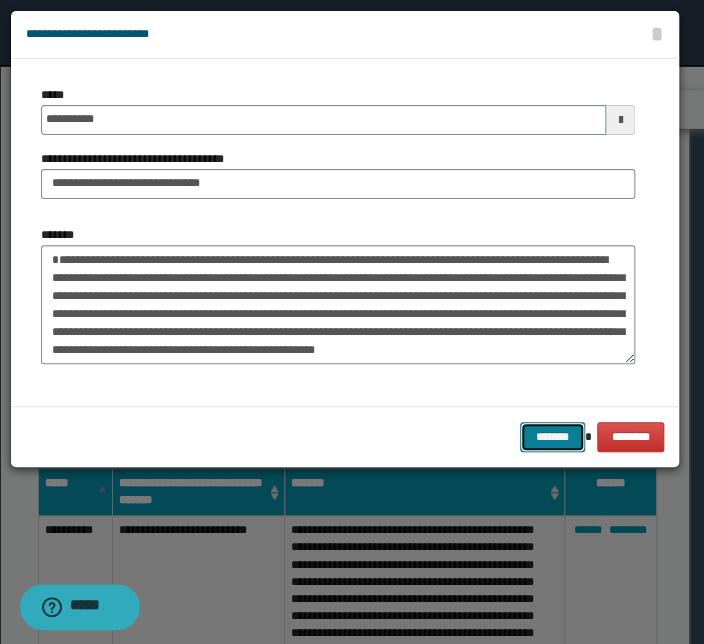 click on "*******" at bounding box center (552, 437) 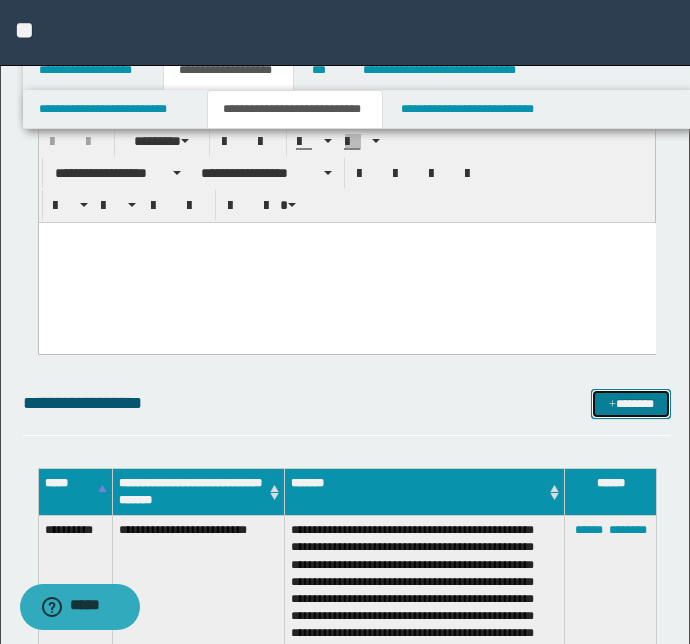 click at bounding box center (612, 405) 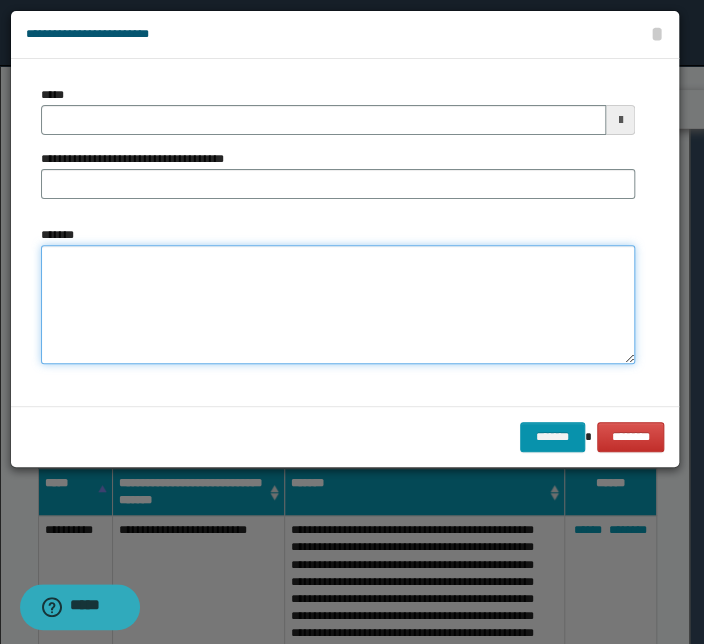 click on "*******" at bounding box center [338, 305] 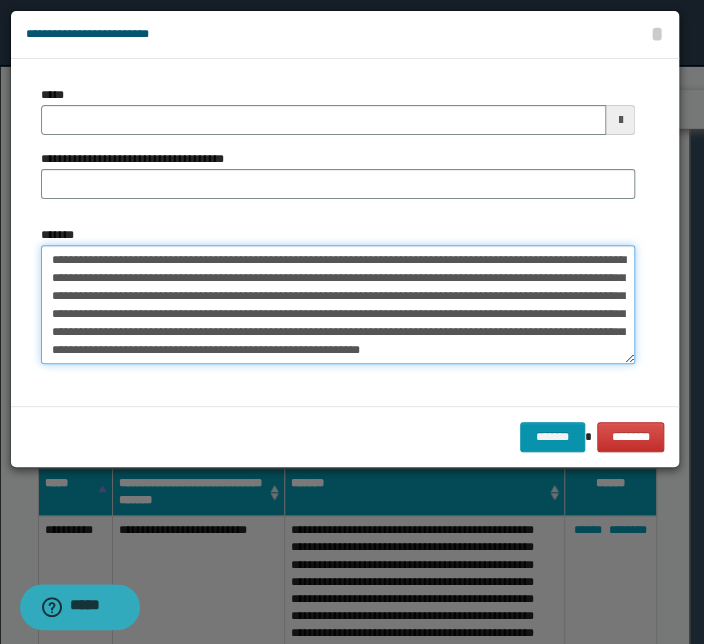 drag, startPoint x: 279, startPoint y: 258, endPoint x: -29, endPoint y: 229, distance: 309.36224 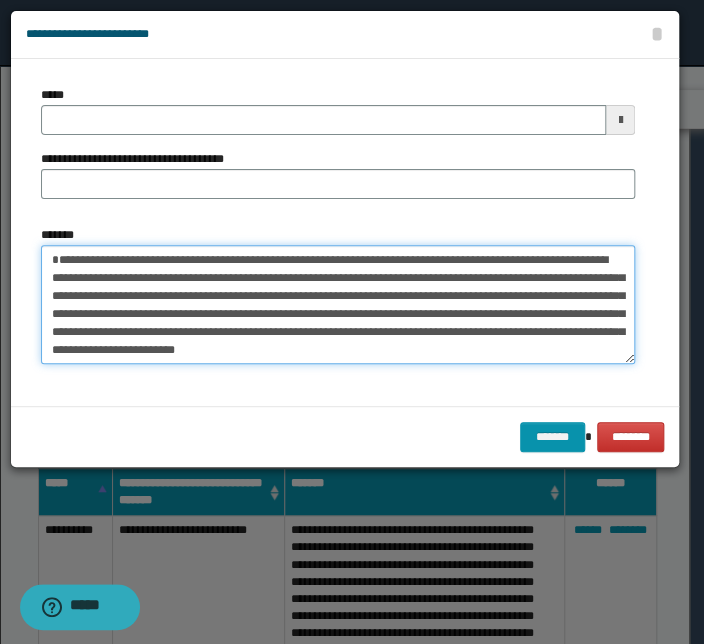 type 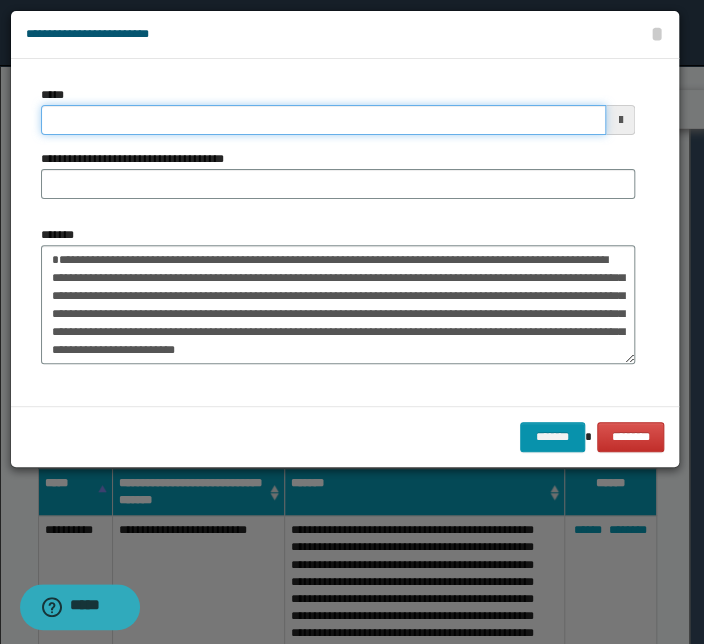 click on "*****" at bounding box center (323, 120) 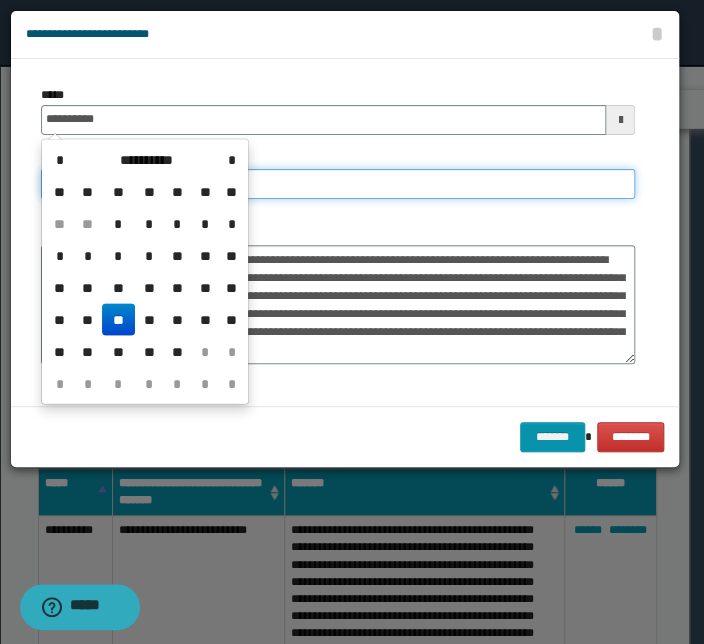 type on "**********" 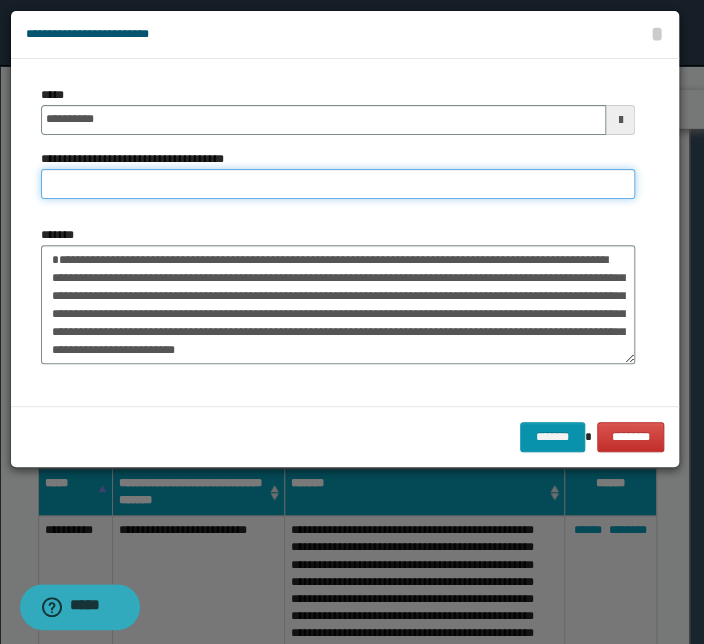 click on "**********" at bounding box center [338, 184] 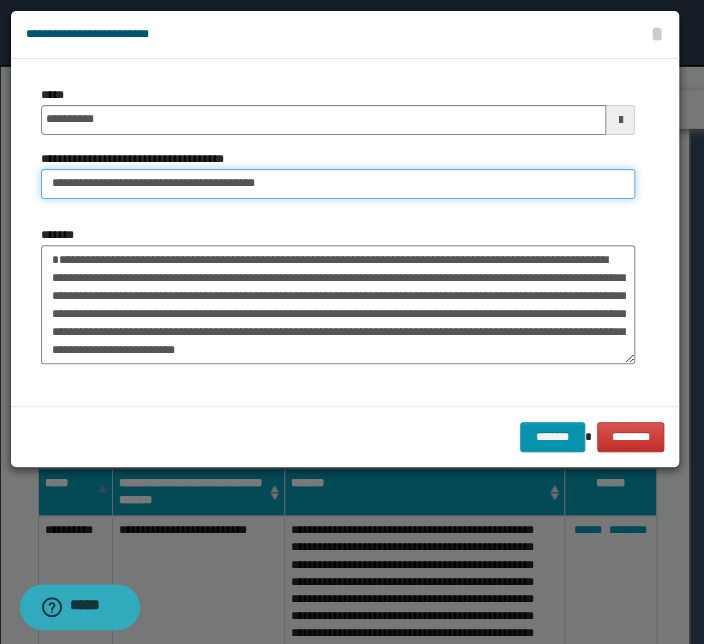 drag, startPoint x: 116, startPoint y: 184, endPoint x: -127, endPoint y: 174, distance: 243.20567 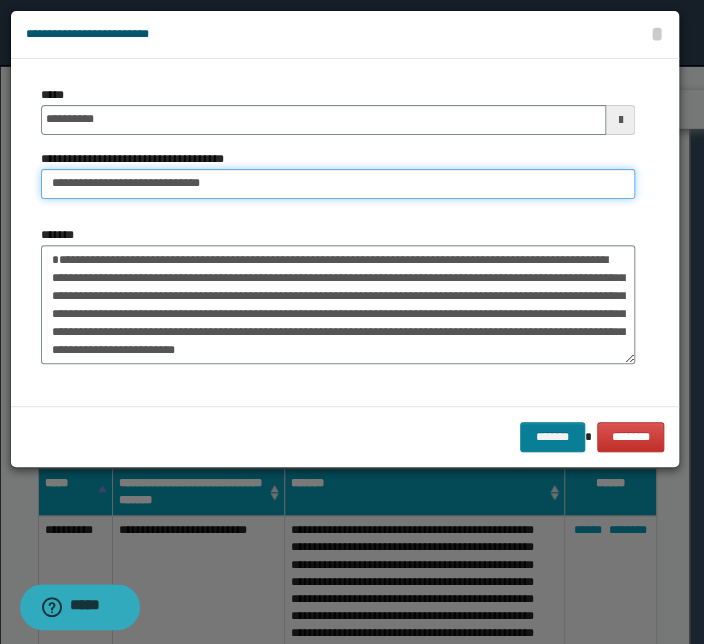 type on "**********" 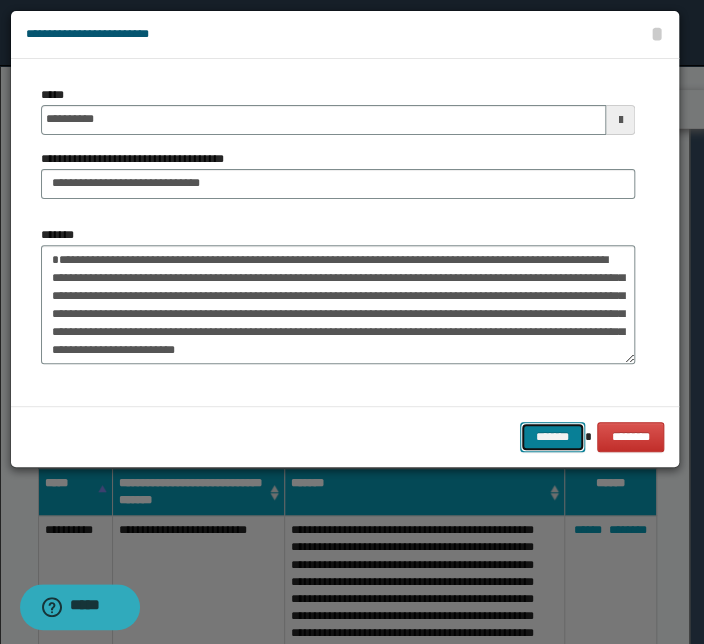 click on "*******" at bounding box center [552, 437] 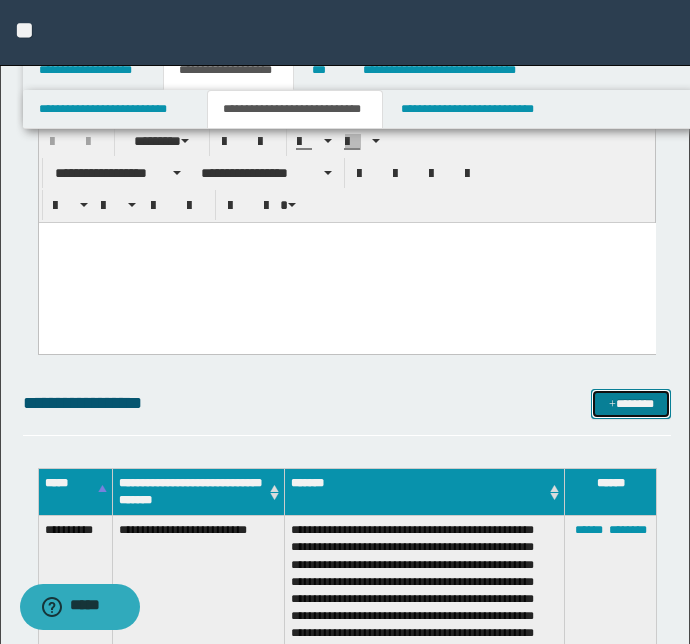 click on "*******" at bounding box center [631, 404] 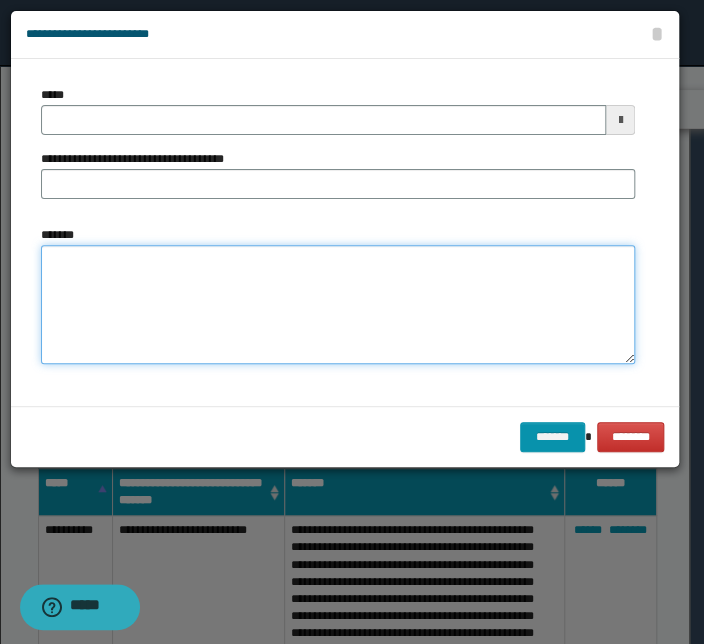 click on "*******" at bounding box center [338, 305] 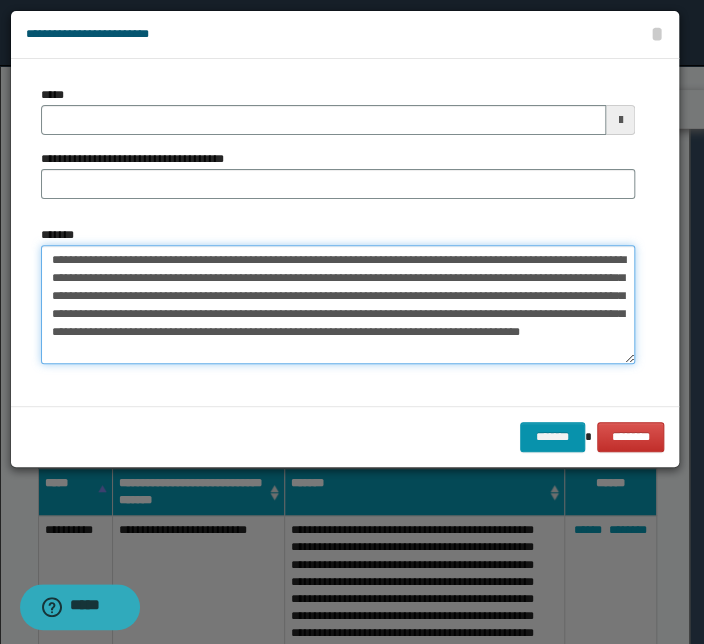 drag, startPoint x: 320, startPoint y: 258, endPoint x: 4, endPoint y: 232, distance: 317.0678 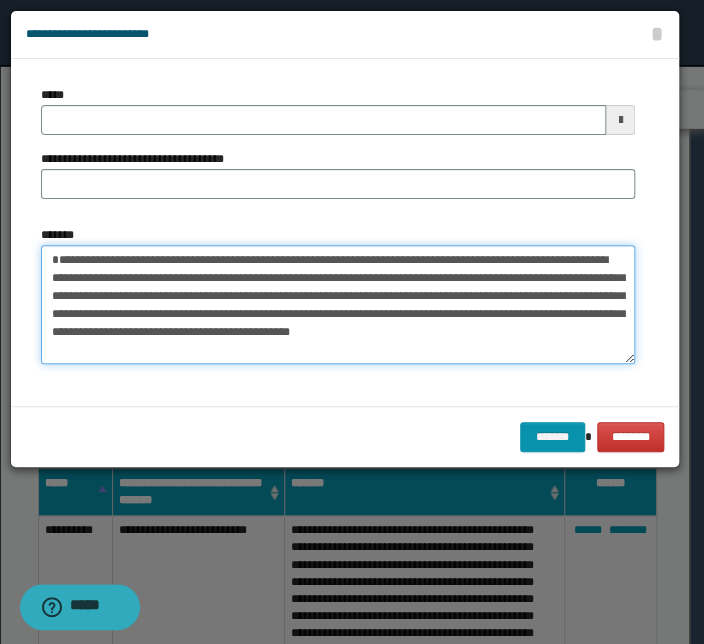 type 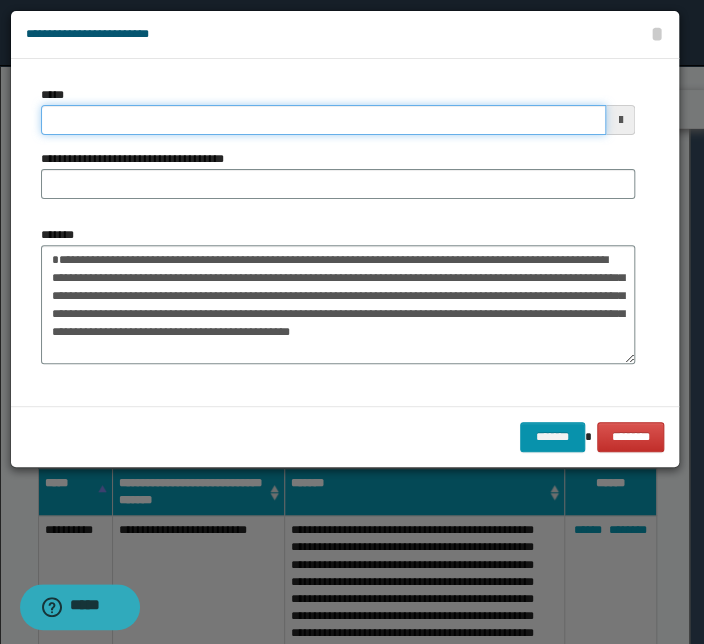 click on "*****" at bounding box center (323, 120) 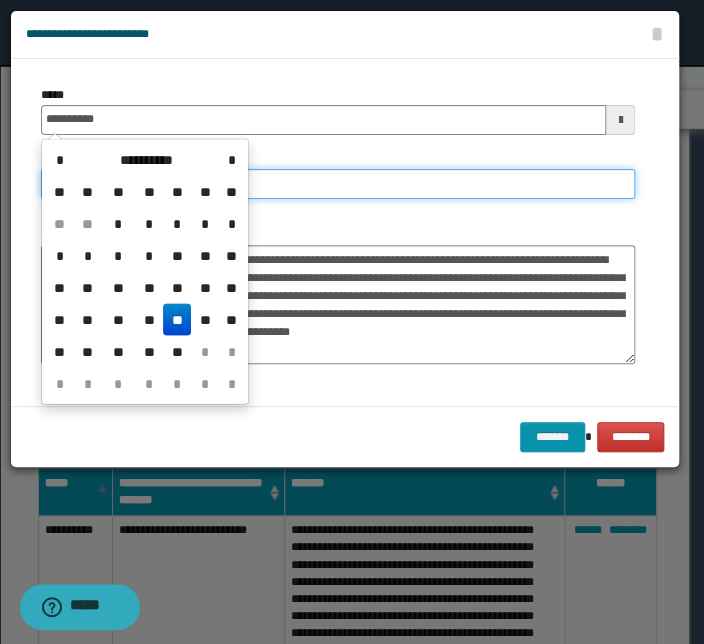 type on "**********" 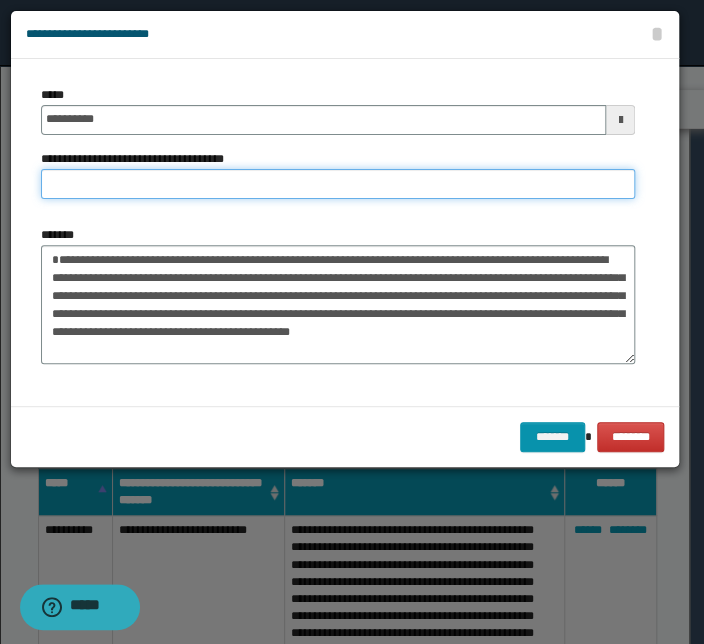 click on "**********" at bounding box center (338, 184) 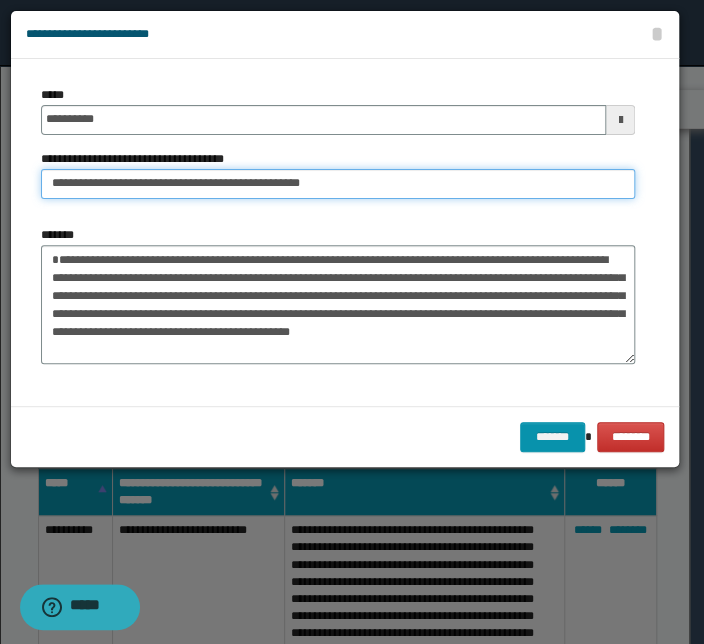 drag, startPoint x: 114, startPoint y: 185, endPoint x: -48, endPoint y: 180, distance: 162.07715 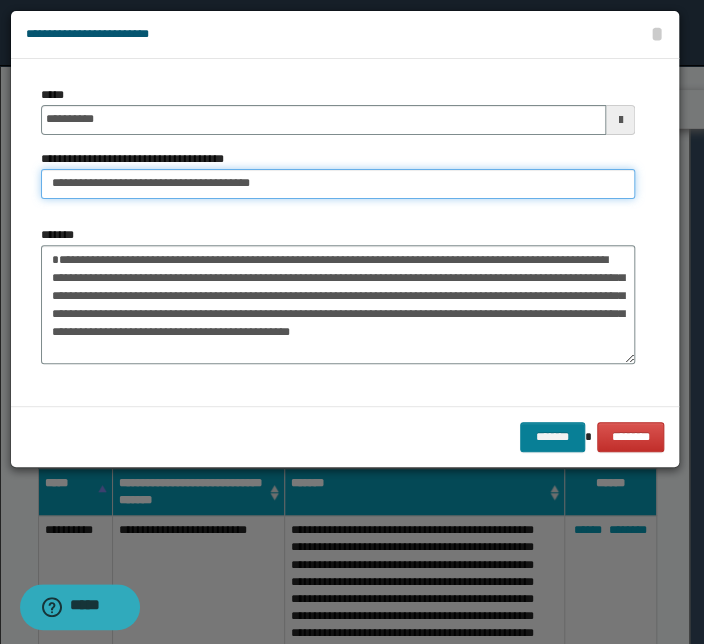 type on "**********" 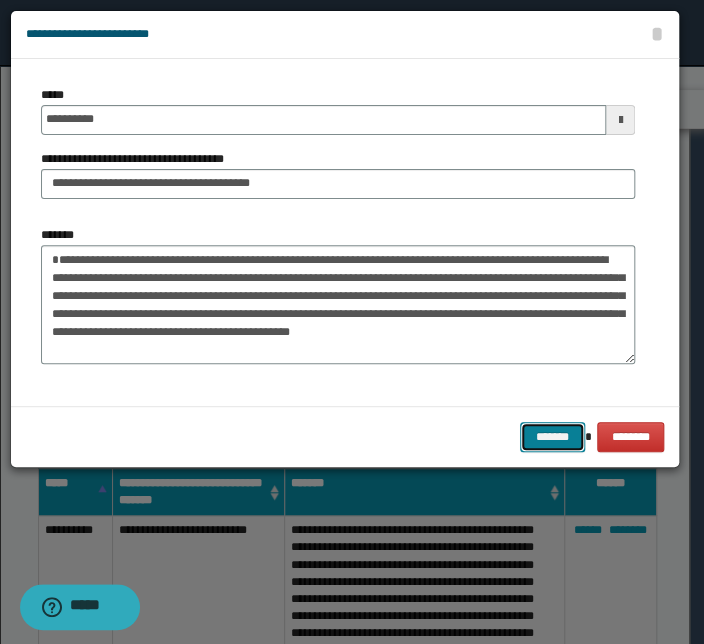 click on "*******" at bounding box center (552, 437) 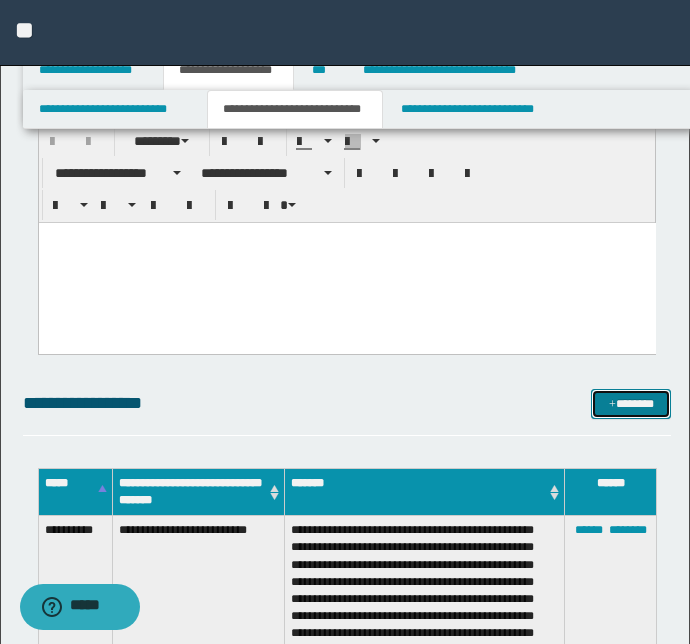 click at bounding box center [612, 405] 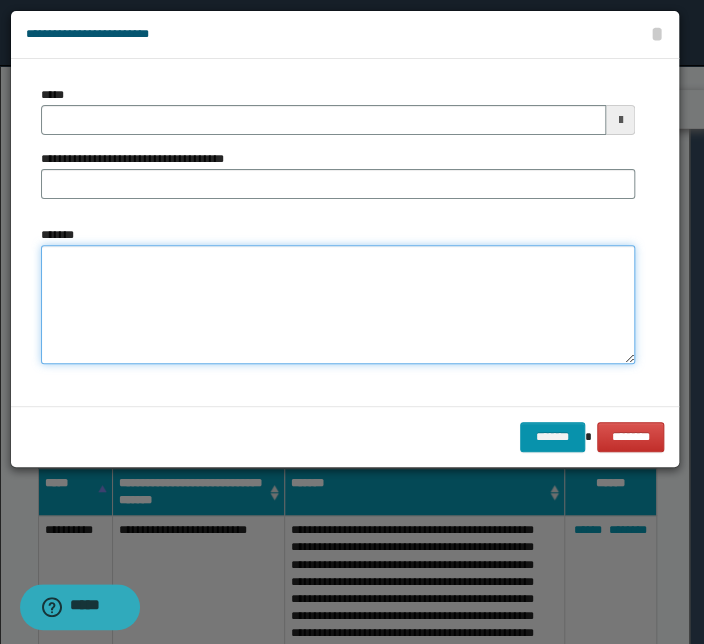 click on "*******" at bounding box center (338, 305) 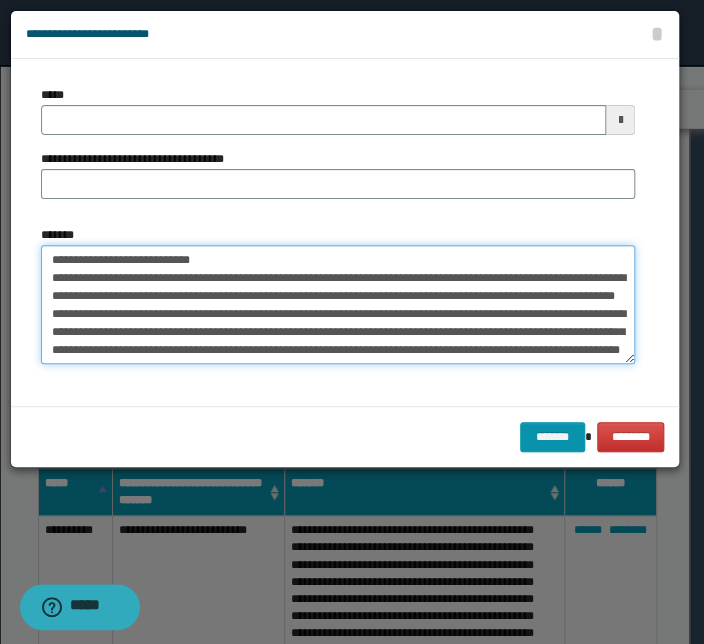 scroll, scrollTop: 233, scrollLeft: 0, axis: vertical 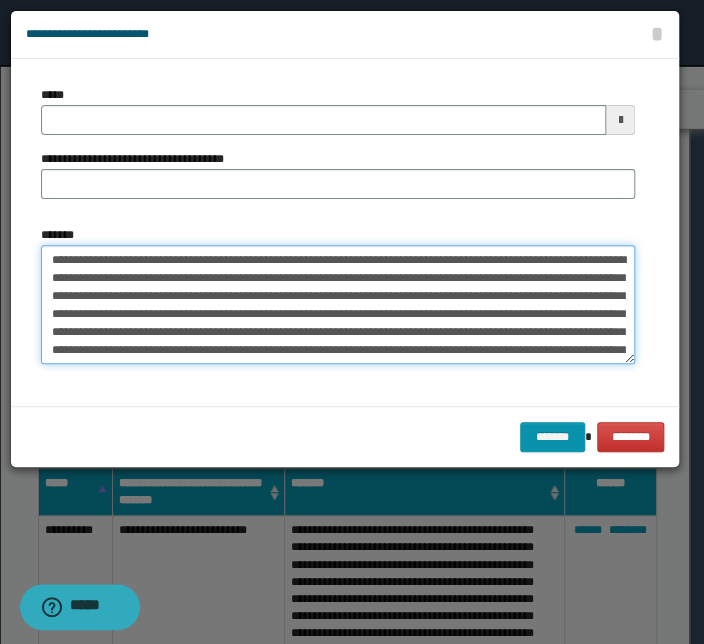 drag, startPoint x: 284, startPoint y: 257, endPoint x: -2, endPoint y: 248, distance: 286.14157 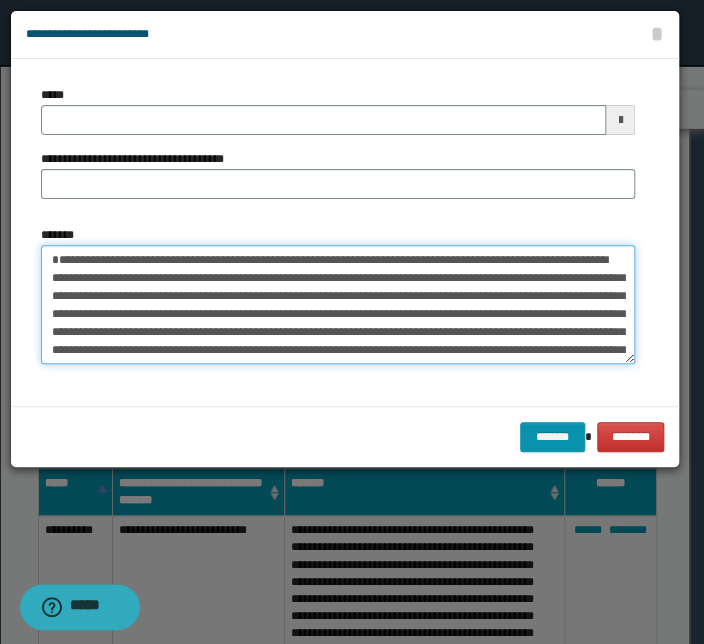 type 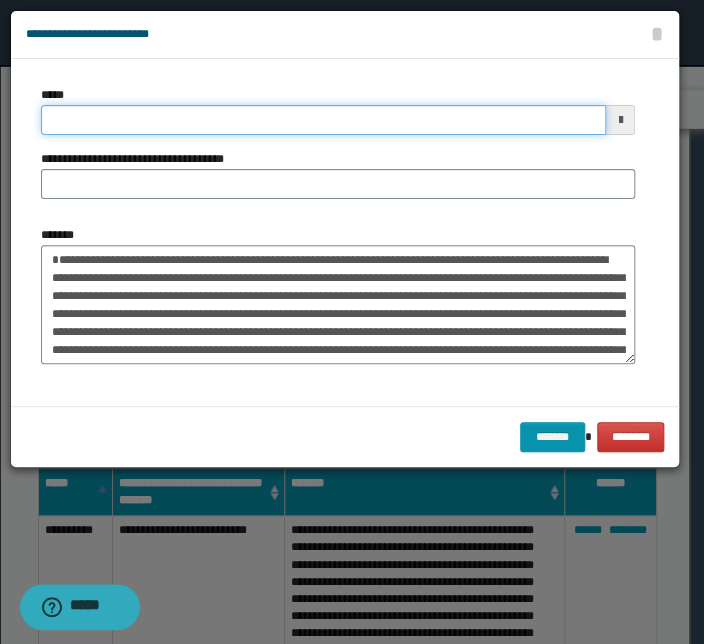 click on "*****" at bounding box center [323, 120] 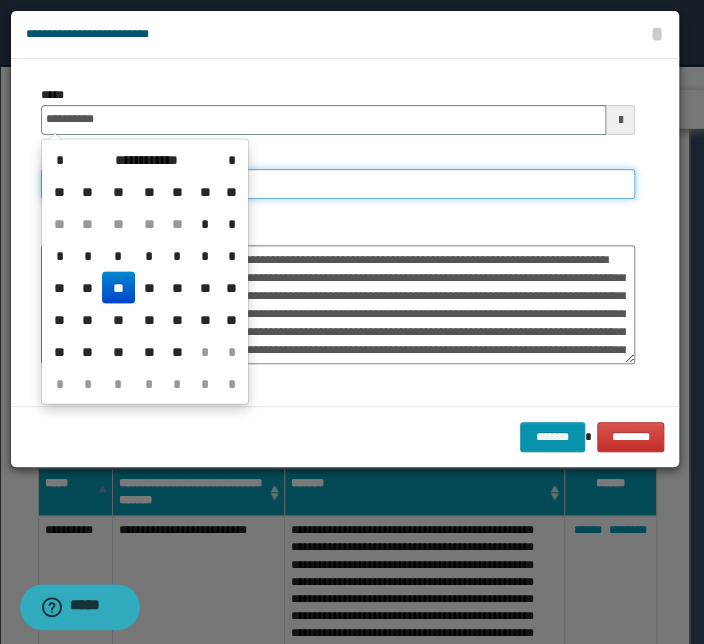 type on "**********" 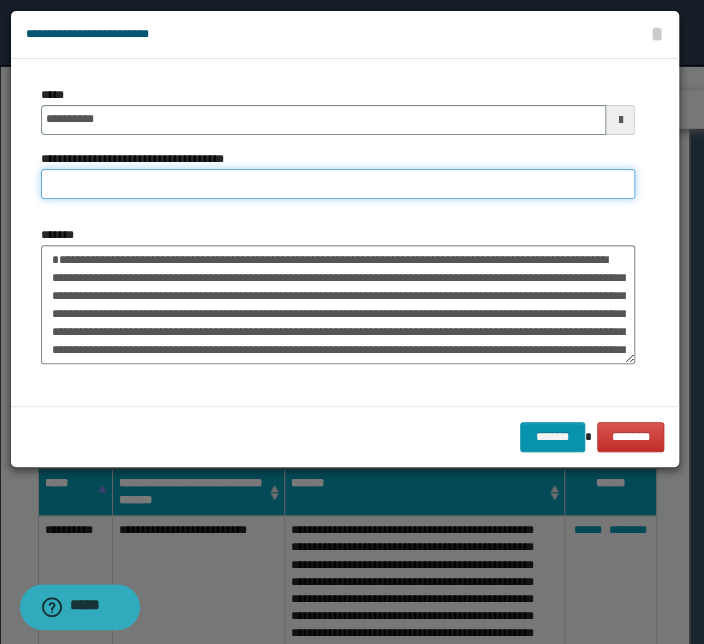 paste on "**********" 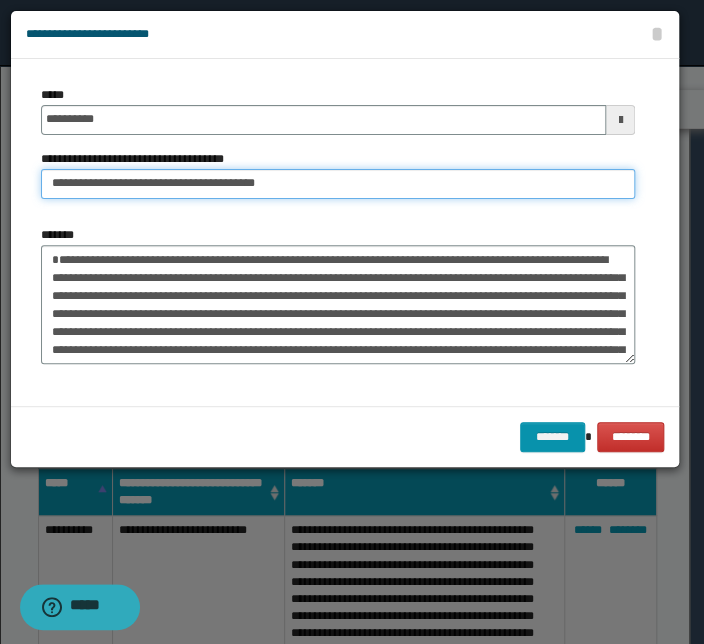 drag, startPoint x: 110, startPoint y: 183, endPoint x: -282, endPoint y: 144, distance: 393.93527 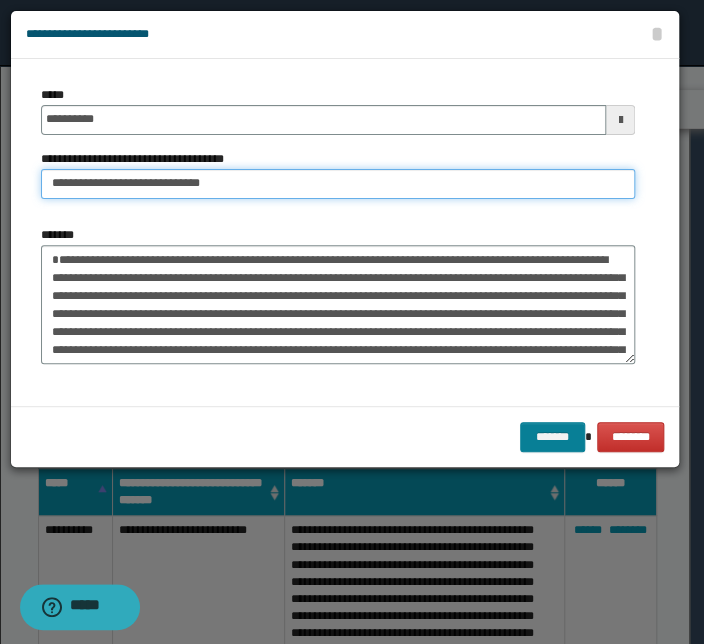 type on "**********" 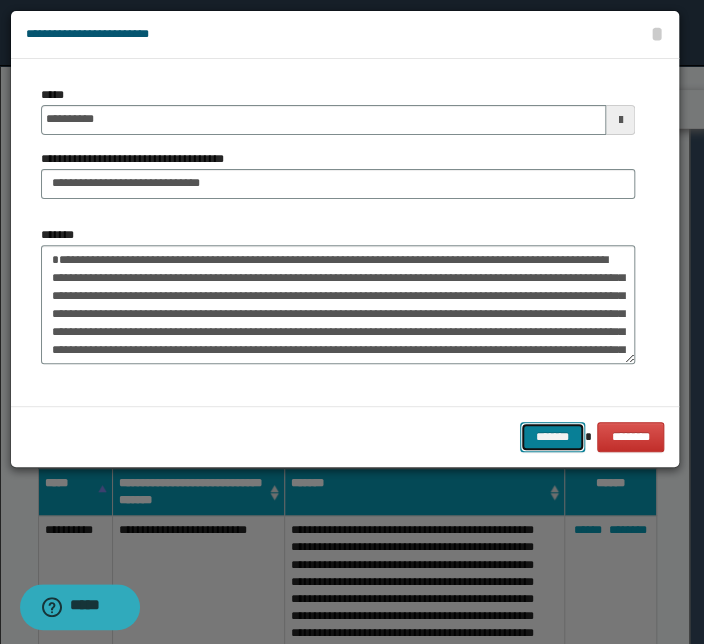 click on "*******" at bounding box center (552, 437) 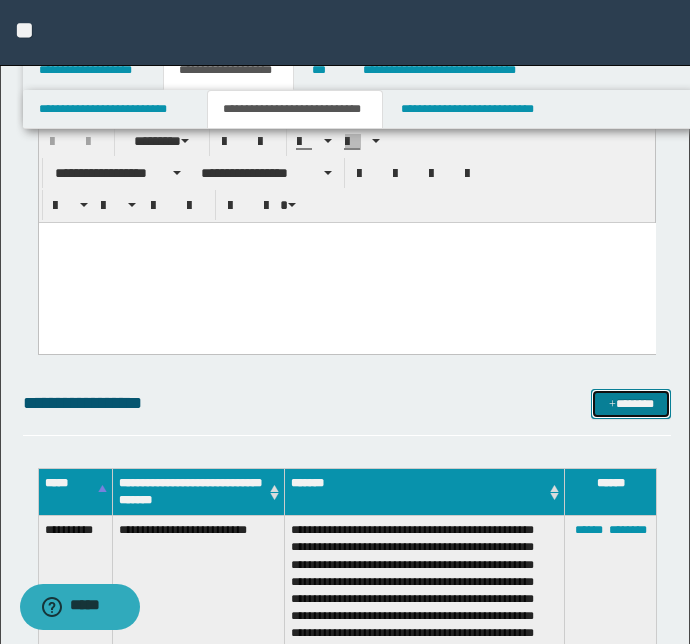 click on "*******" at bounding box center [631, 404] 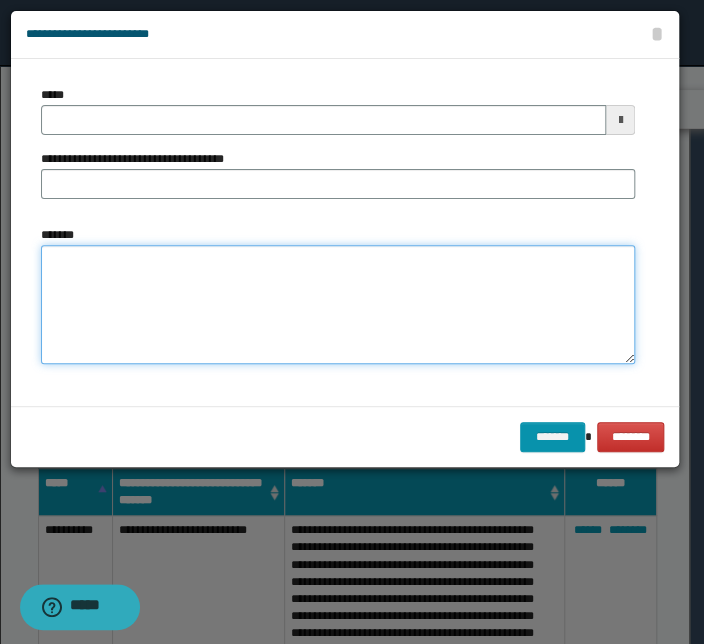 click on "*******" at bounding box center (338, 305) 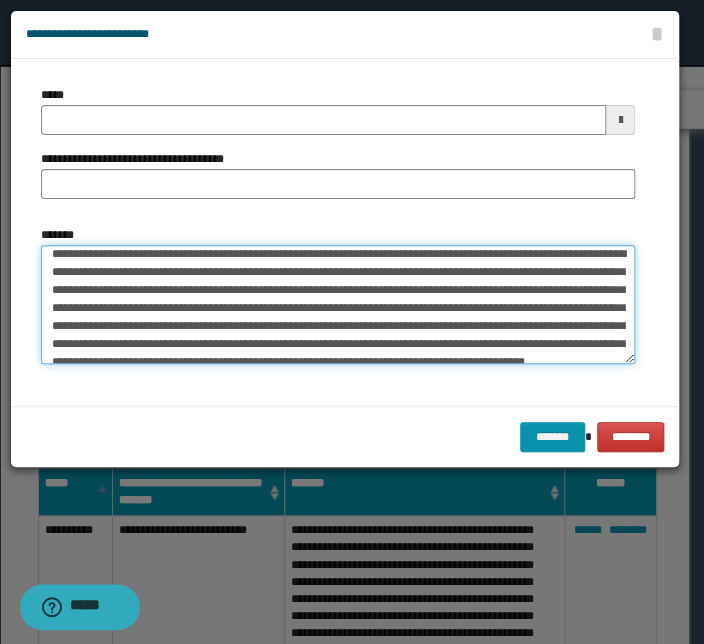 scroll, scrollTop: 0, scrollLeft: 0, axis: both 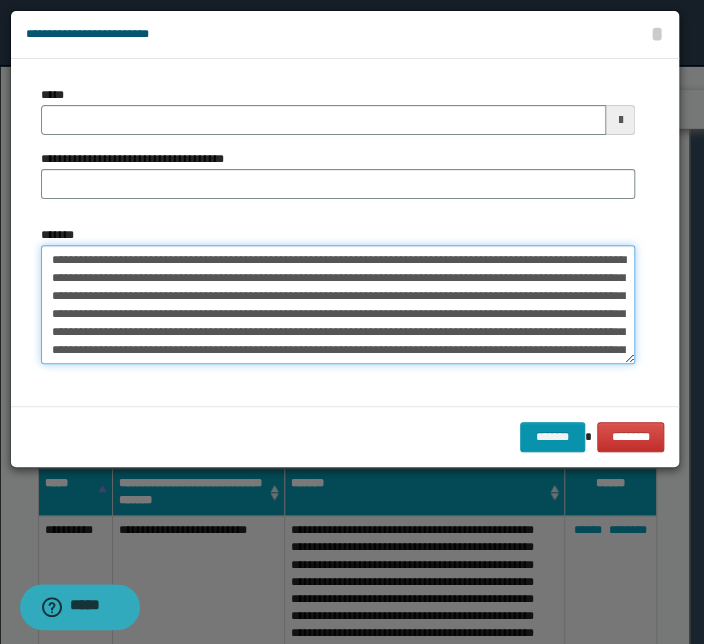 drag, startPoint x: 281, startPoint y: 260, endPoint x: -71, endPoint y: 237, distance: 352.7506 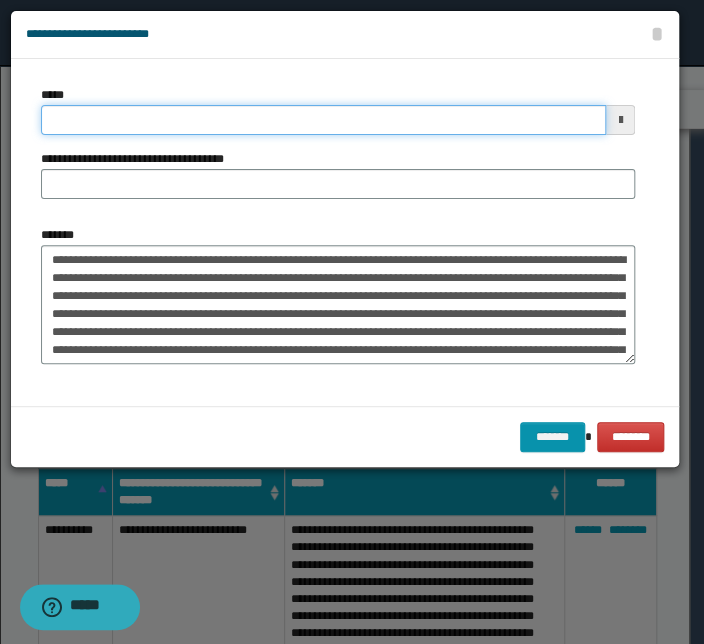 click on "*****" at bounding box center [323, 120] 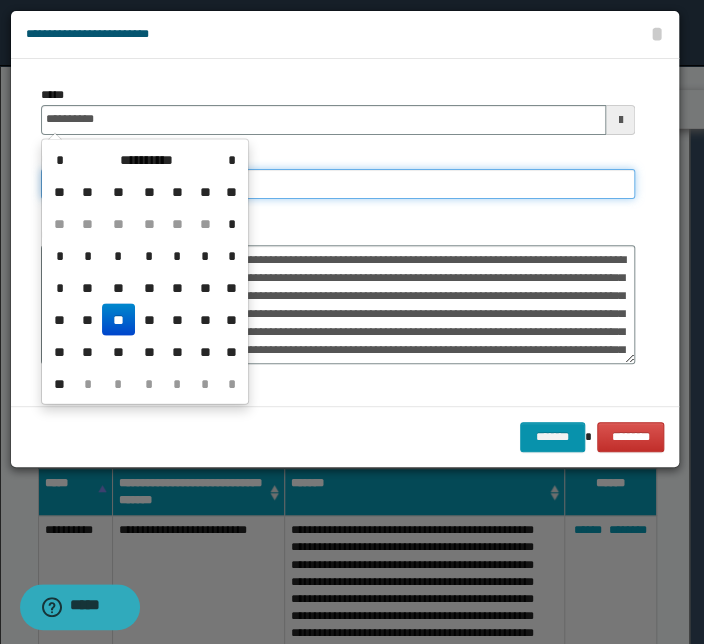 type on "**********" 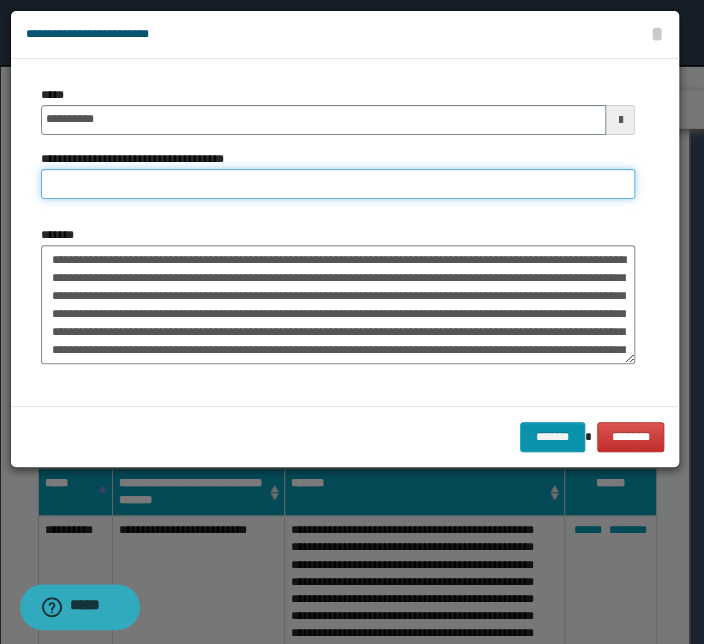 paste on "**********" 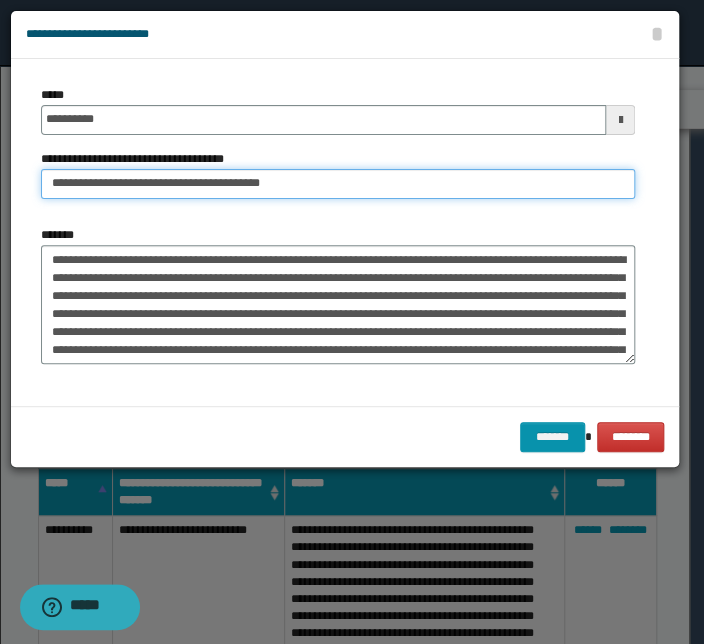 drag, startPoint x: 115, startPoint y: 187, endPoint x: -82, endPoint y: 176, distance: 197.30687 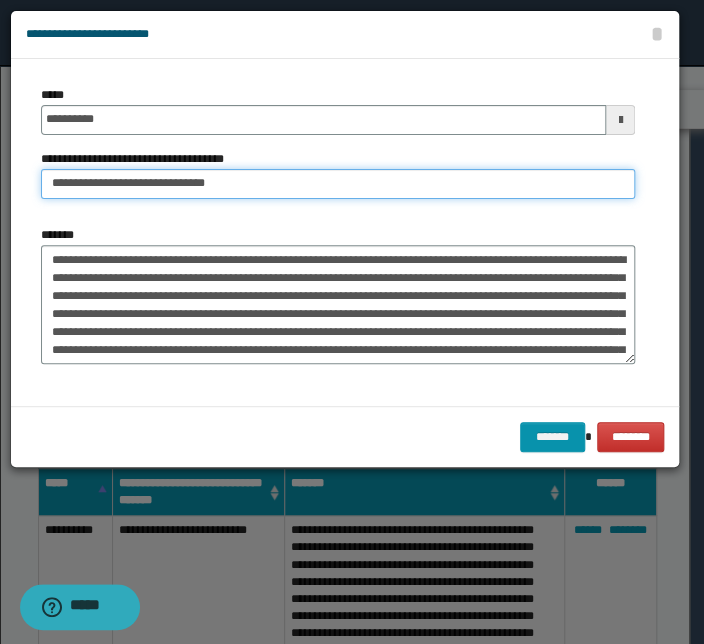 type on "**********" 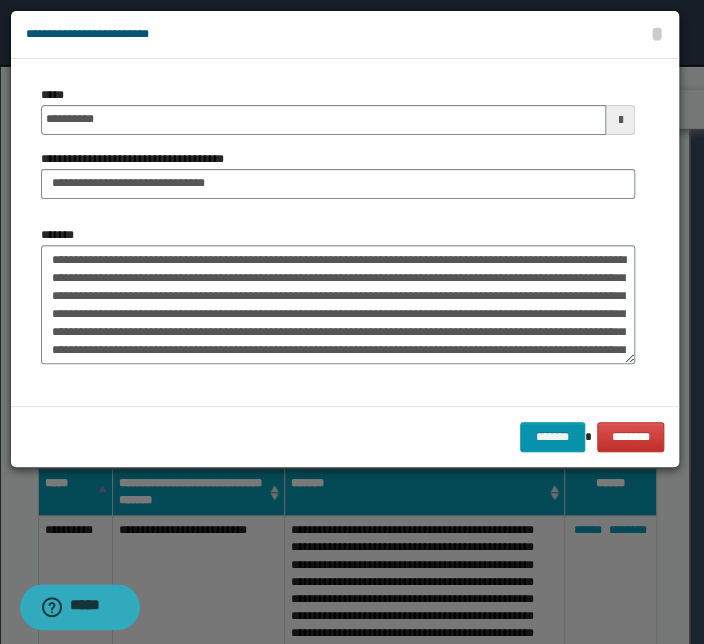 click on "**********" at bounding box center (338, 232) 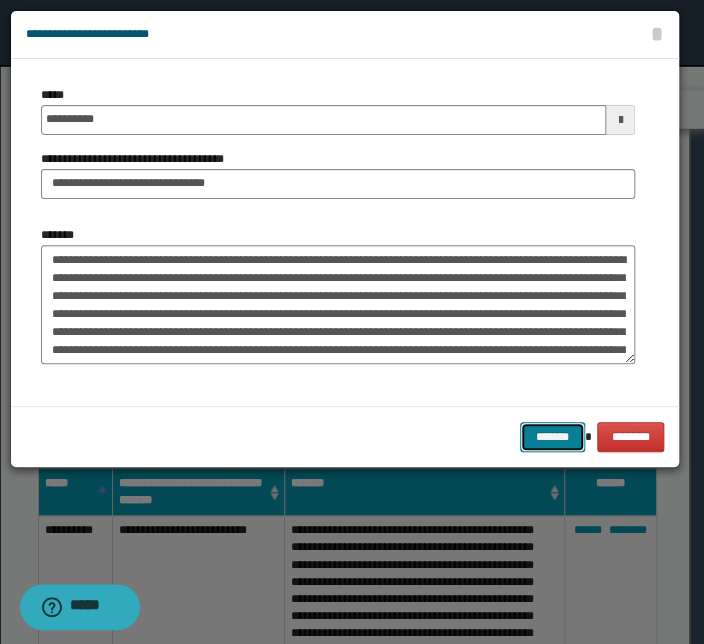 drag, startPoint x: 534, startPoint y: 425, endPoint x: 84, endPoint y: 377, distance: 452.55276 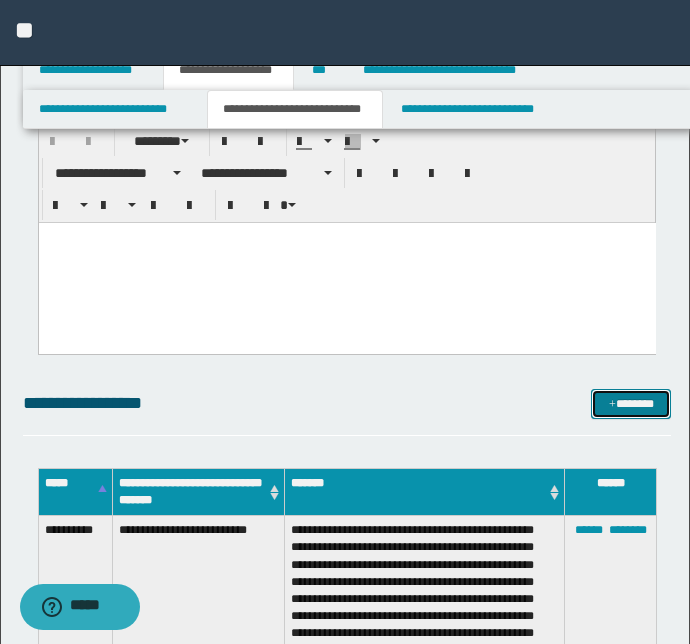 click on "*******" at bounding box center (631, 404) 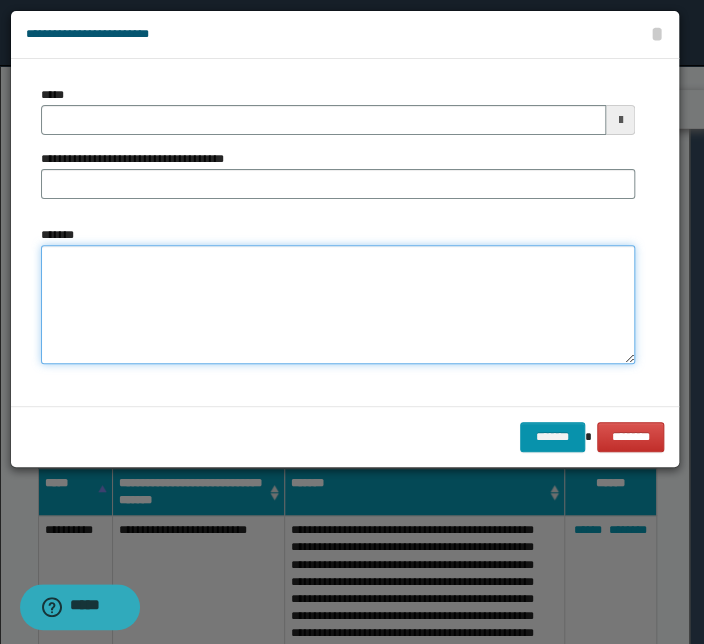 click on "*******" at bounding box center (338, 305) 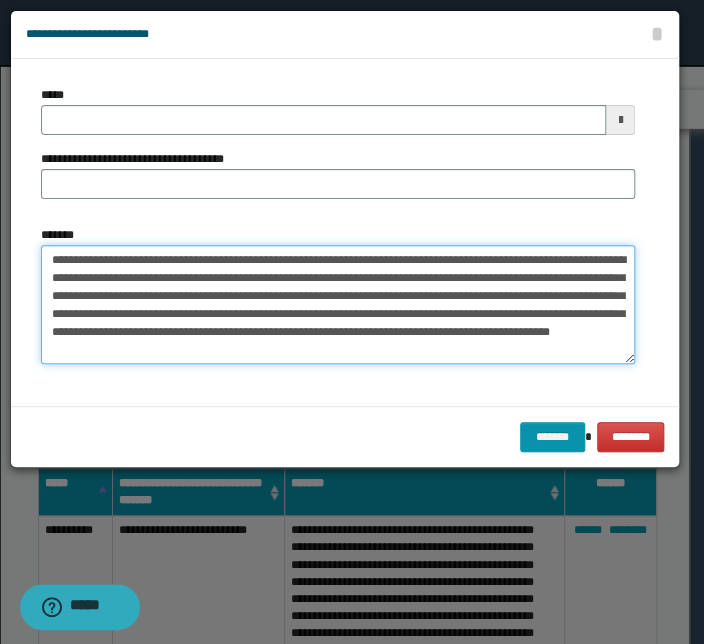 drag, startPoint x: 337, startPoint y: 260, endPoint x: 2, endPoint y: 242, distance: 335.48325 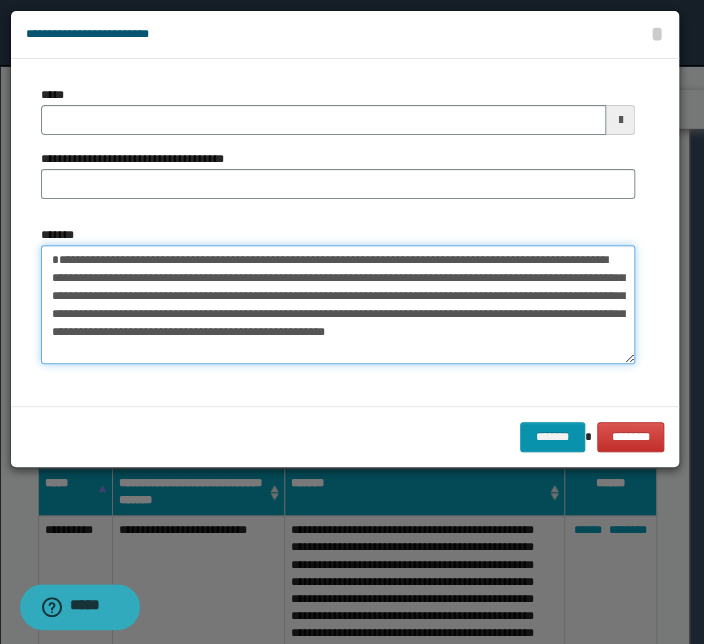 type 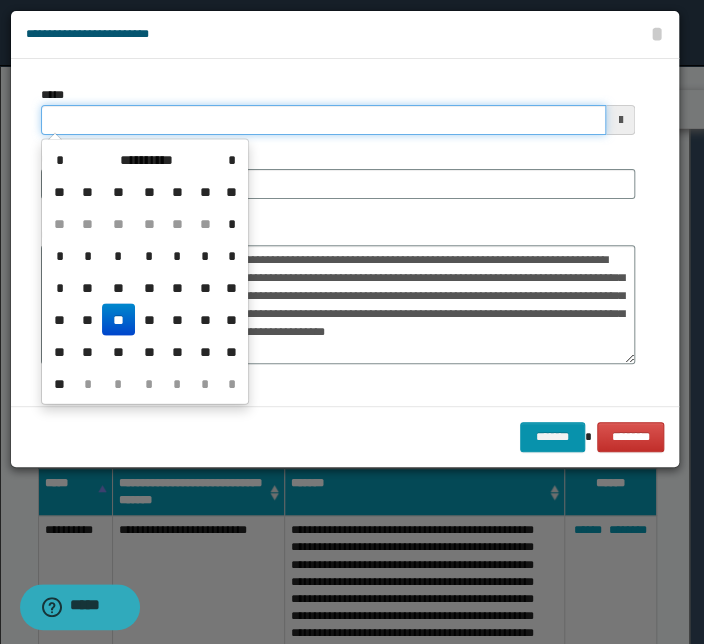 click on "*****" at bounding box center (323, 120) 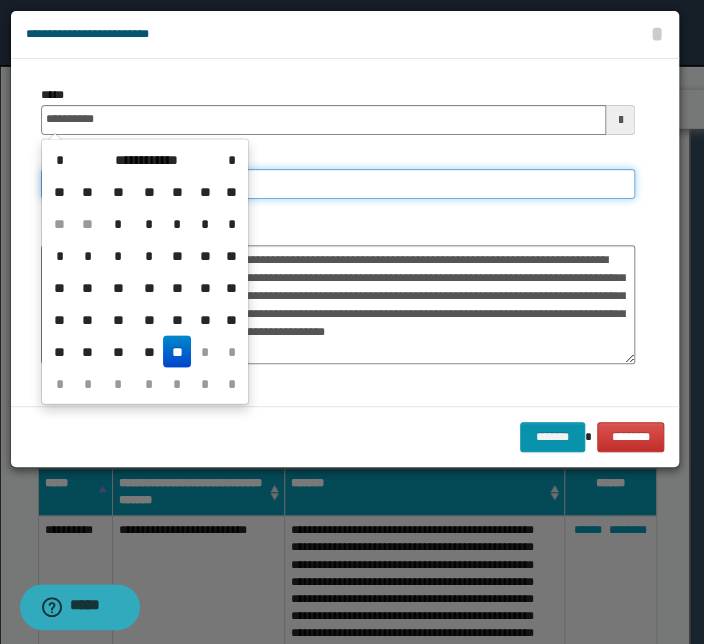 type on "**********" 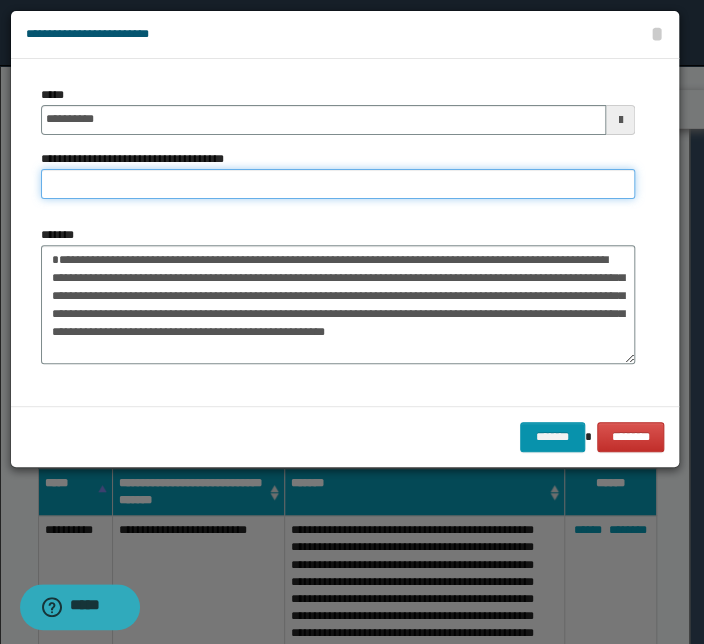 click on "**********" at bounding box center (338, 184) 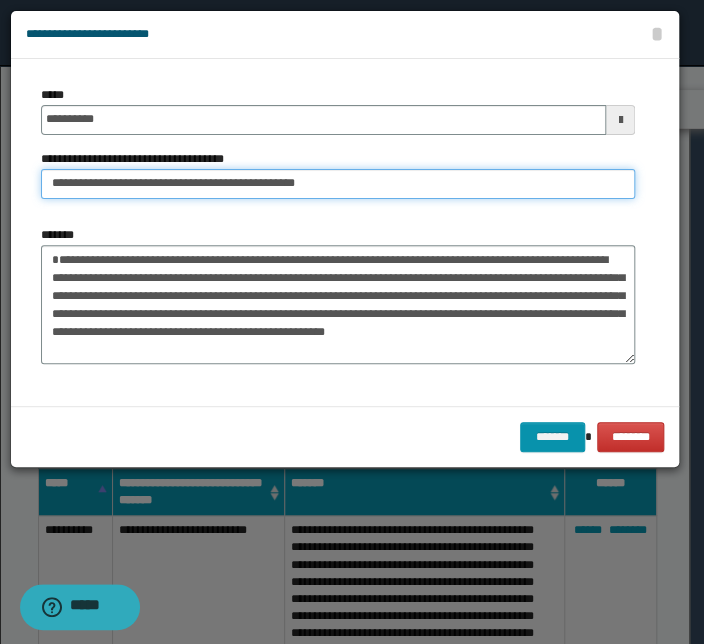 drag, startPoint x: 113, startPoint y: 186, endPoint x: -84, endPoint y: 174, distance: 197.36514 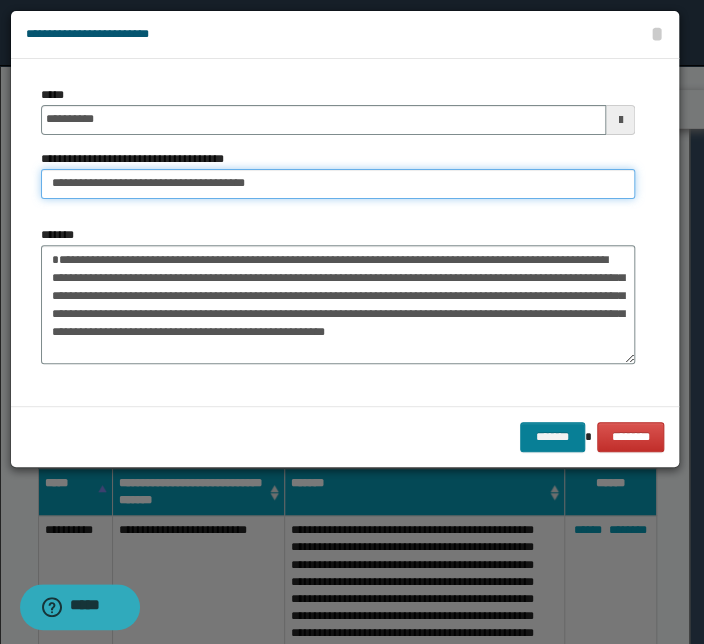 type on "**********" 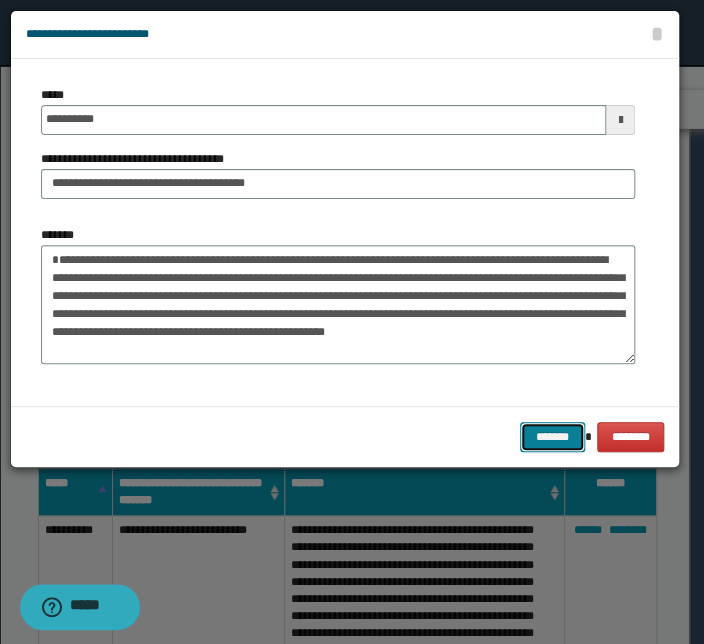 click on "*******" at bounding box center (552, 437) 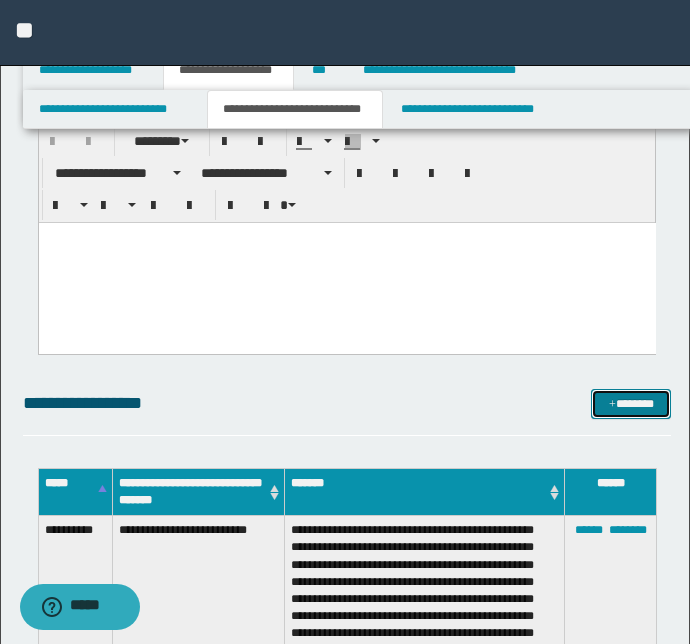 click on "*******" at bounding box center (631, 404) 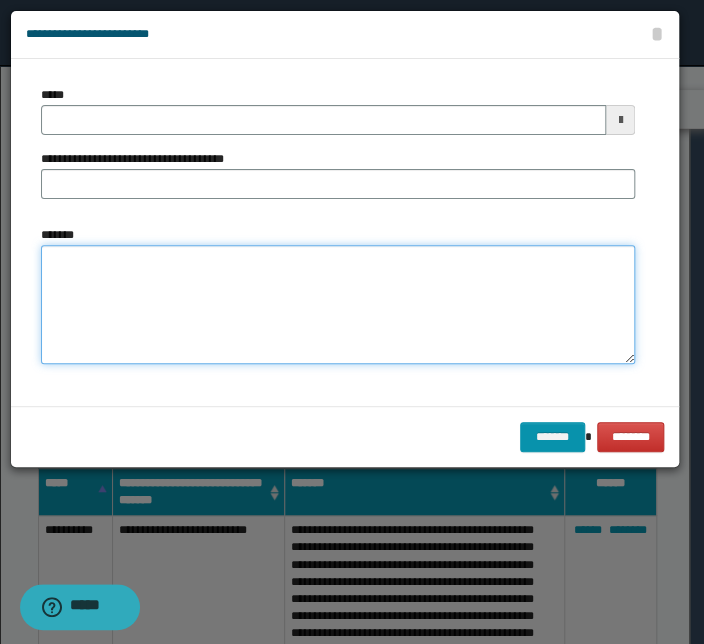 click on "*******" at bounding box center (338, 305) 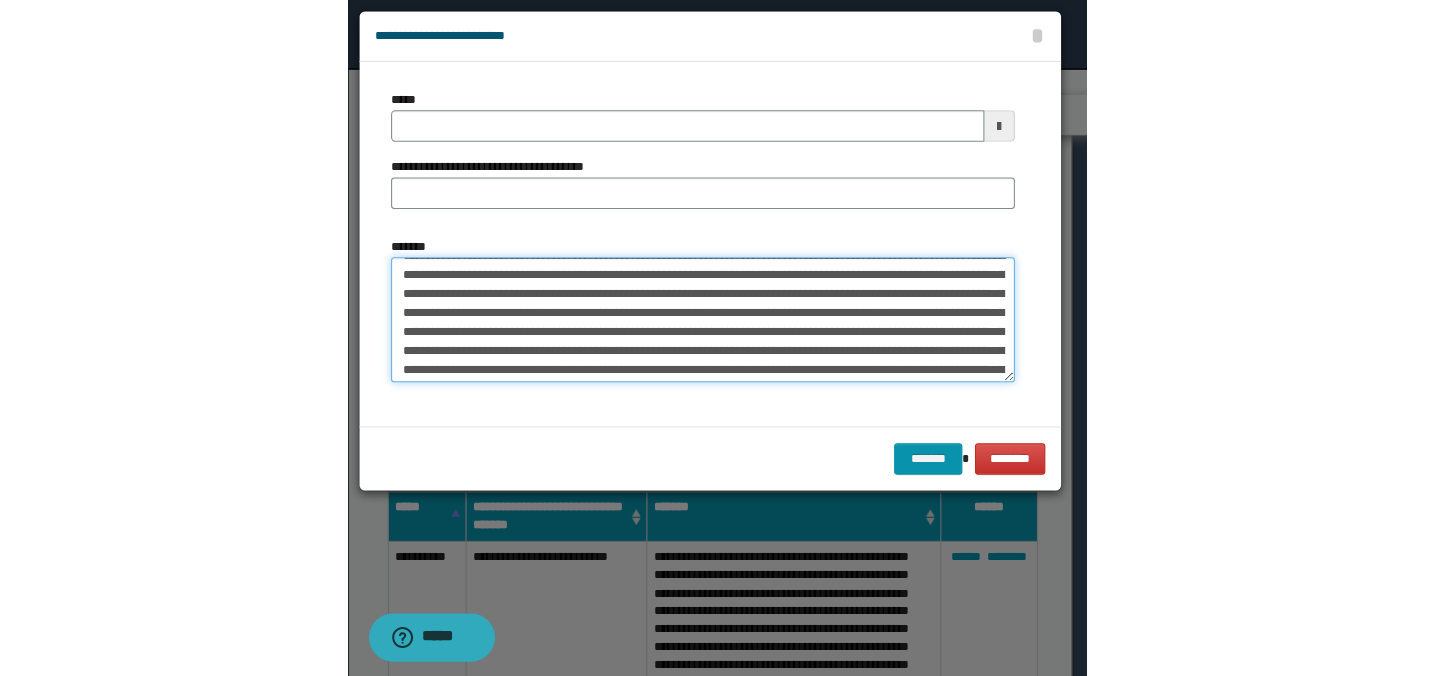scroll, scrollTop: 0, scrollLeft: 0, axis: both 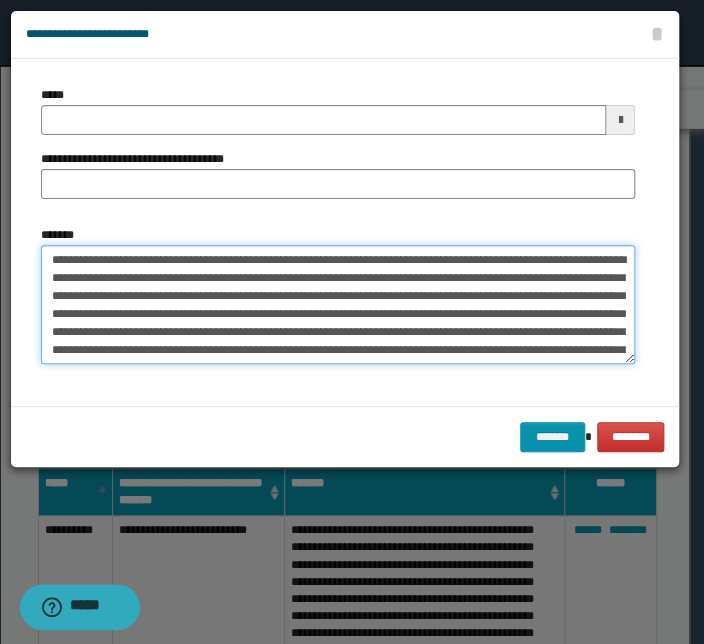 drag, startPoint x: 282, startPoint y: 258, endPoint x: -37, endPoint y: 243, distance: 319.35248 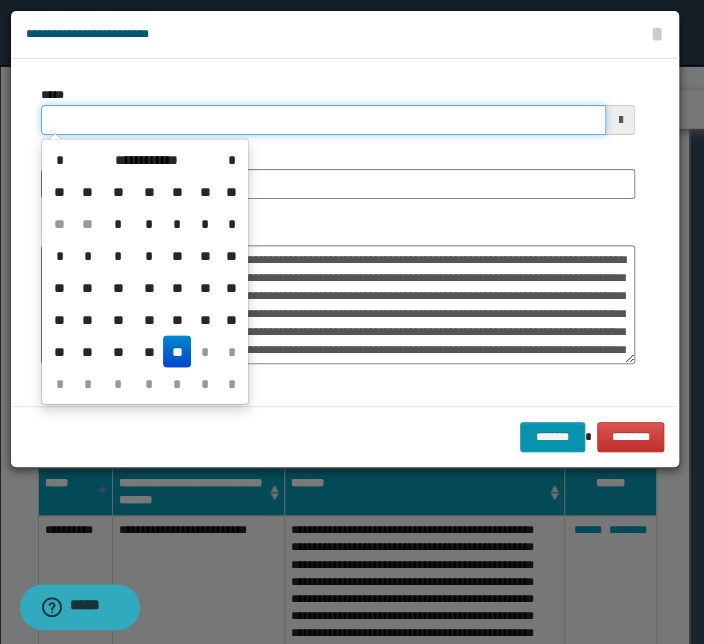 click on "*****" at bounding box center [323, 120] 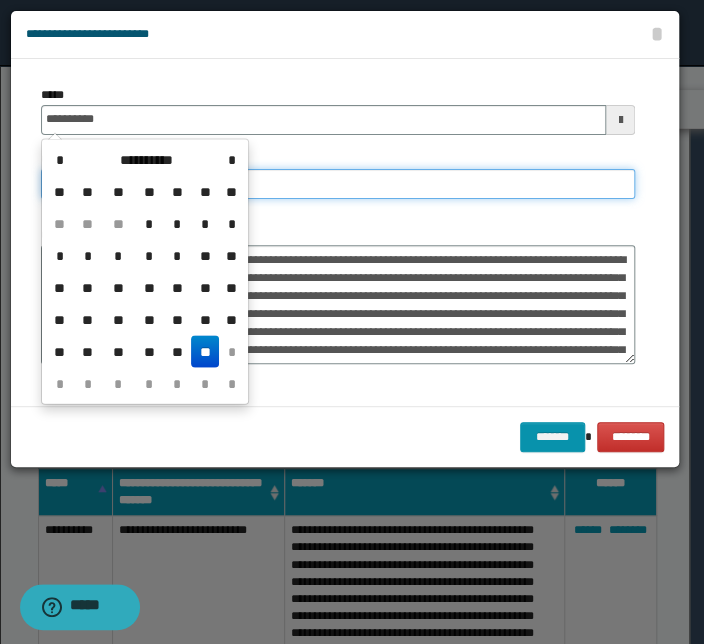 type on "**********" 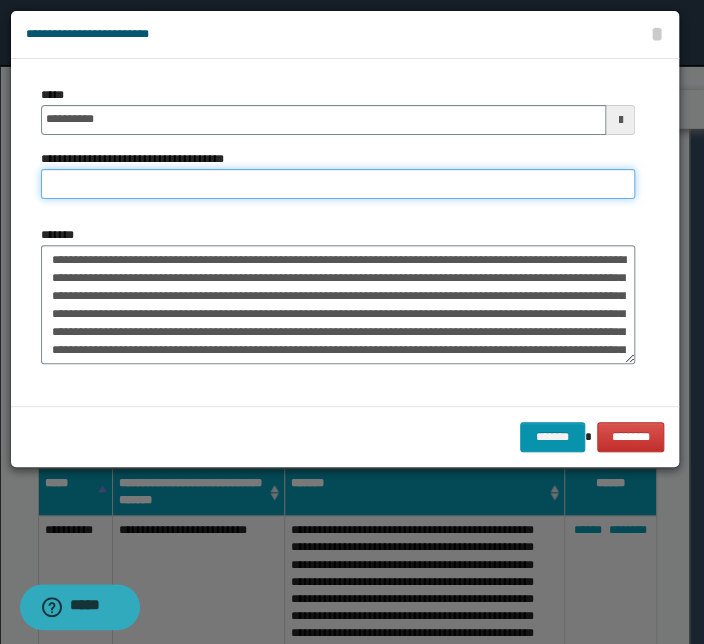 paste on "**********" 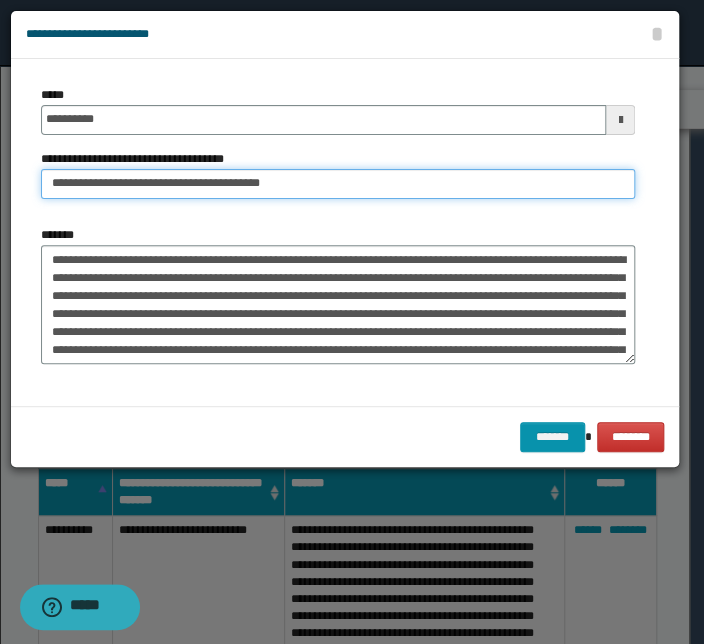 drag, startPoint x: 113, startPoint y: 185, endPoint x: -65, endPoint y: 160, distance: 179.74704 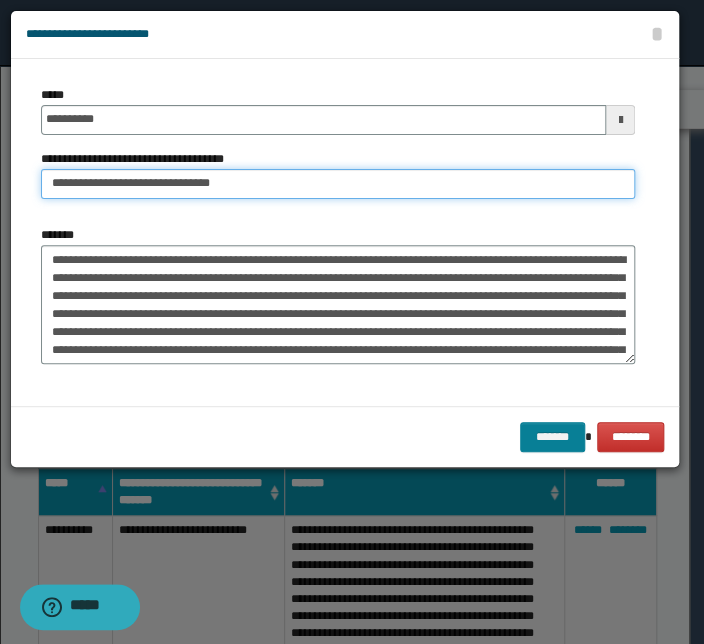 type on "**********" 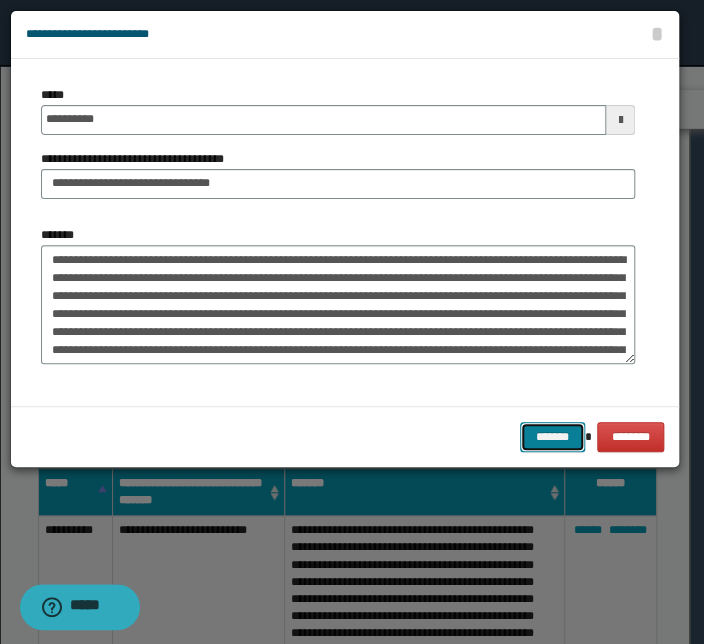 click on "*******" at bounding box center [552, 437] 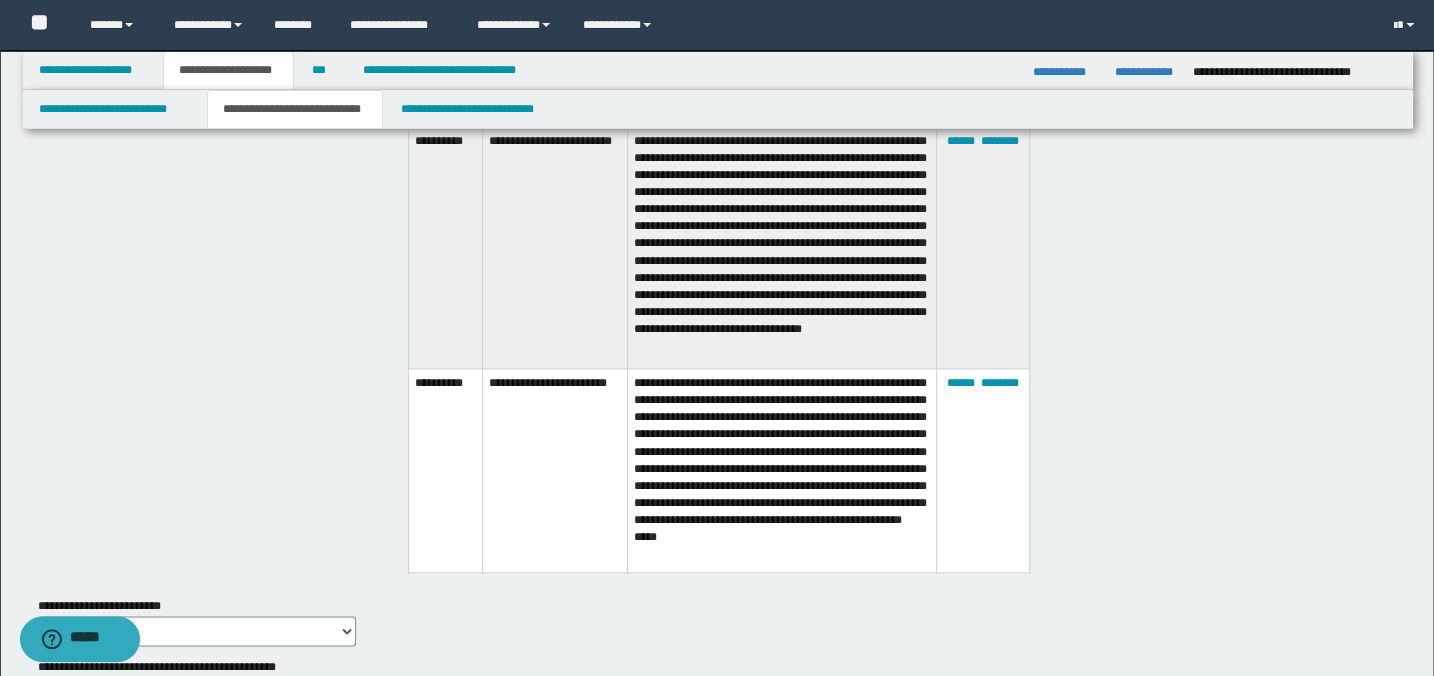 scroll, scrollTop: 12867, scrollLeft: 0, axis: vertical 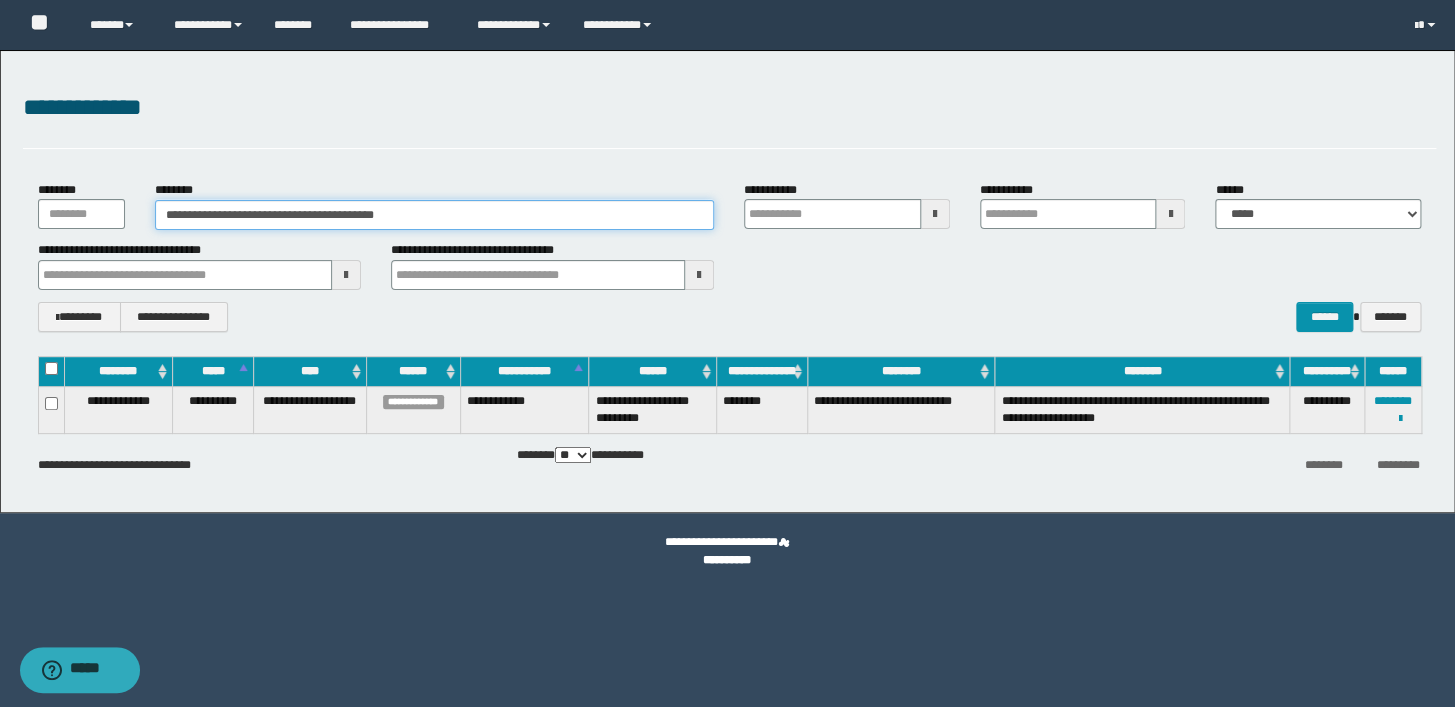 drag, startPoint x: 455, startPoint y: 219, endPoint x: 136, endPoint y: 207, distance: 319.22562 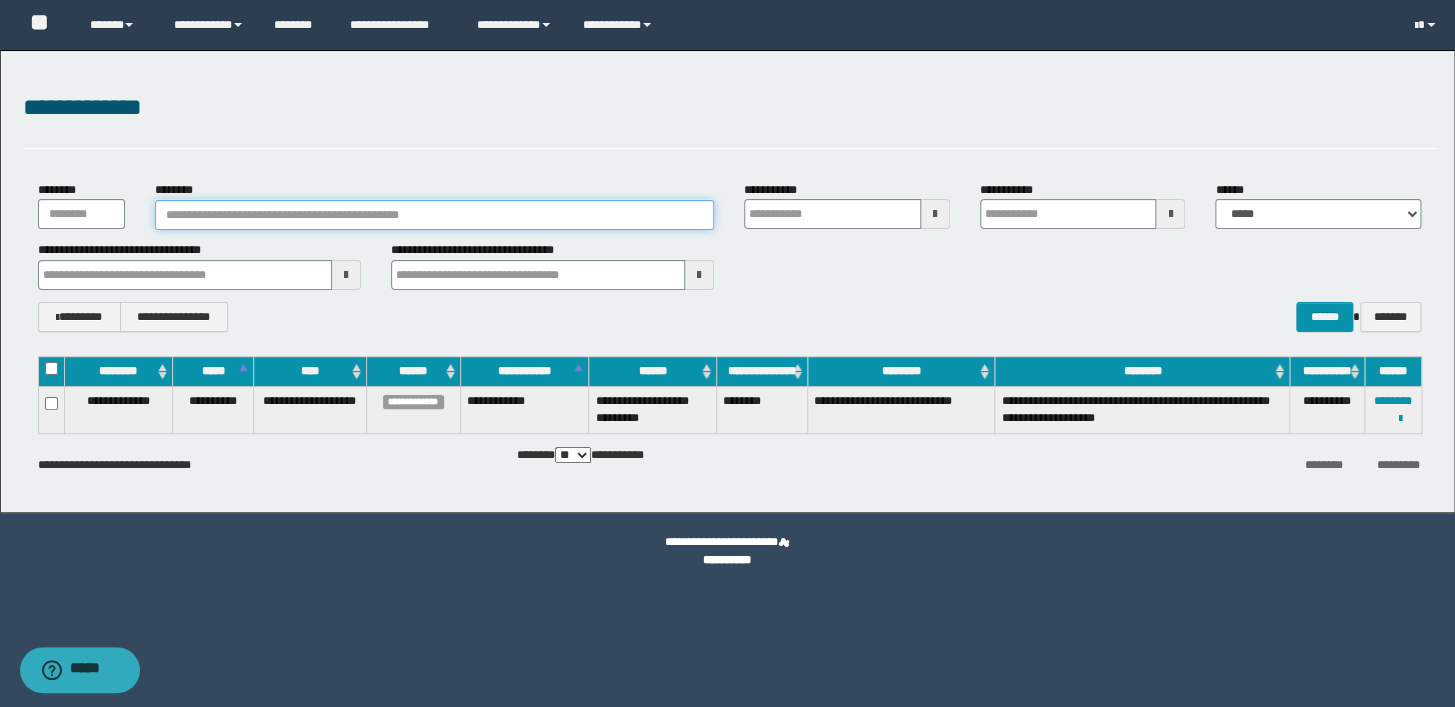paste on "********" 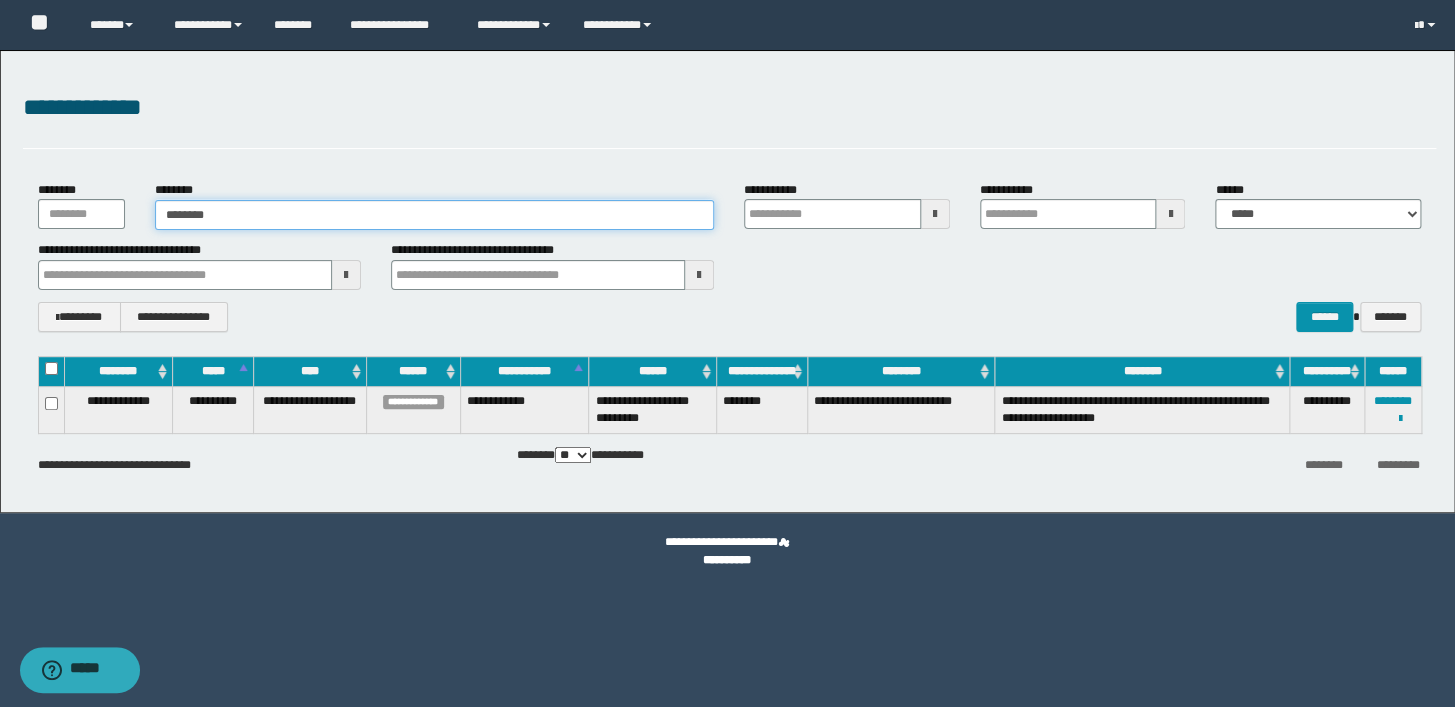type on "********" 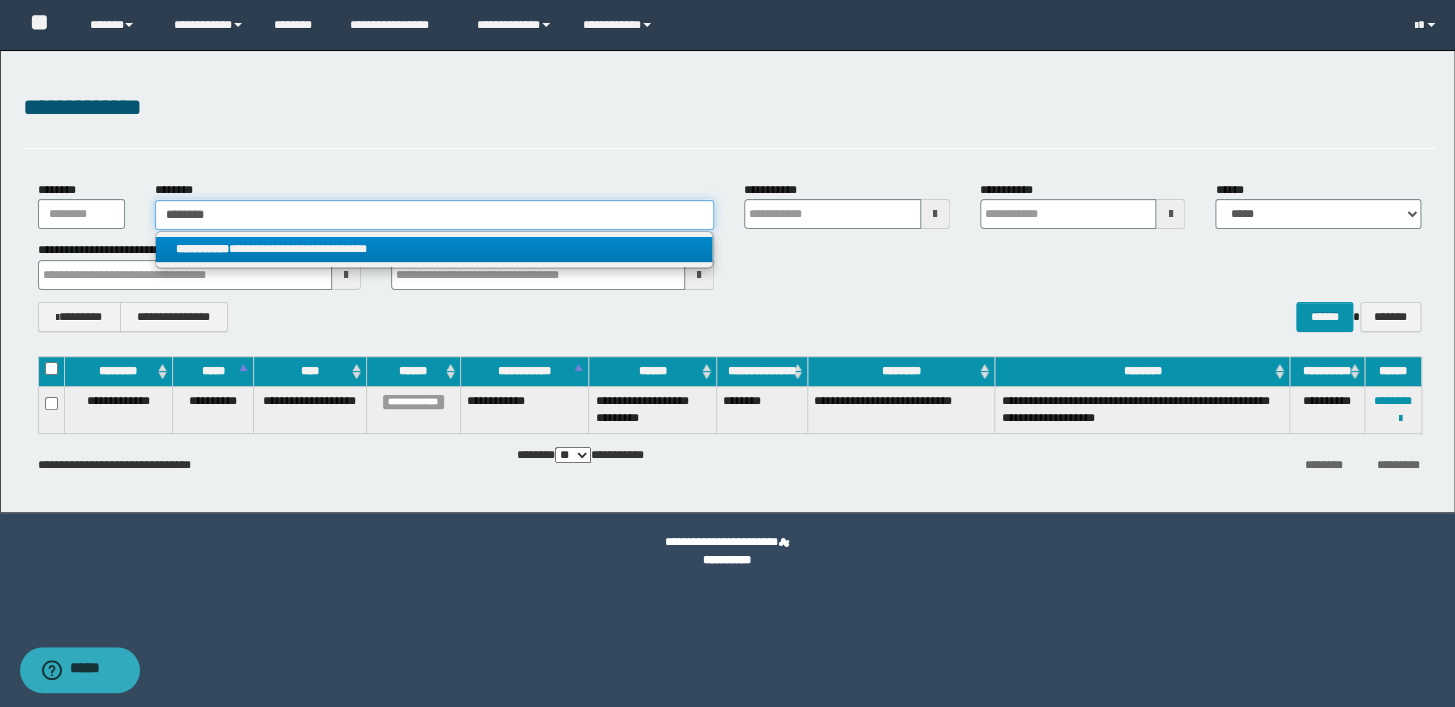 type on "********" 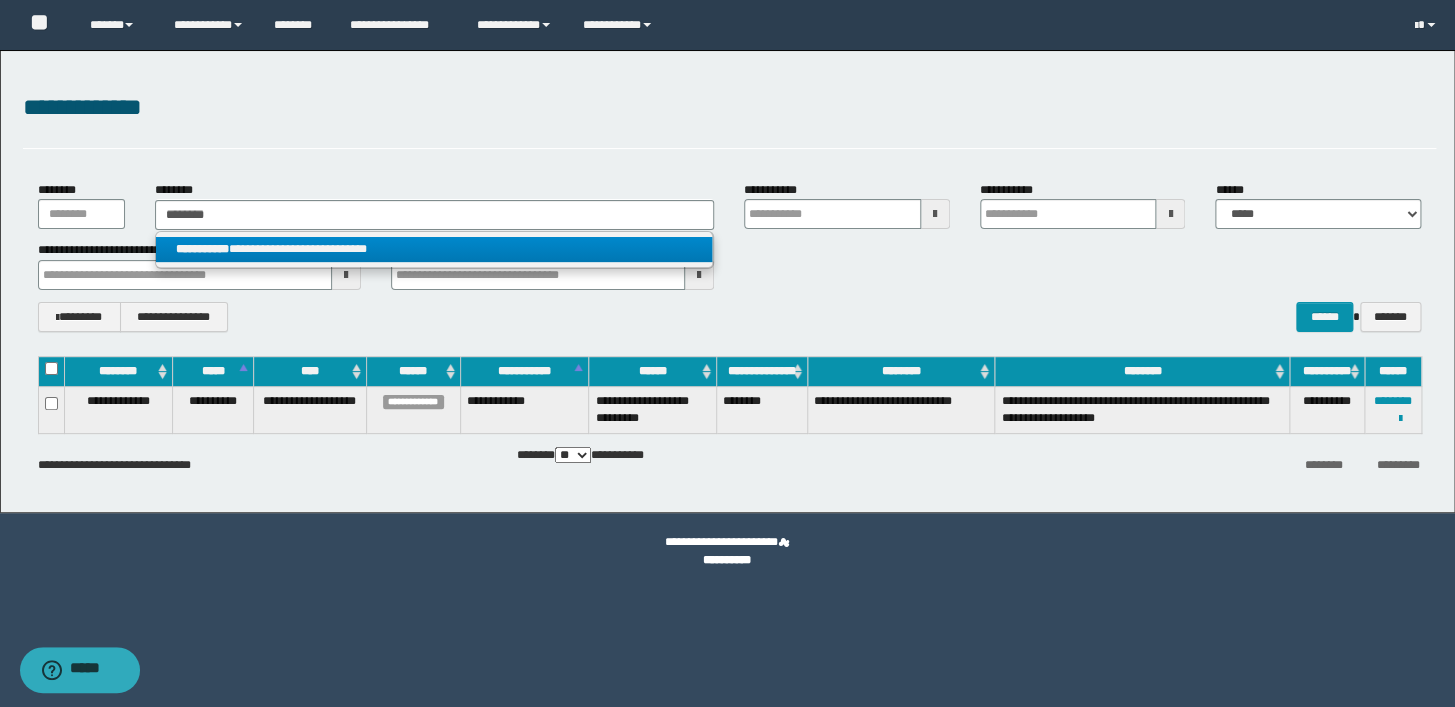 click on "**********" at bounding box center [434, 249] 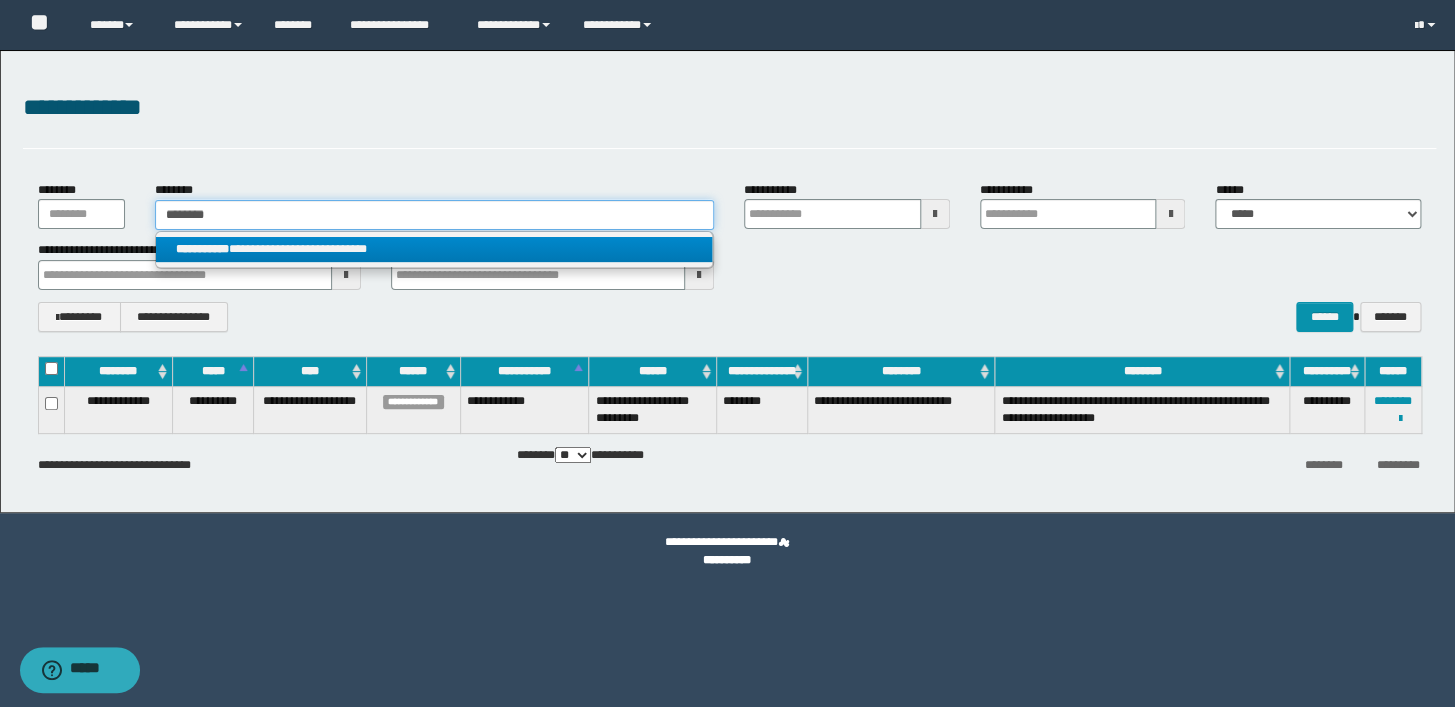 type 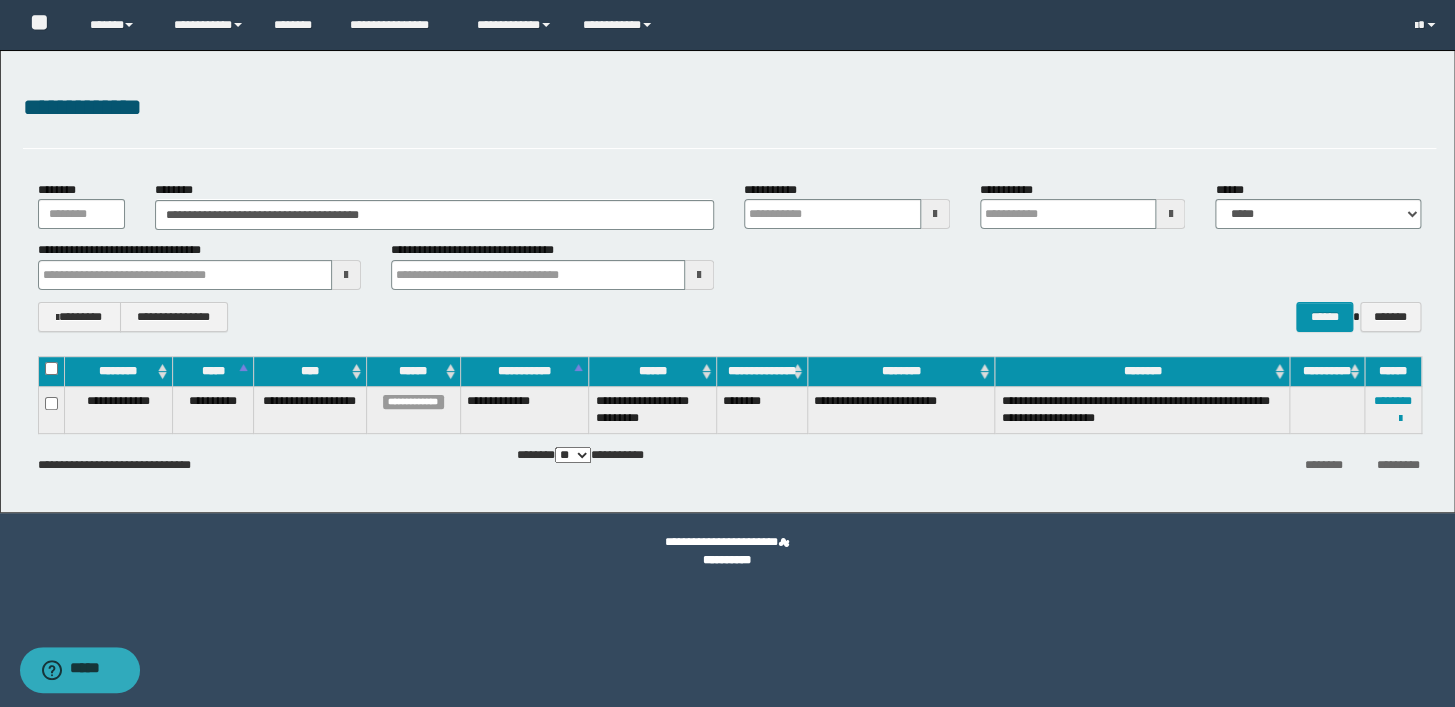 click on "**********" at bounding box center [729, 256] 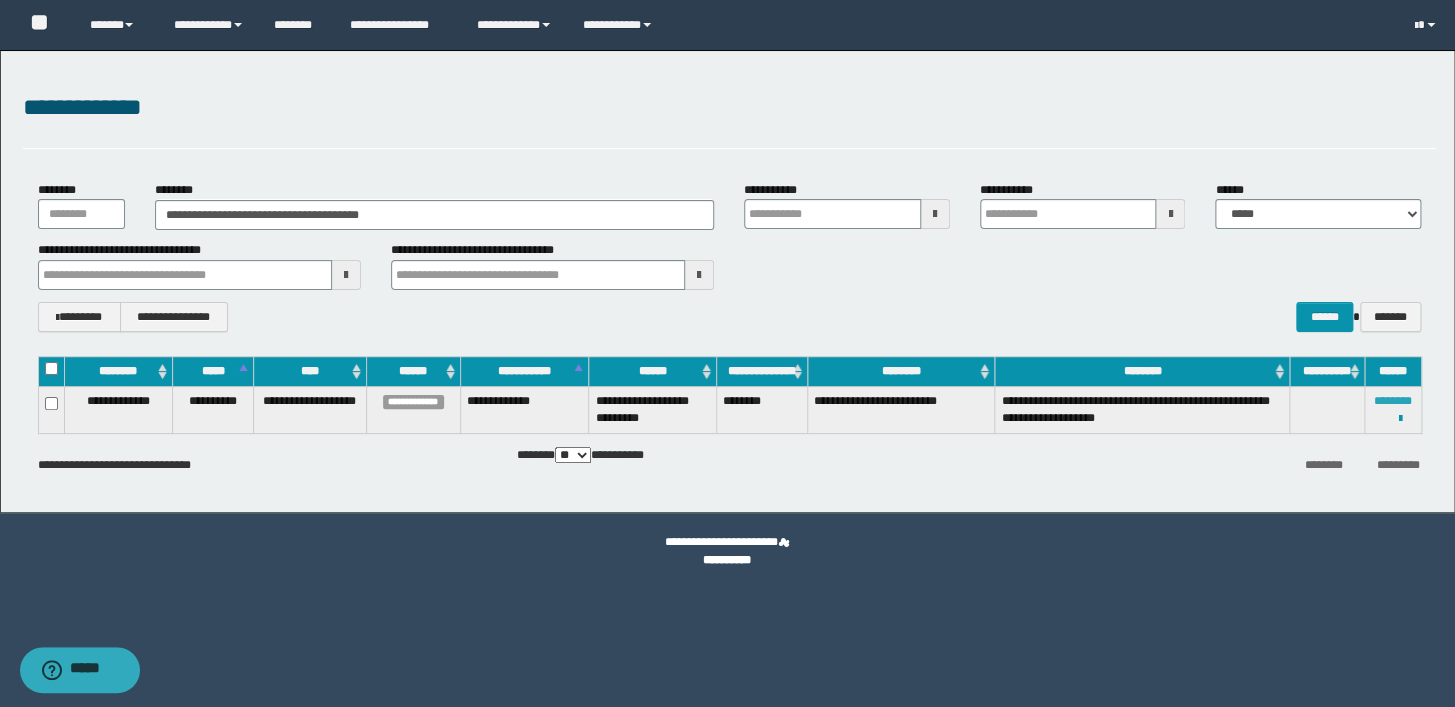 click on "********" at bounding box center (1393, 401) 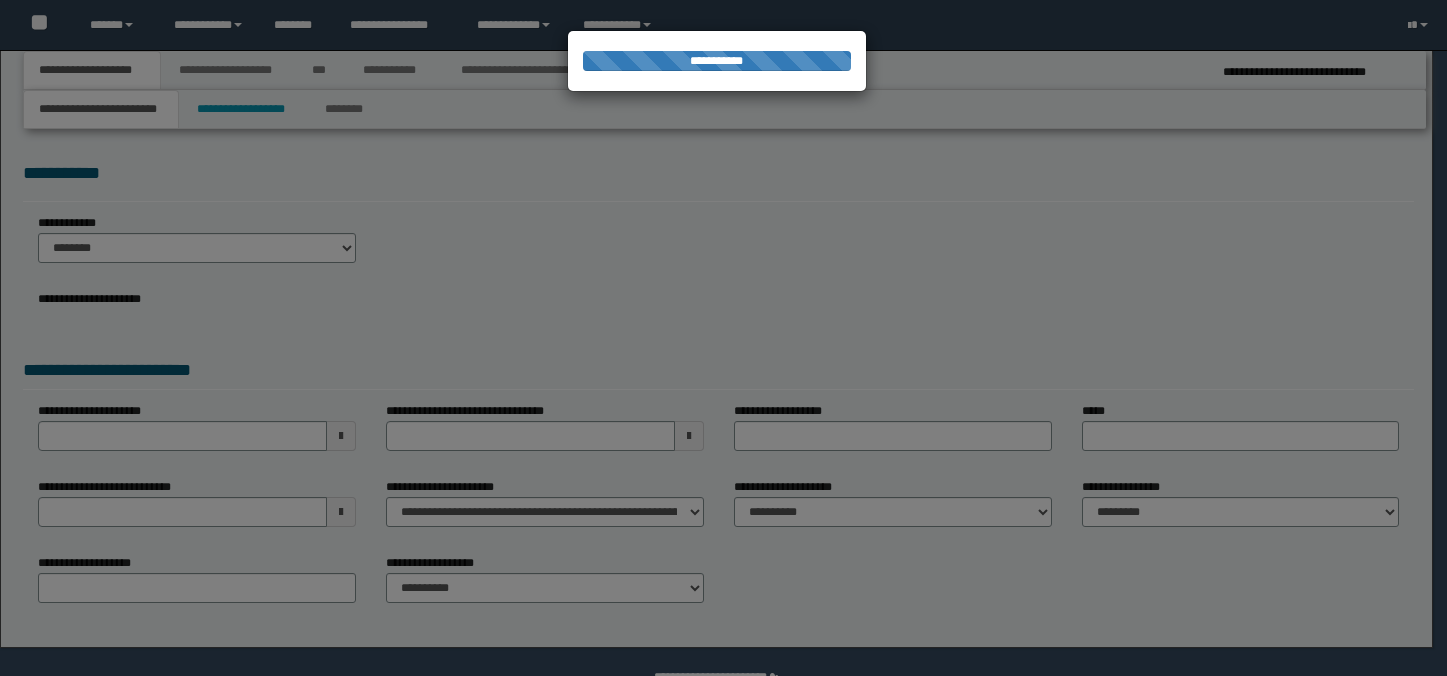 scroll, scrollTop: 0, scrollLeft: 0, axis: both 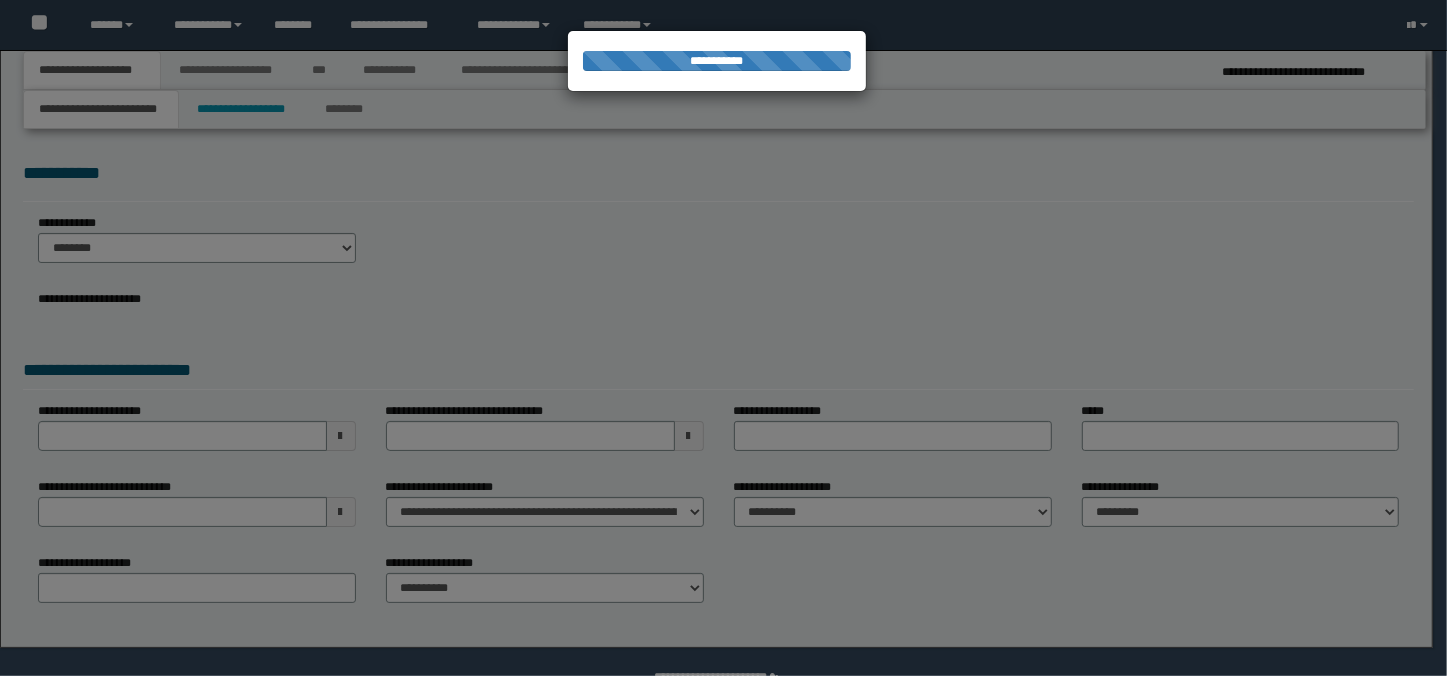 select on "*" 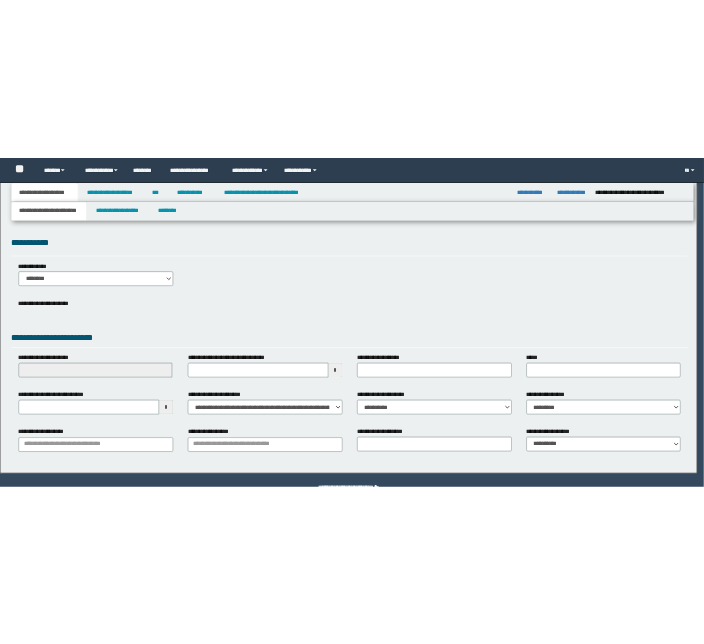 scroll, scrollTop: 0, scrollLeft: 0, axis: both 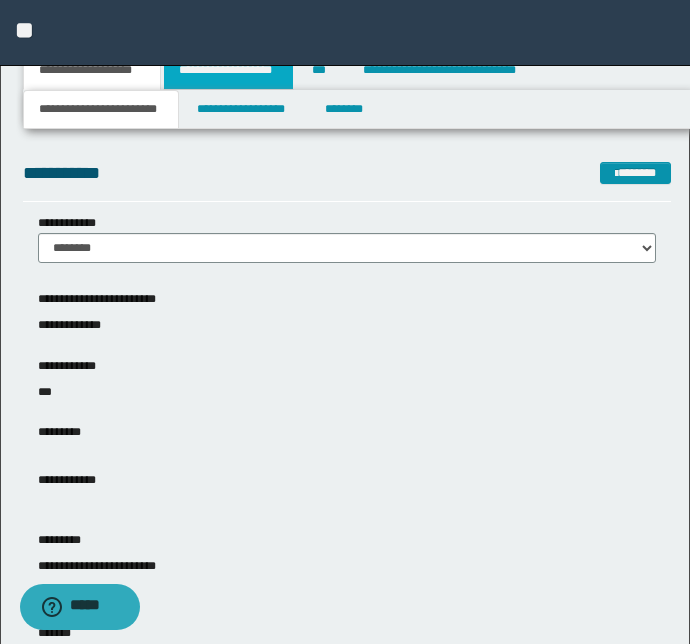 click on "**********" at bounding box center (228, 70) 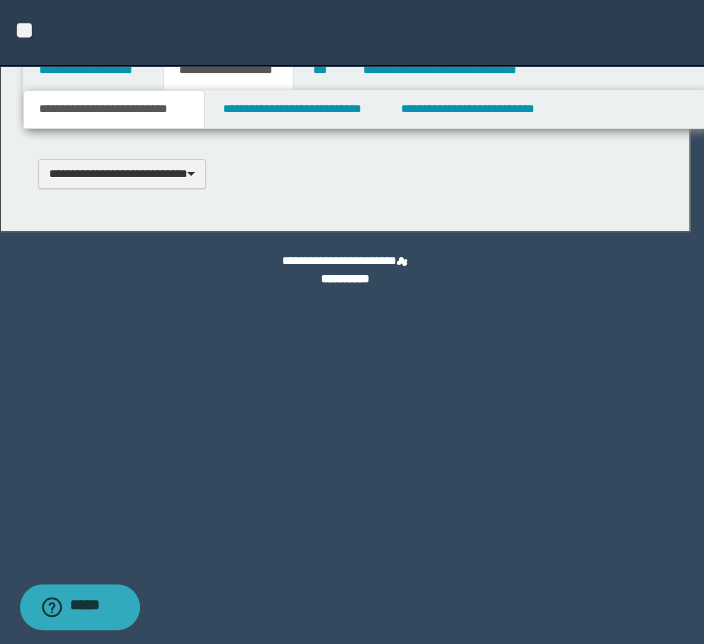scroll, scrollTop: 0, scrollLeft: 0, axis: both 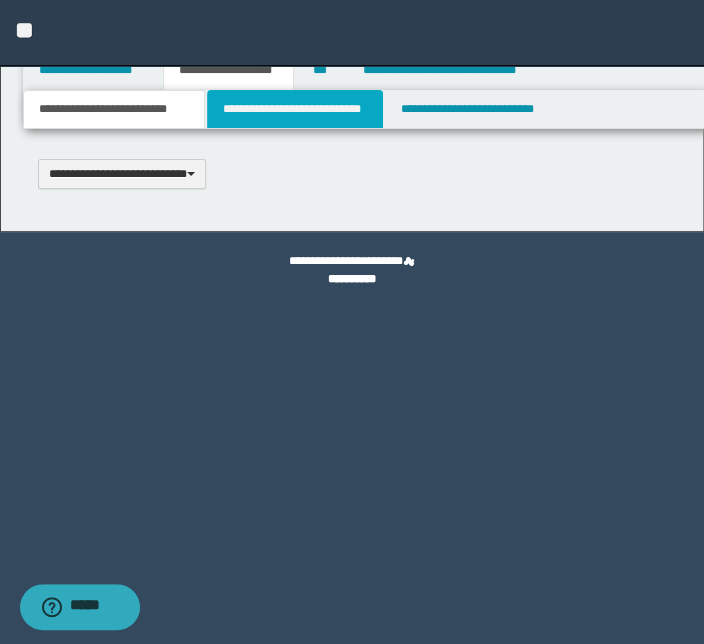 click on "**********" at bounding box center (294, 109) 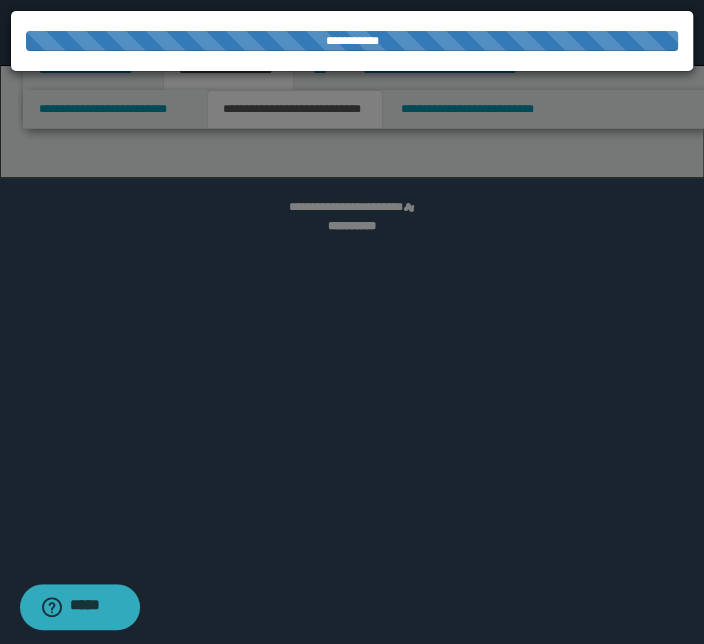 select on "*" 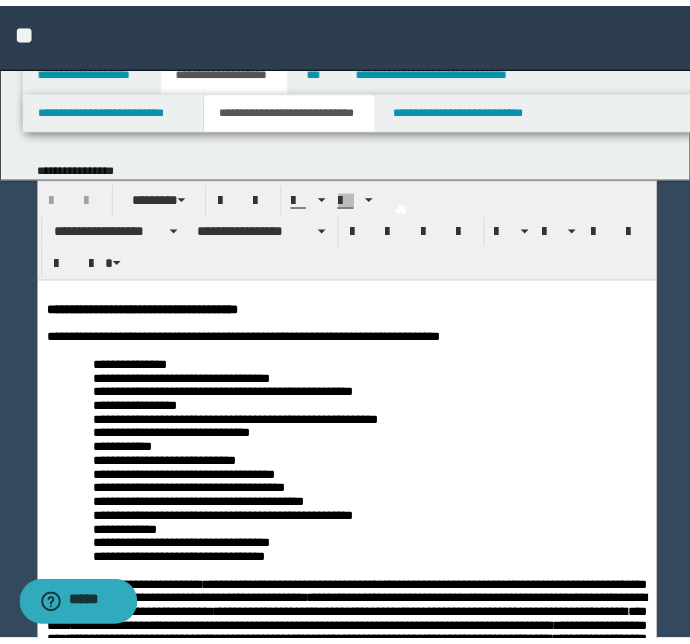scroll, scrollTop: 0, scrollLeft: 0, axis: both 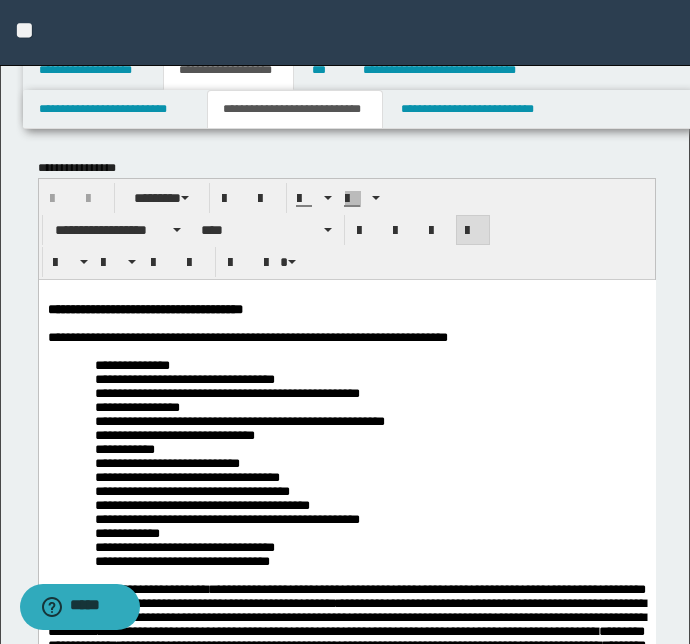 click on "**********" at bounding box center (346, 2144) 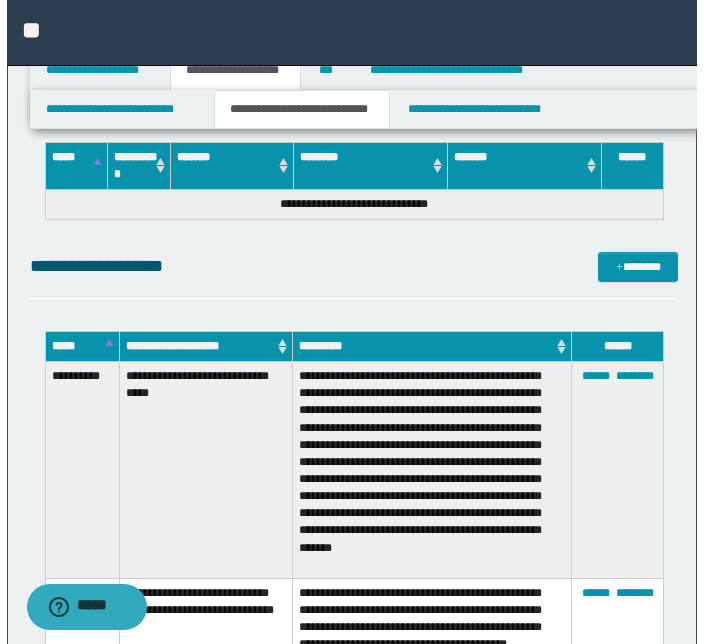 scroll, scrollTop: 6234, scrollLeft: 0, axis: vertical 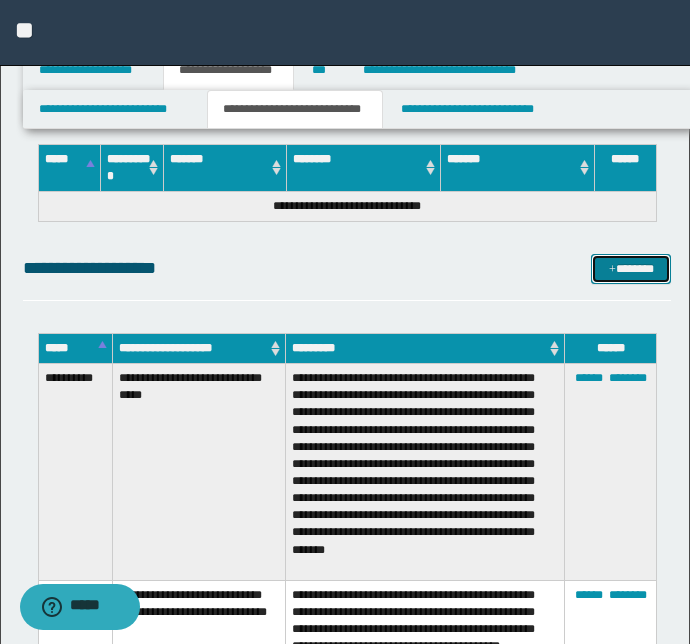 click on "*******" at bounding box center (631, 269) 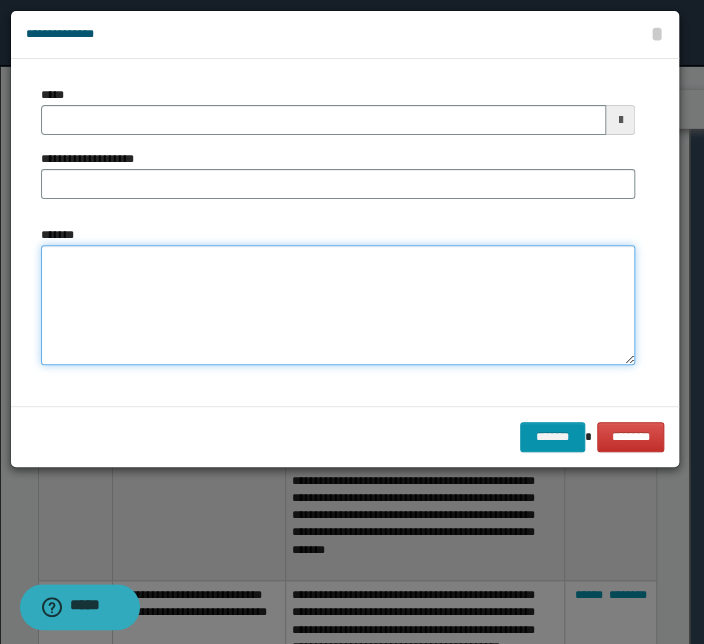 click on "*******" at bounding box center [338, 305] 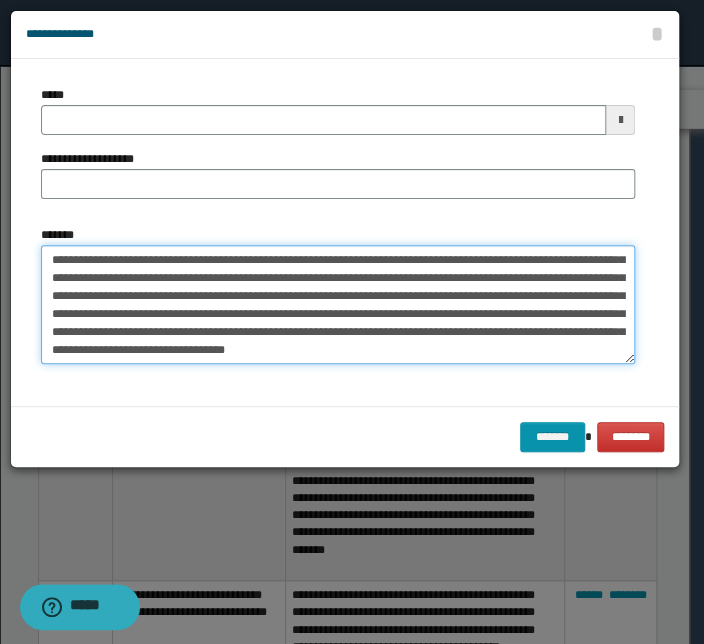 scroll, scrollTop: 0, scrollLeft: 0, axis: both 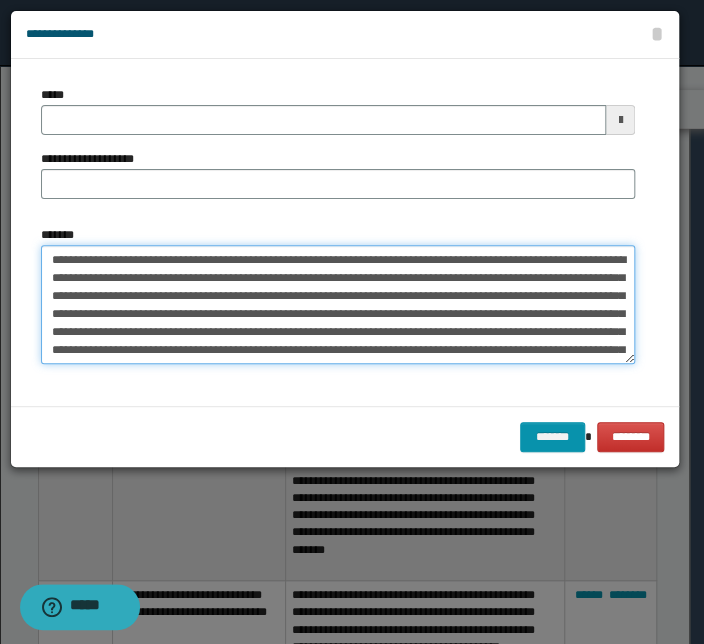 drag, startPoint x: 479, startPoint y: 260, endPoint x: -6, endPoint y: 244, distance: 485.26385 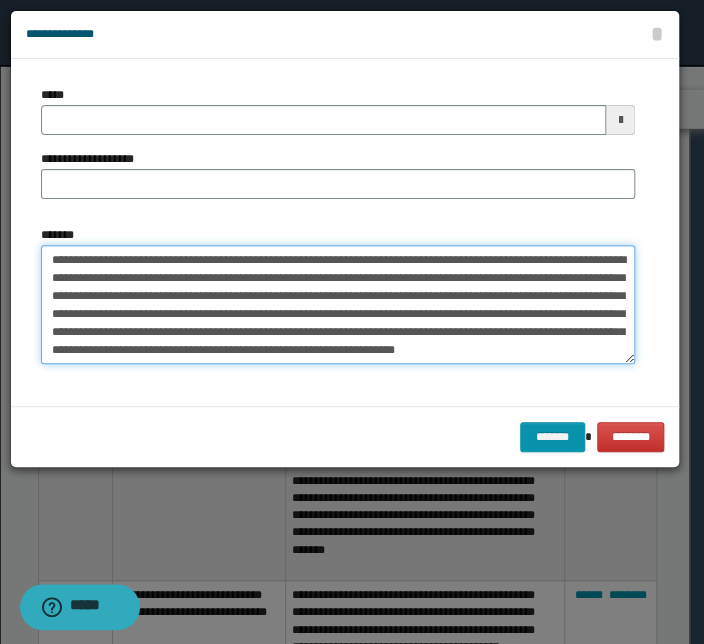 type 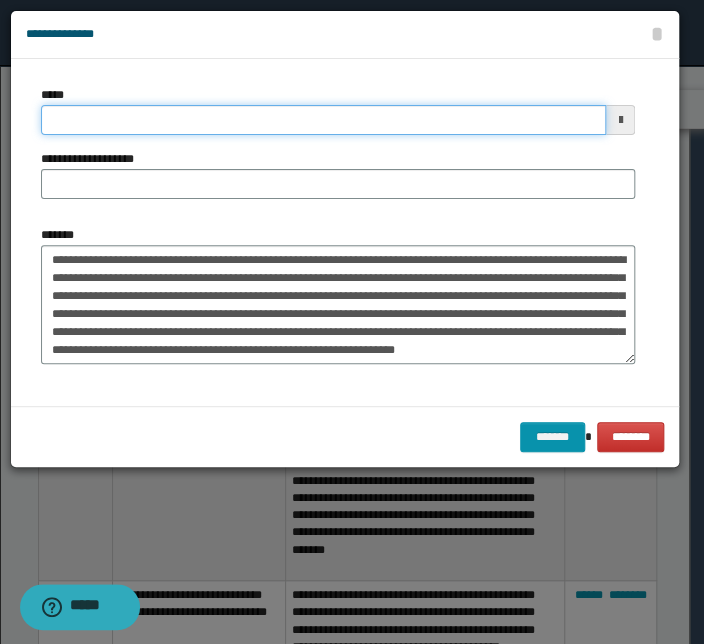 click on "*****" at bounding box center (323, 120) 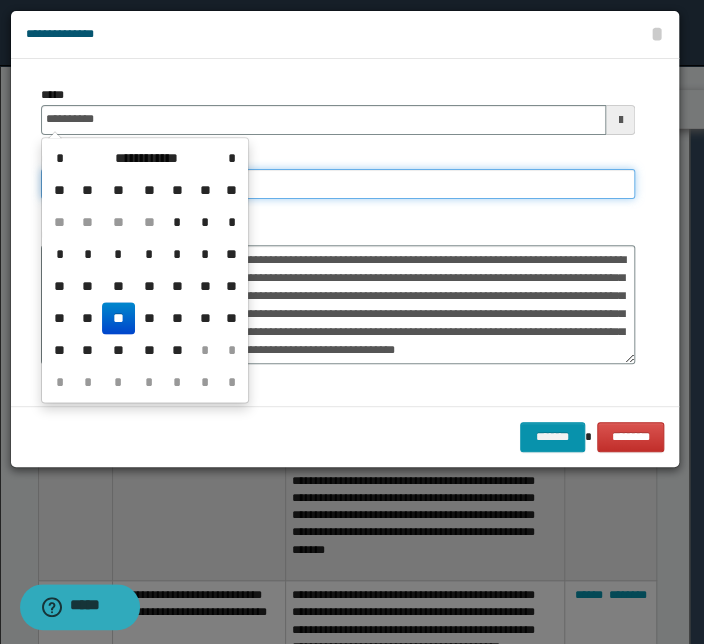 type on "**********" 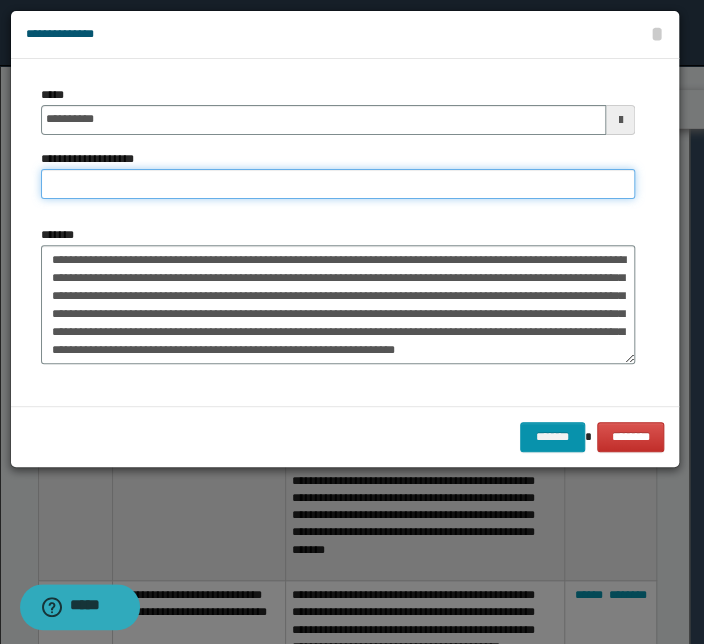 click on "**********" at bounding box center [338, 184] 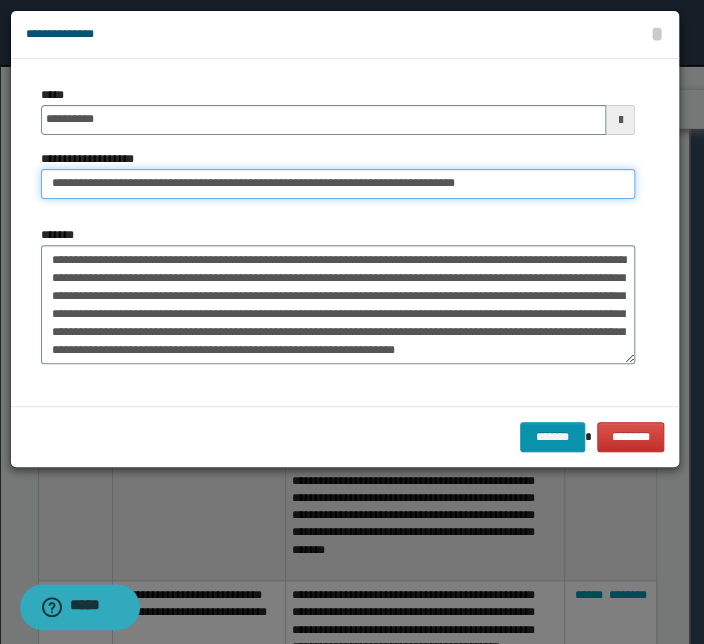 drag, startPoint x: 114, startPoint y: 186, endPoint x: -128, endPoint y: 176, distance: 242.20653 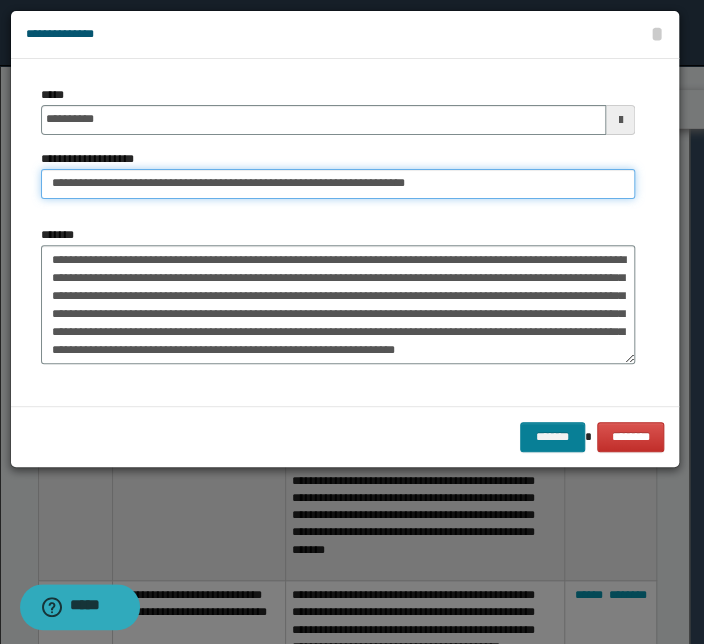 type on "**********" 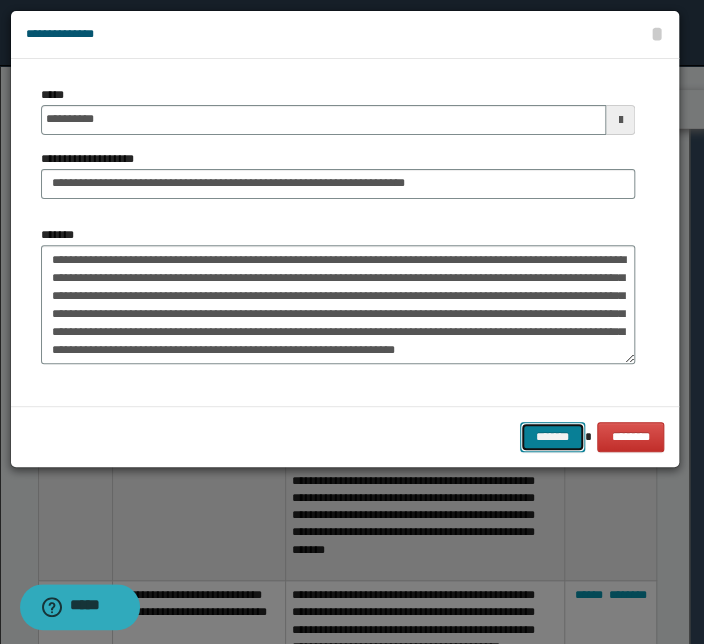 click on "*******" at bounding box center (552, 437) 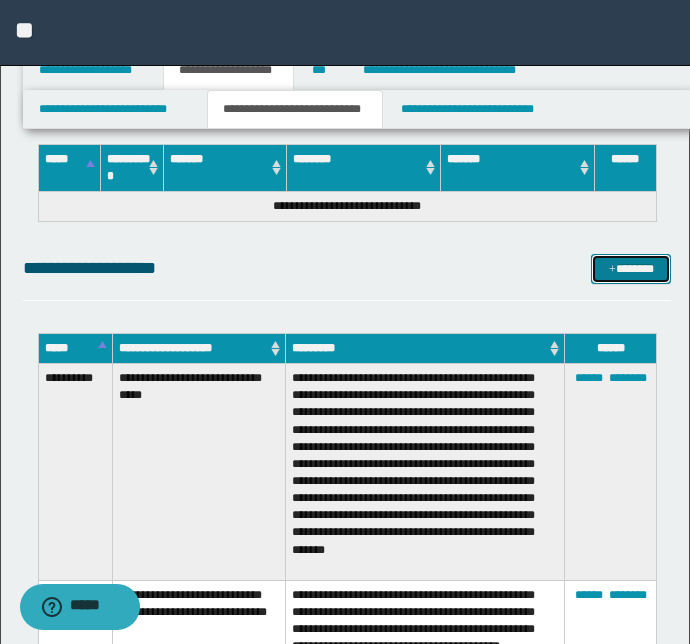 click on "*******" at bounding box center [631, 269] 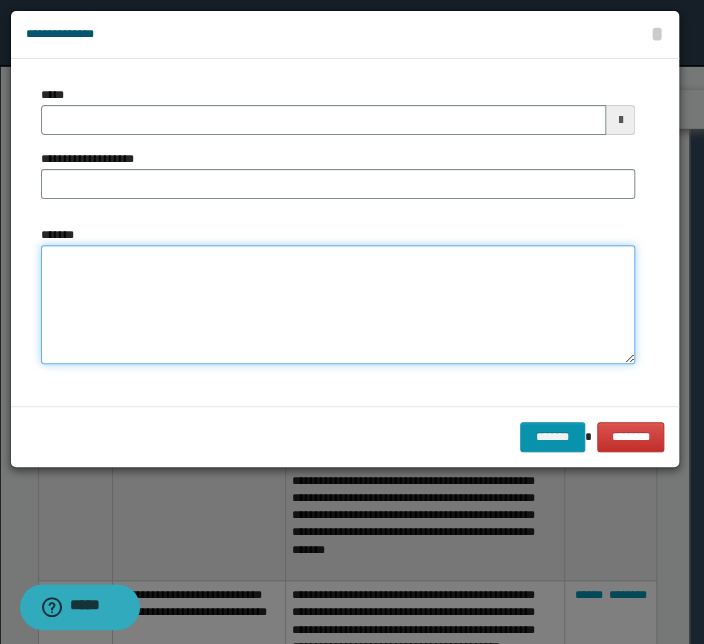 click on "*******" at bounding box center (338, 305) 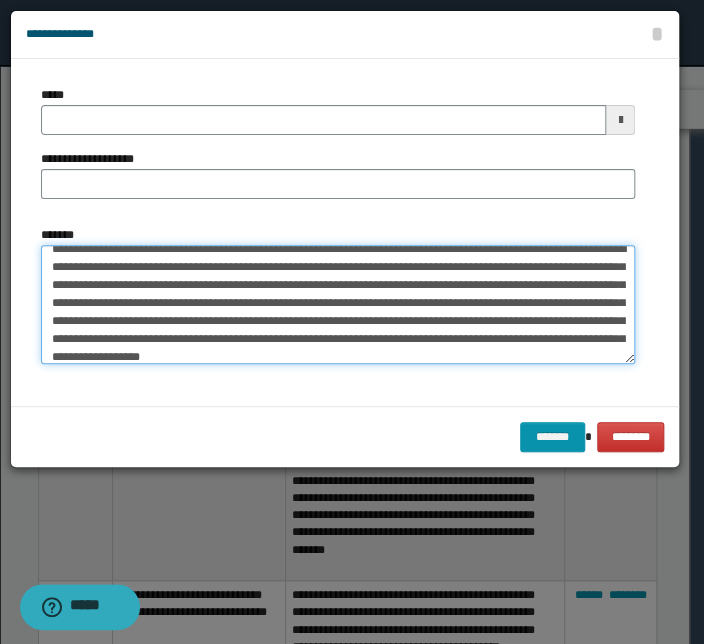 scroll, scrollTop: 0, scrollLeft: 0, axis: both 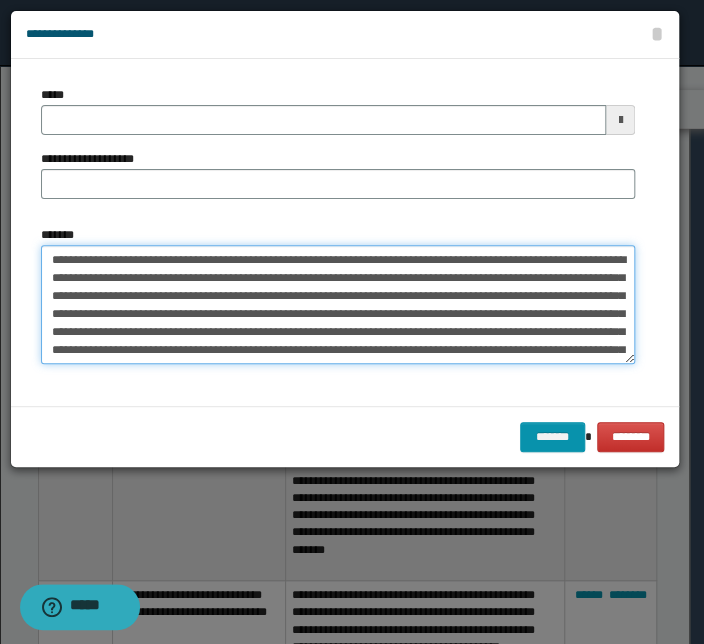 drag, startPoint x: 427, startPoint y: 251, endPoint x: 18, endPoint y: 253, distance: 409.00488 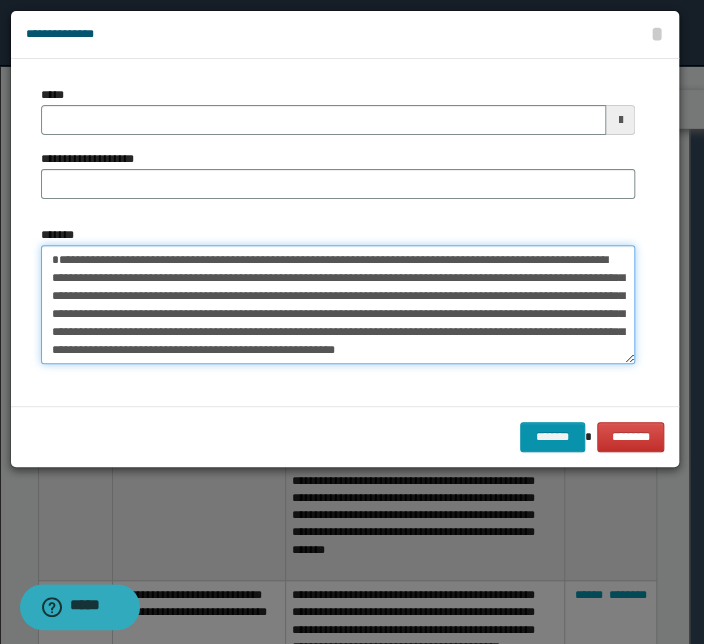 type 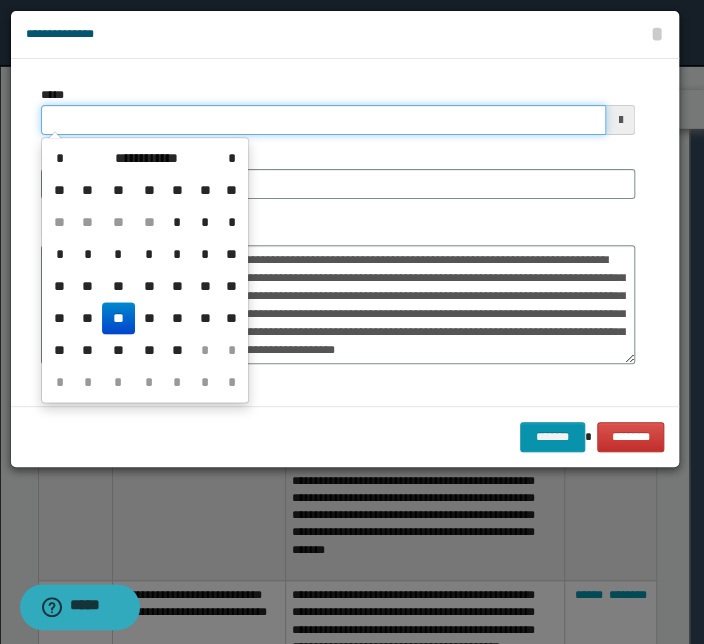 click on "*****" at bounding box center (323, 120) 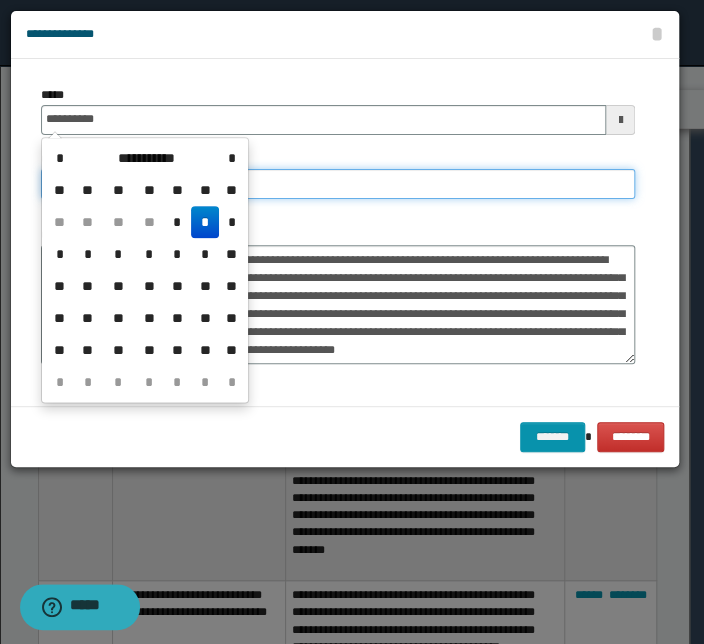 type on "**********" 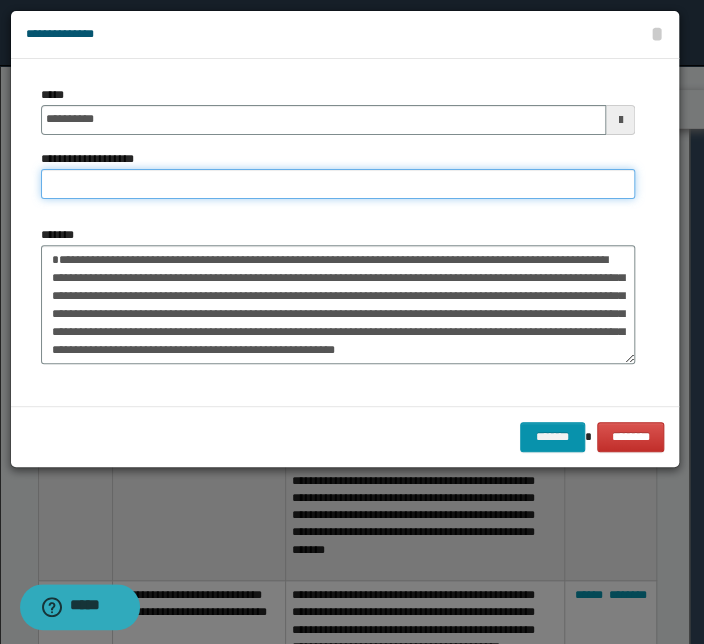 paste on "**********" 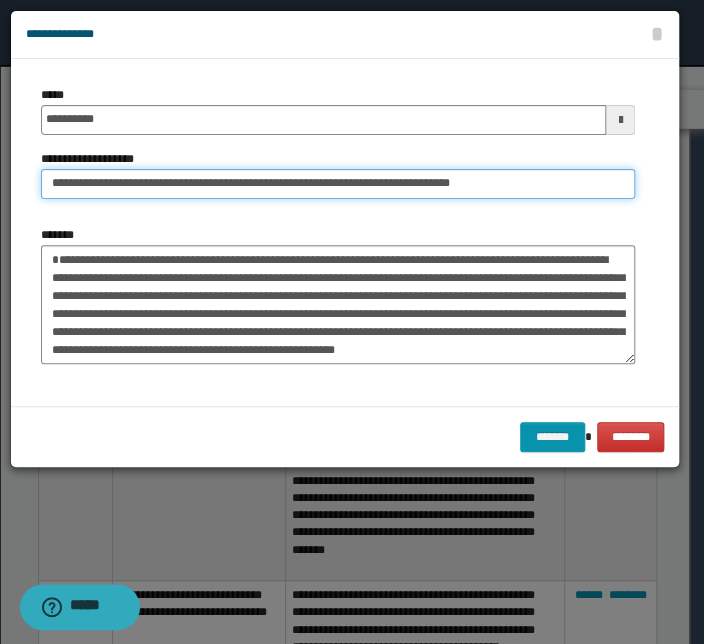 drag, startPoint x: 113, startPoint y: 181, endPoint x: -118, endPoint y: 160, distance: 231.95258 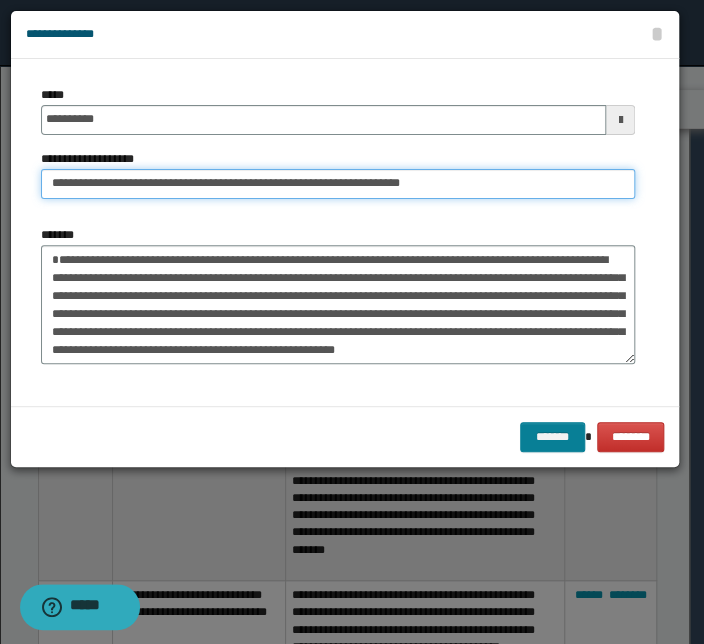 type on "**********" 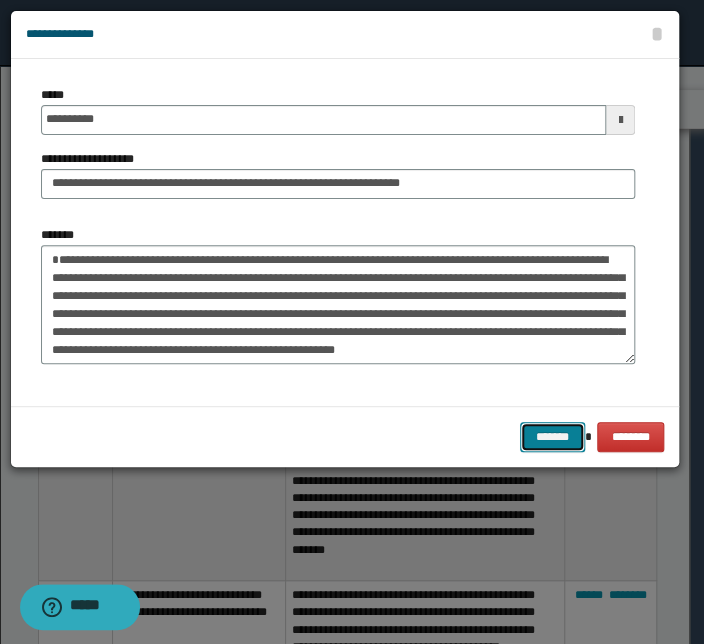 click on "*******" at bounding box center [552, 437] 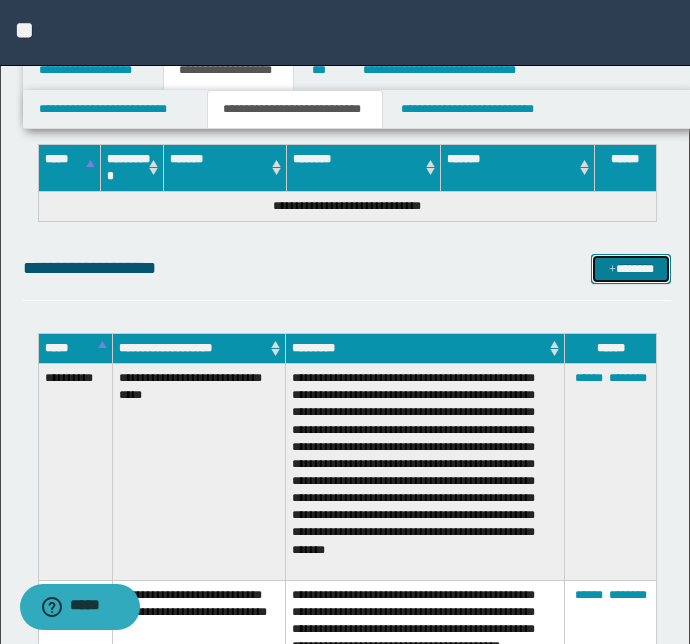 click on "*******" at bounding box center [631, 269] 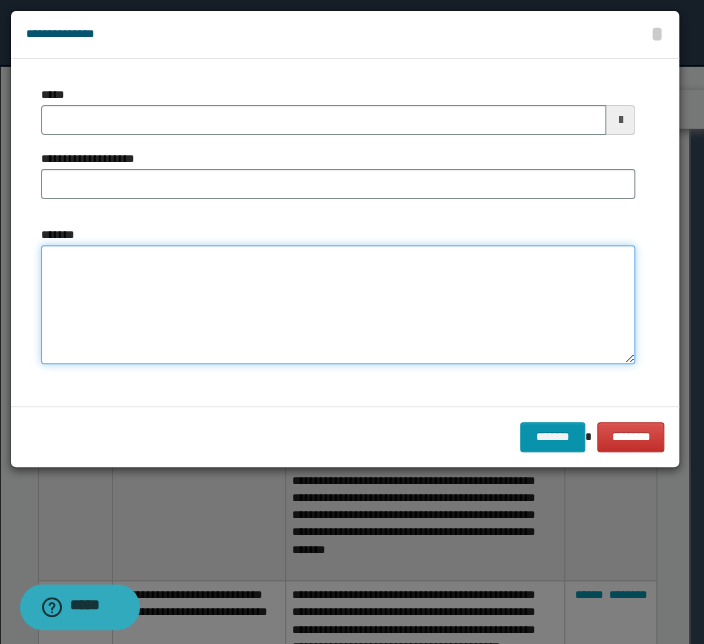 click on "*******" at bounding box center (338, 305) 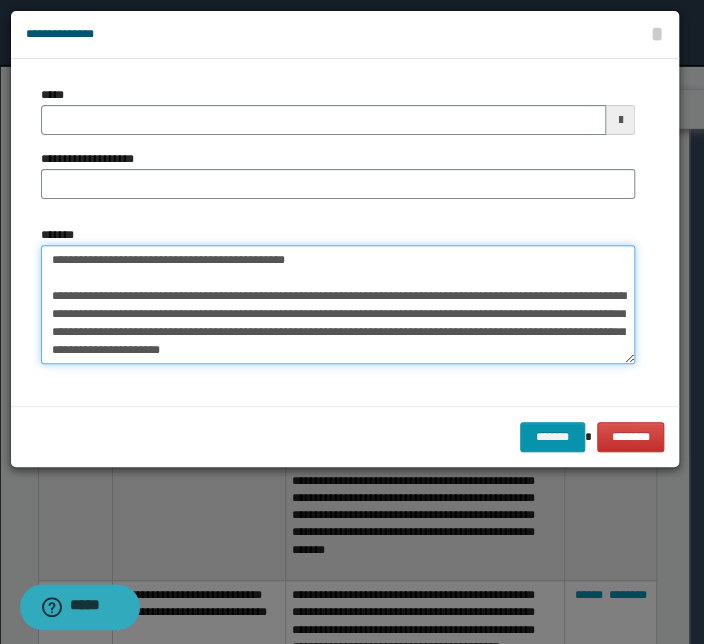 scroll, scrollTop: 0, scrollLeft: 0, axis: both 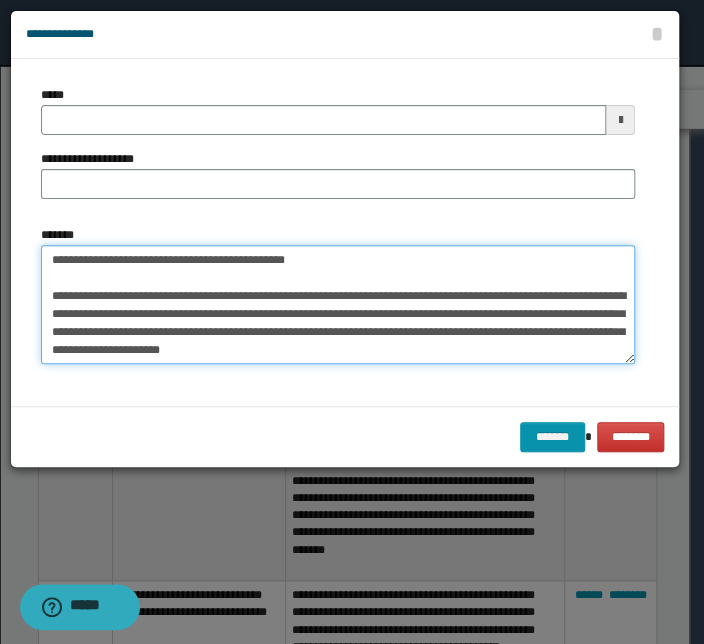 click on "**********" at bounding box center [338, 305] 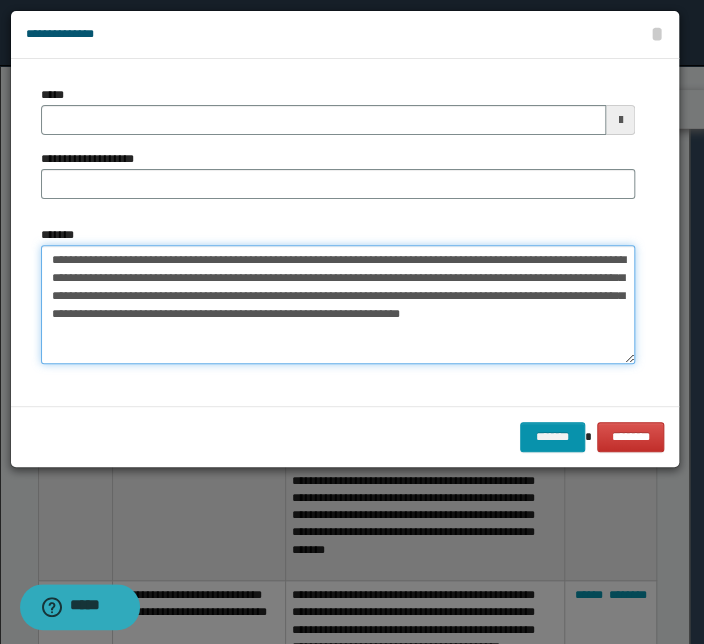drag, startPoint x: 290, startPoint y: 260, endPoint x: -13, endPoint y: 249, distance: 303.19962 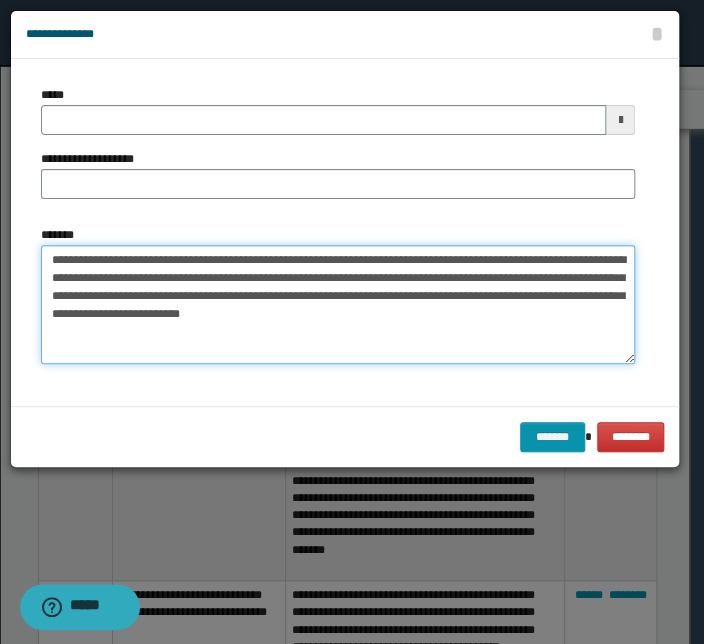 type 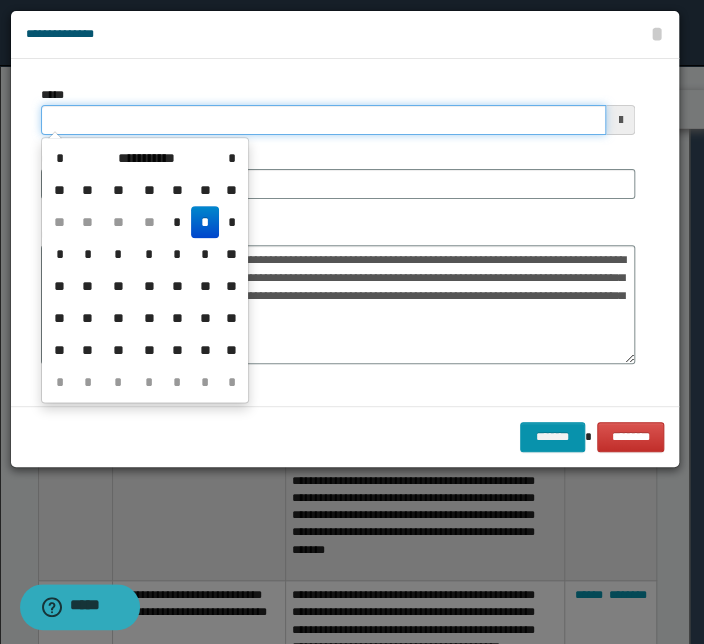 click on "*****" at bounding box center [323, 120] 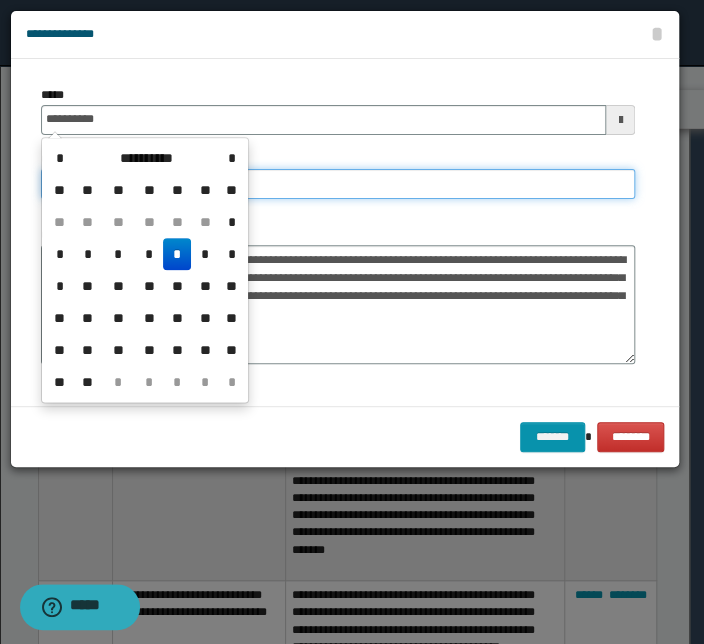 type on "**********" 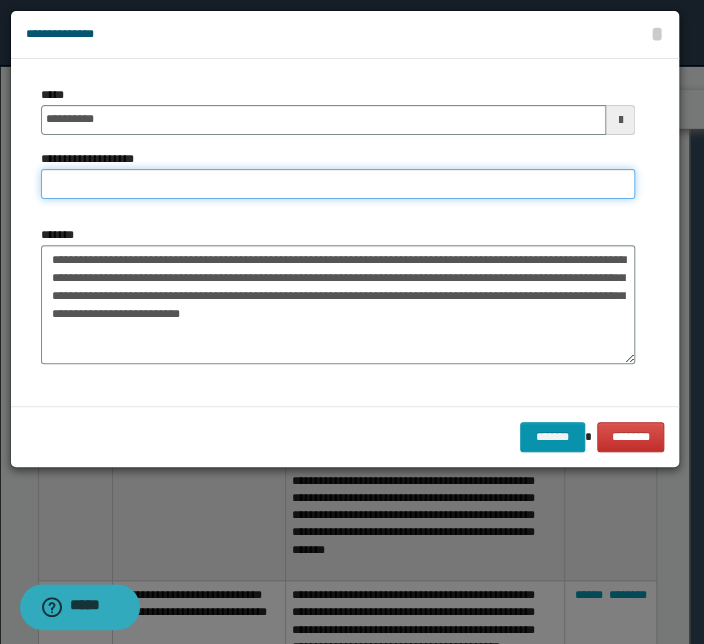 click on "**********" at bounding box center (338, 184) 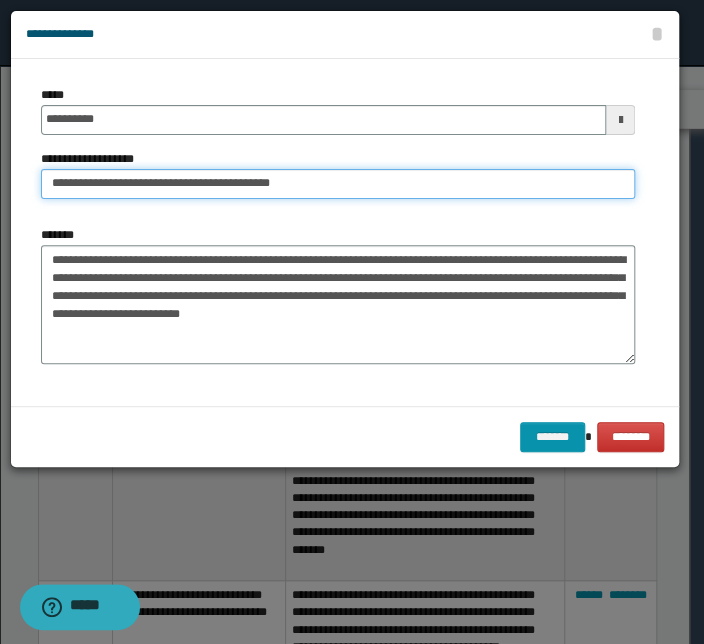 drag, startPoint x: 112, startPoint y: 185, endPoint x: -122, endPoint y: 173, distance: 234.3075 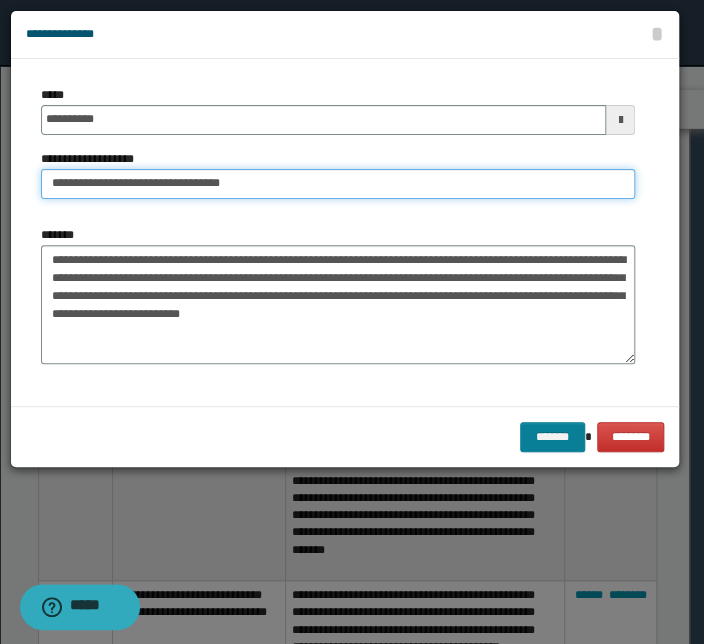 type on "**********" 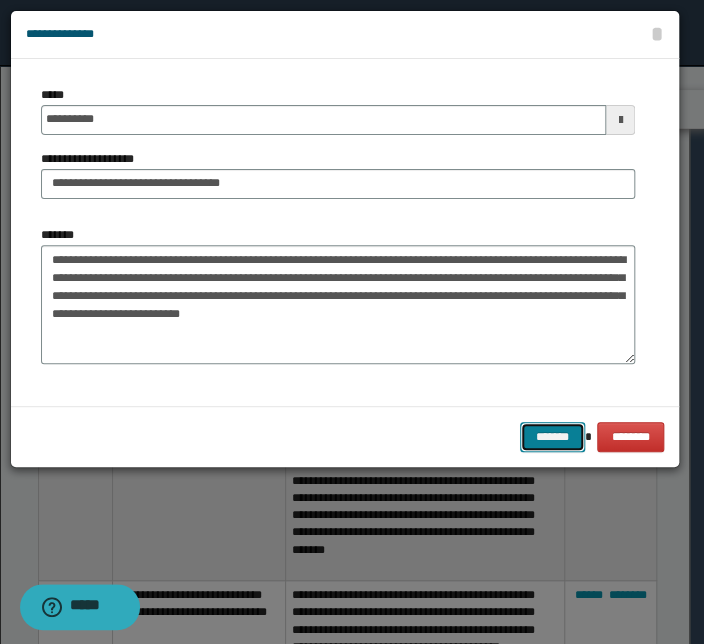 click on "*******" at bounding box center (552, 437) 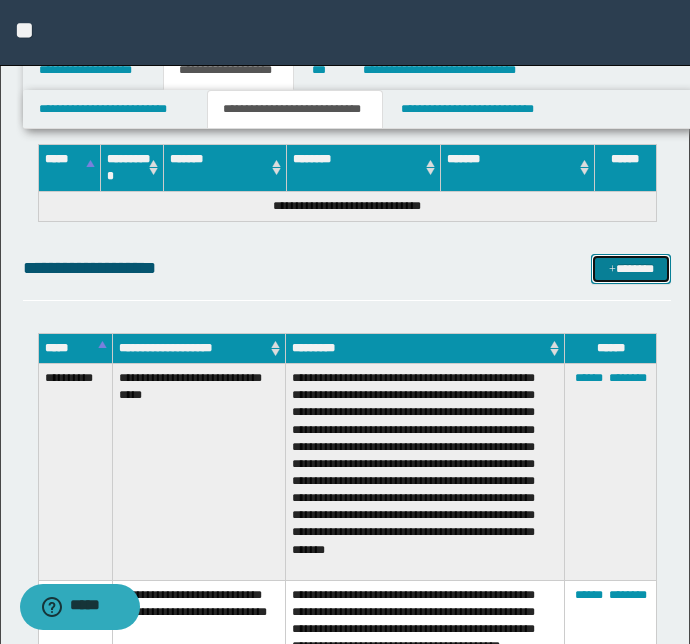 click on "*******" at bounding box center [631, 269] 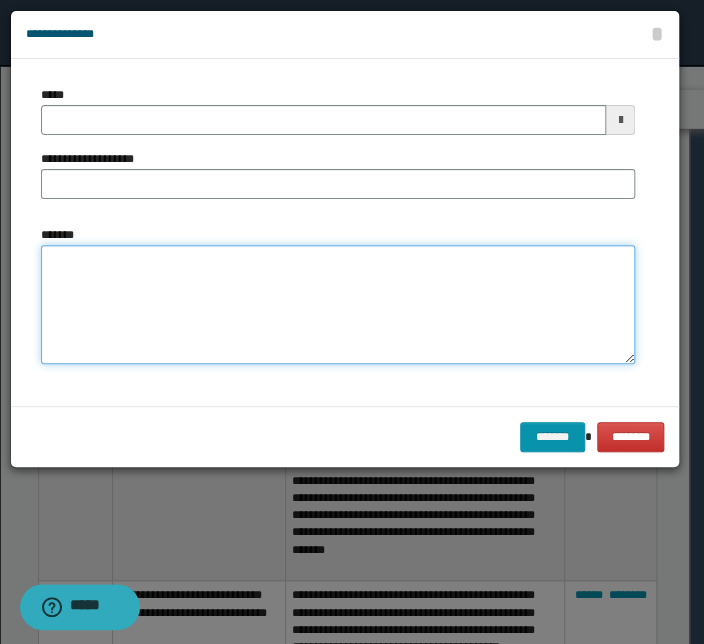 click on "*******" at bounding box center [338, 305] 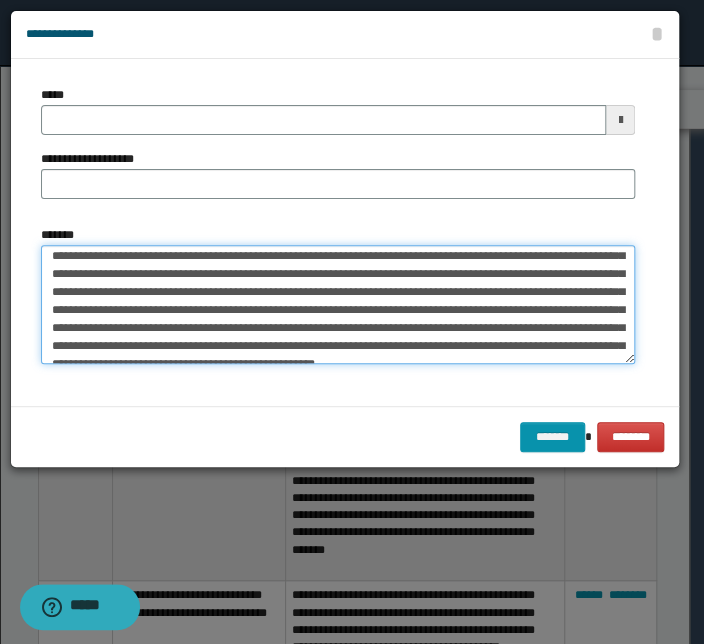 scroll, scrollTop: 0, scrollLeft: 0, axis: both 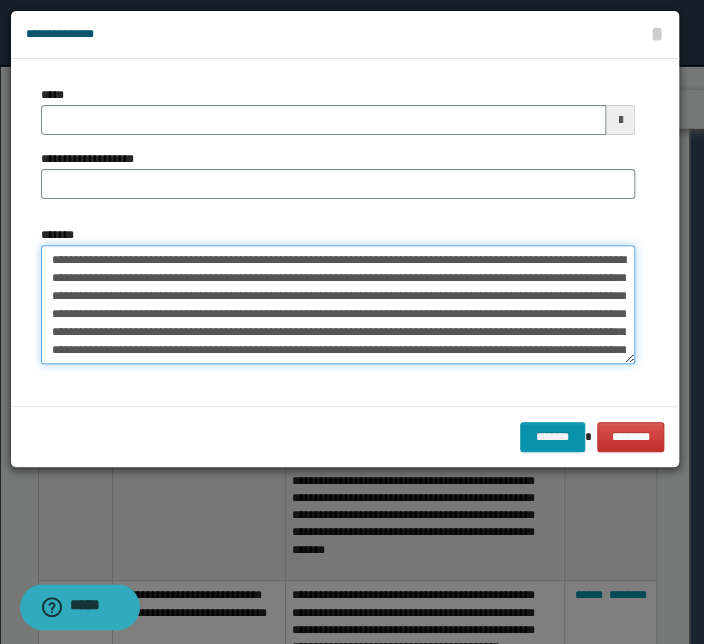 drag, startPoint x: 442, startPoint y: 256, endPoint x: 14, endPoint y: 256, distance: 428 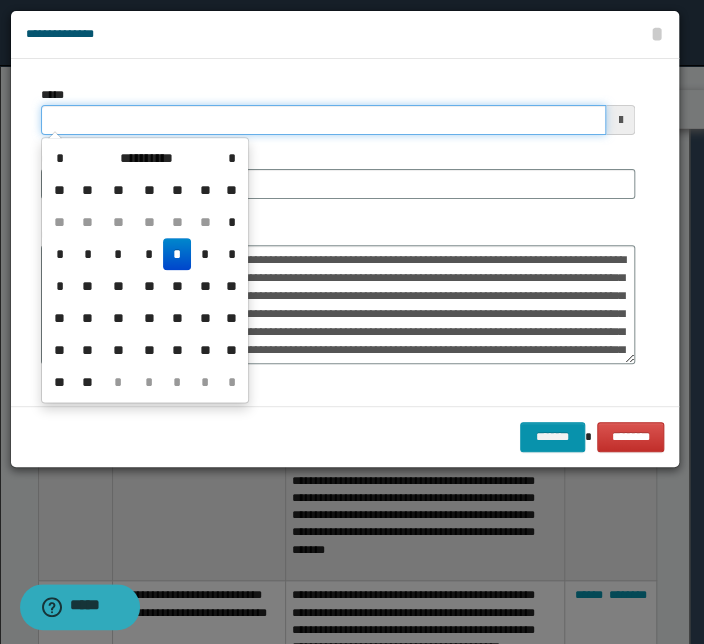 click on "*****" at bounding box center (323, 120) 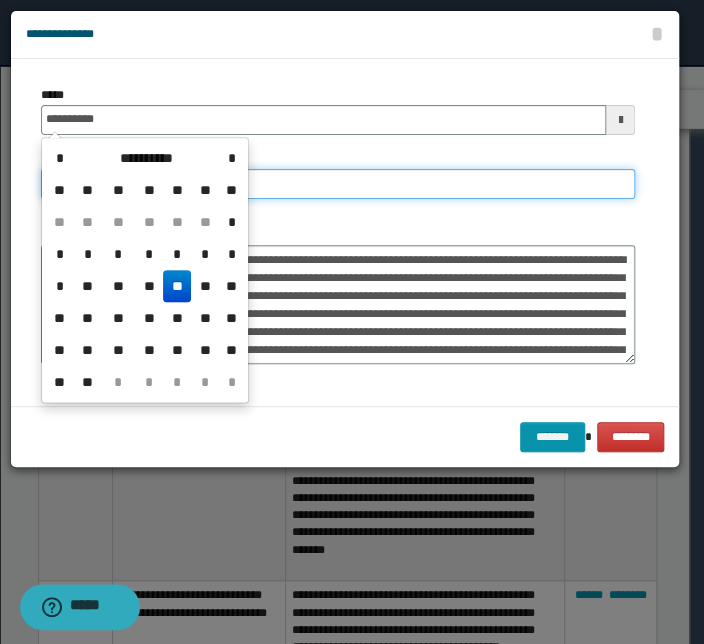 type on "**********" 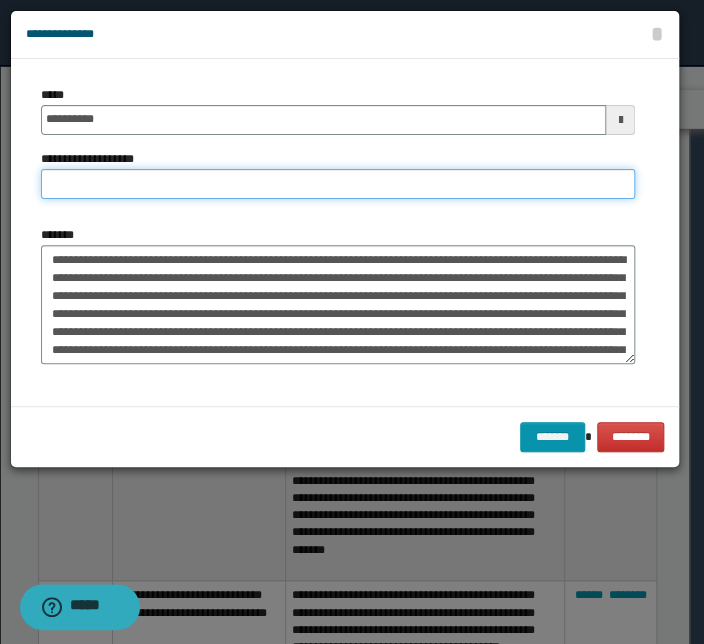 type on "*" 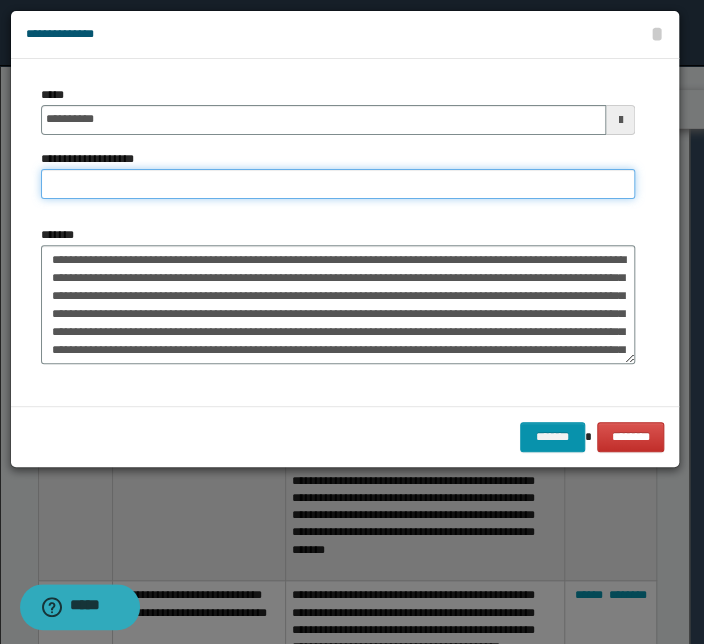 paste on "**********" 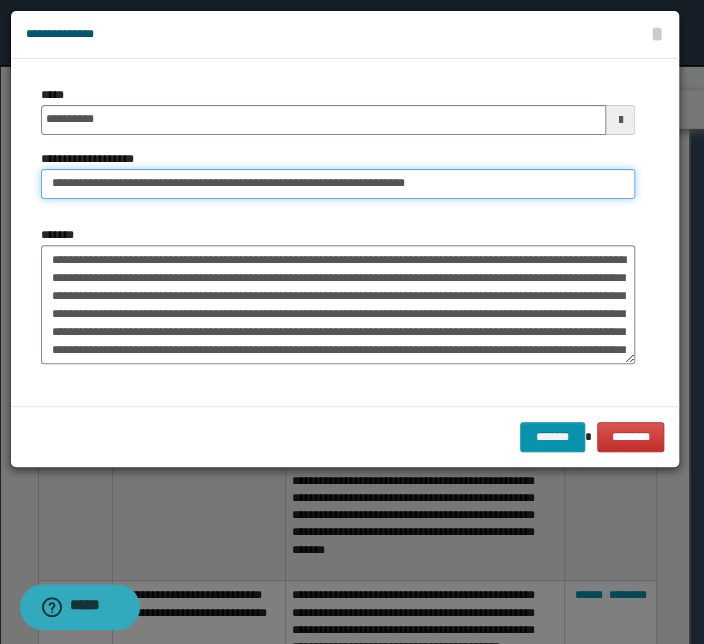 drag, startPoint x: 113, startPoint y: 185, endPoint x: -61, endPoint y: 181, distance: 174.04597 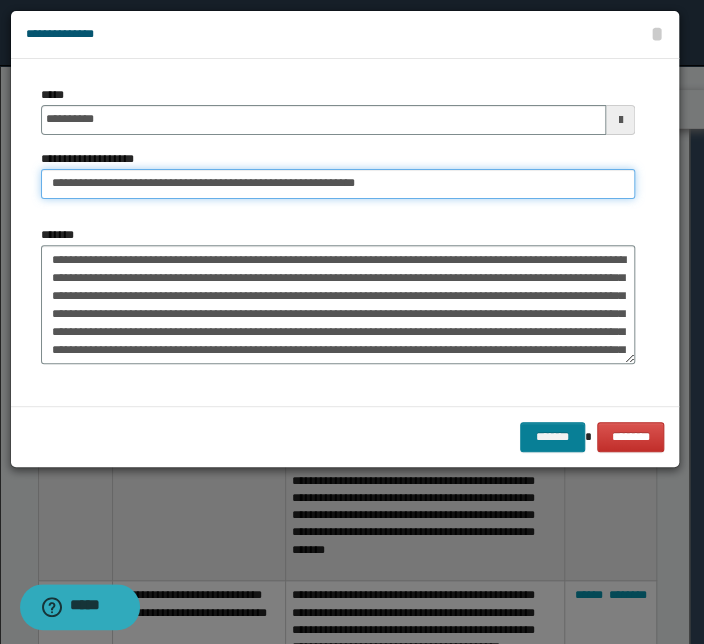 type on "**********" 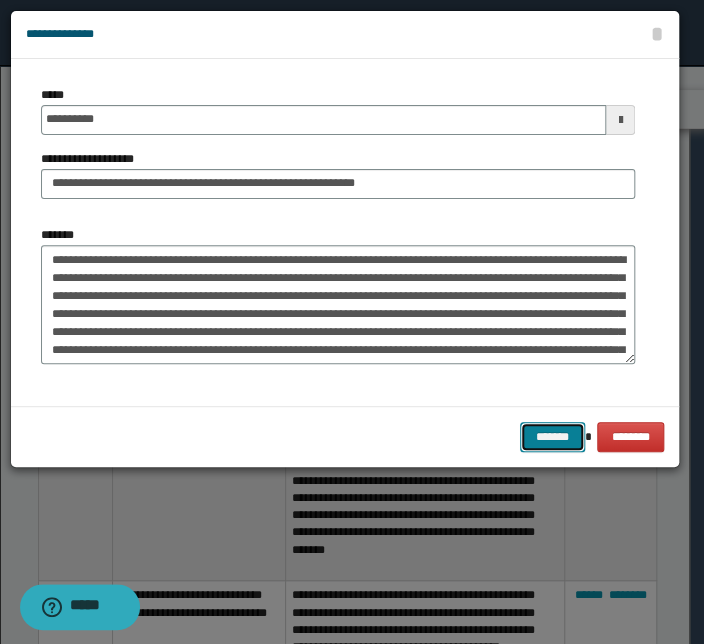 drag, startPoint x: 544, startPoint y: 433, endPoint x: 514, endPoint y: 428, distance: 30.413813 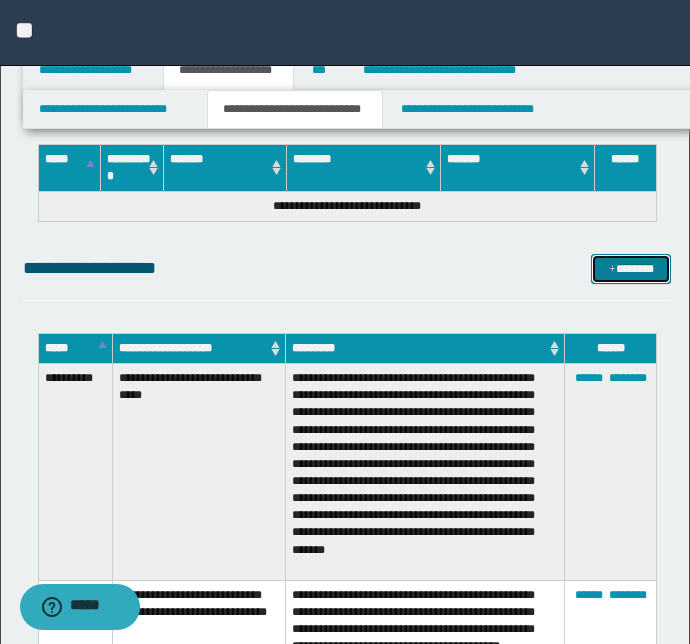 click on "*******" at bounding box center [631, 269] 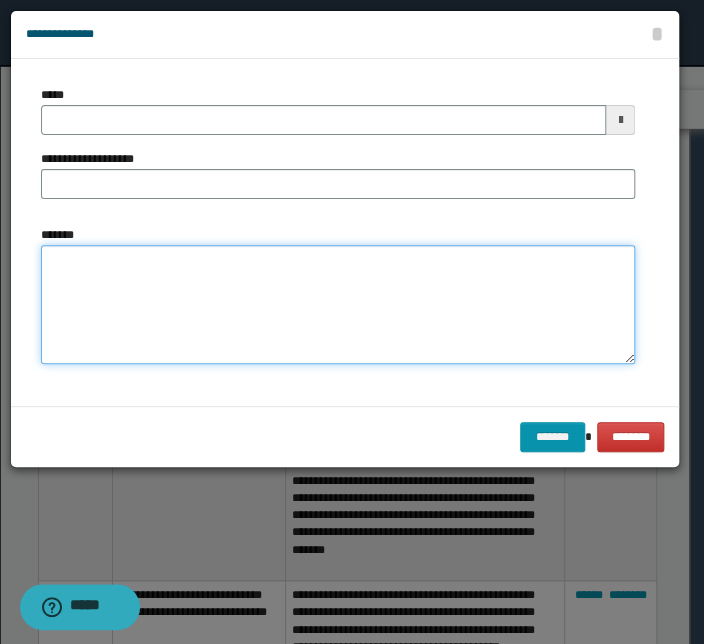 click on "*******" at bounding box center [338, 305] 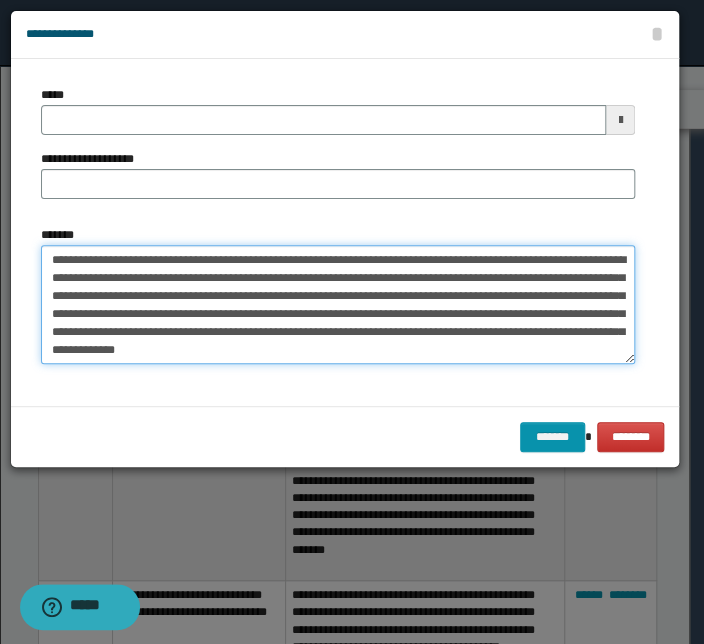 drag, startPoint x: 298, startPoint y: 260, endPoint x: 0, endPoint y: 249, distance: 298.20294 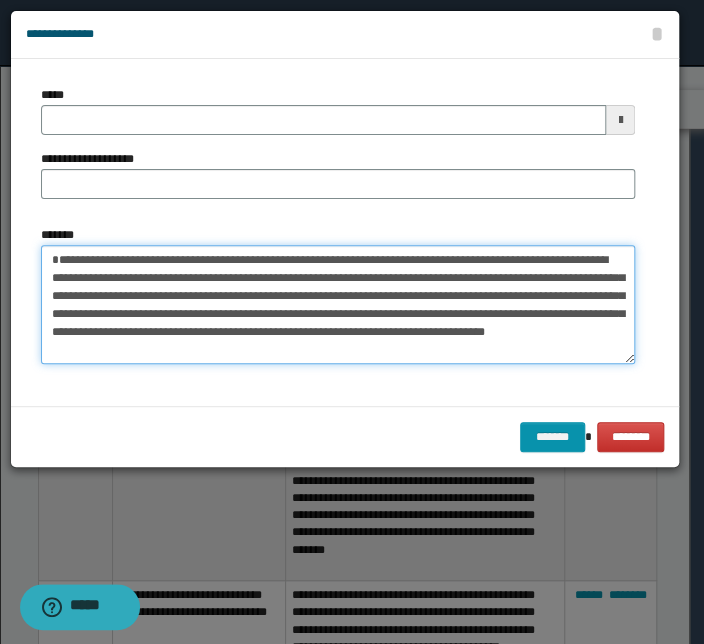 type 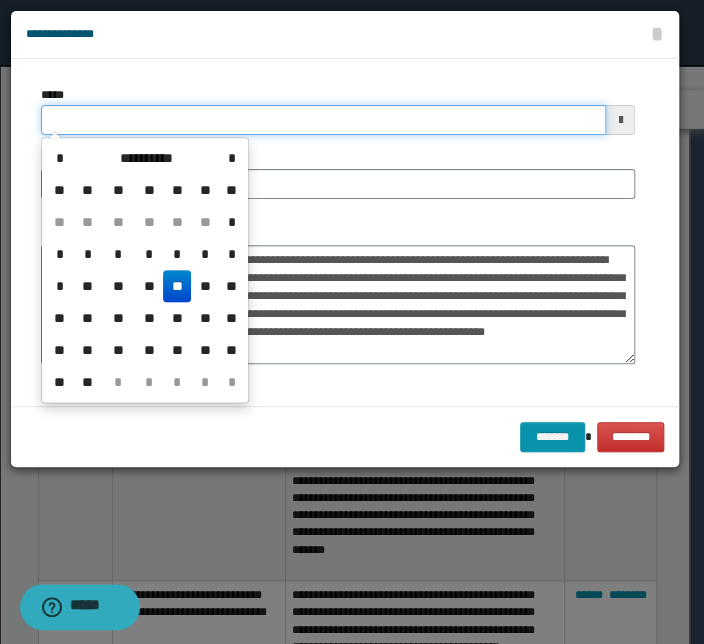 click on "*****" at bounding box center (323, 120) 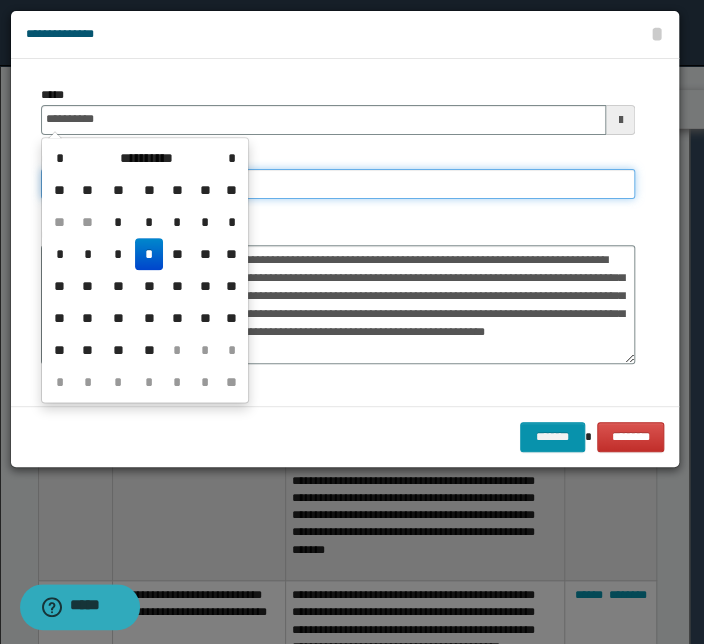 type on "**********" 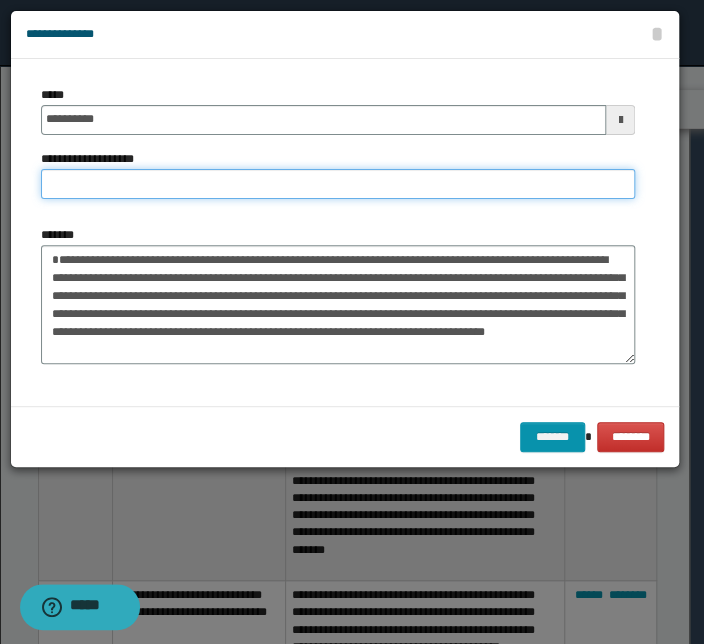 click on "**********" at bounding box center [338, 184] 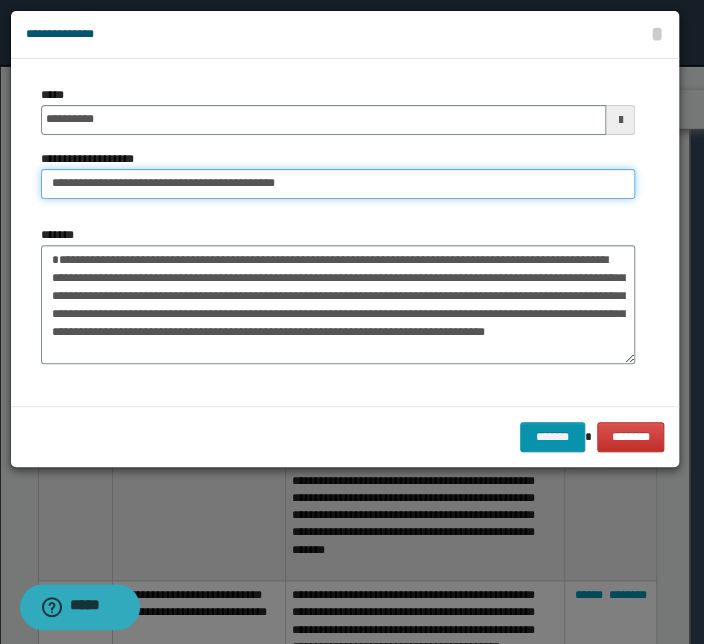 drag, startPoint x: 110, startPoint y: 181, endPoint x: -89, endPoint y: 157, distance: 200.44202 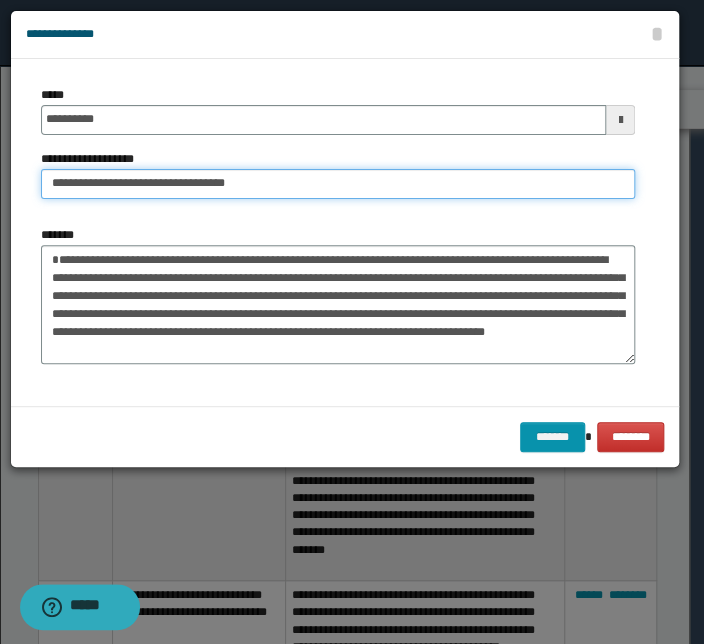 type on "**********" 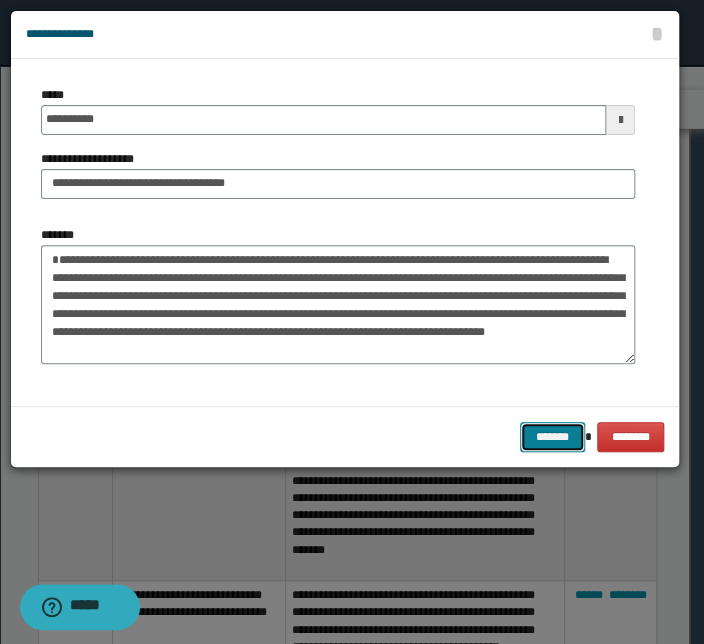 click on "*******" at bounding box center [552, 437] 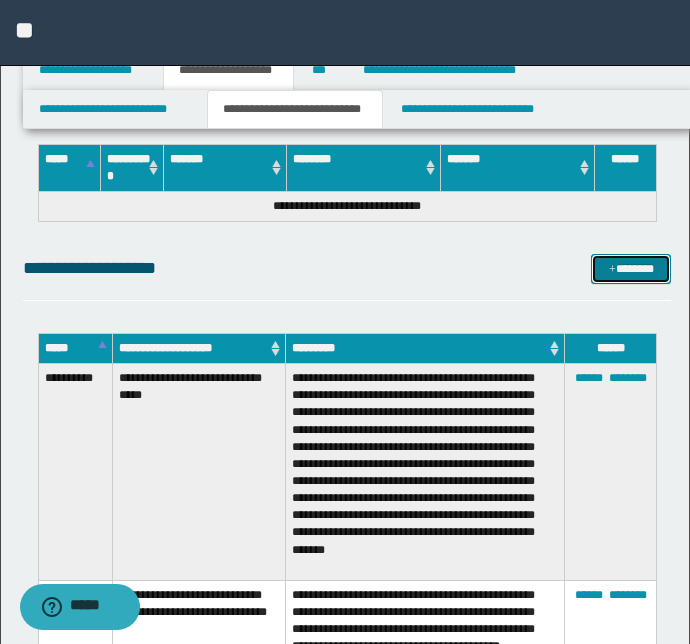 click on "*******" at bounding box center (631, 269) 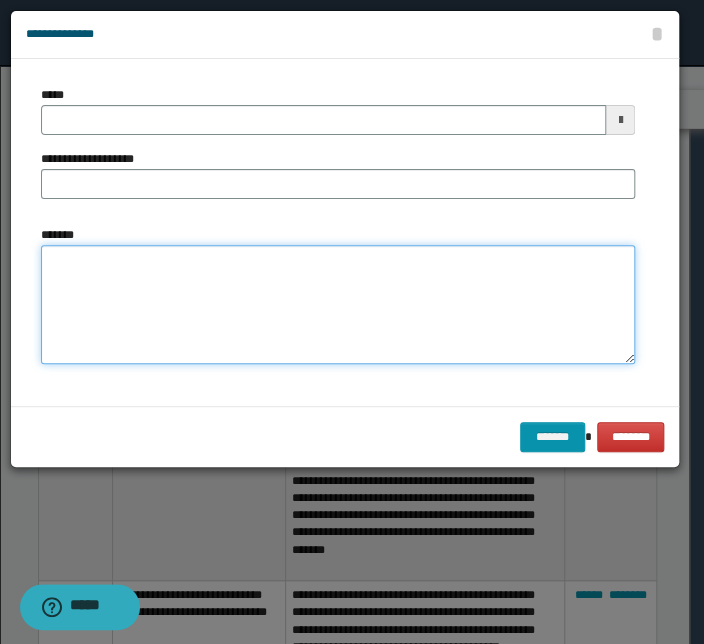 click on "*******" at bounding box center [338, 305] 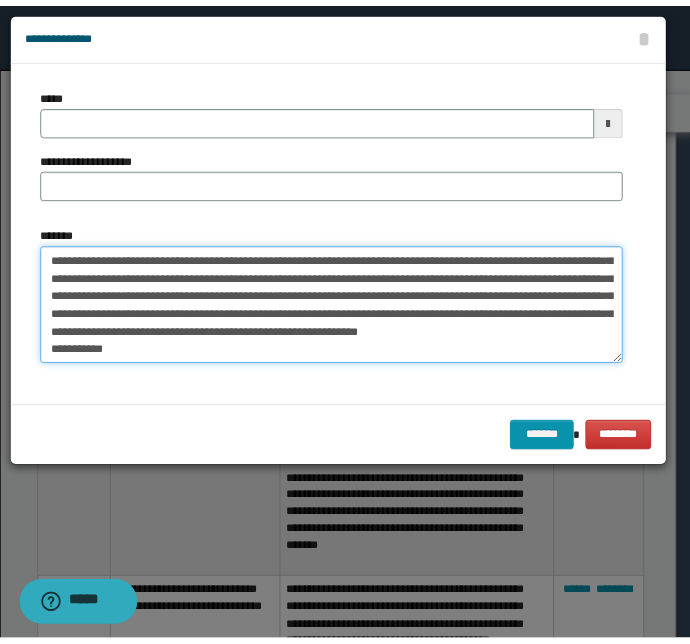 scroll, scrollTop: 0, scrollLeft: 0, axis: both 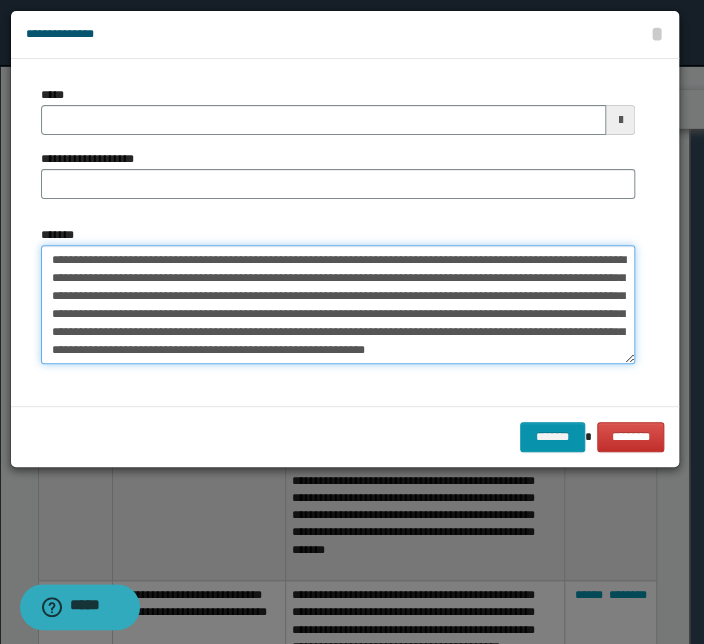 drag, startPoint x: 509, startPoint y: 257, endPoint x: 25, endPoint y: 243, distance: 484.20242 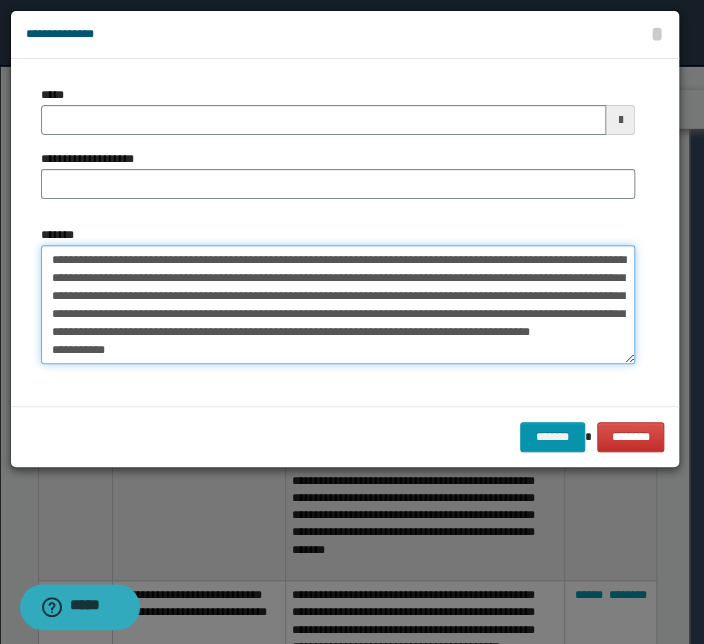 type 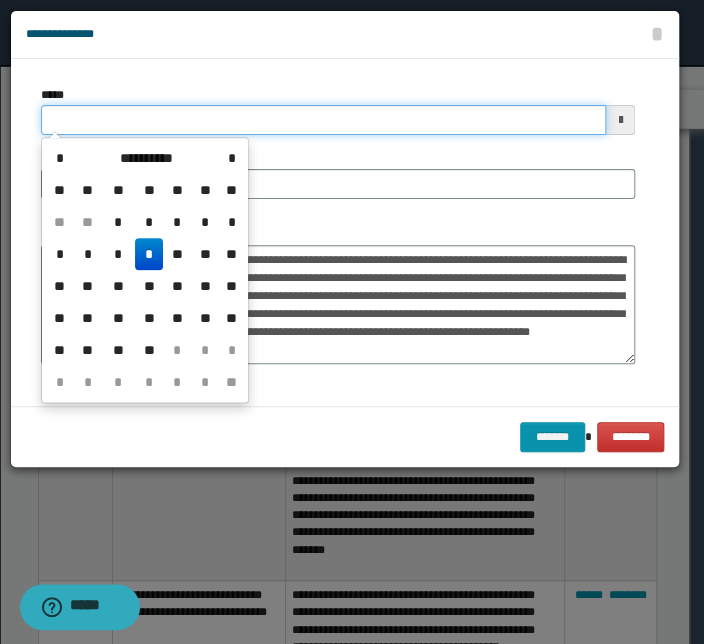 click on "*****" at bounding box center (323, 120) 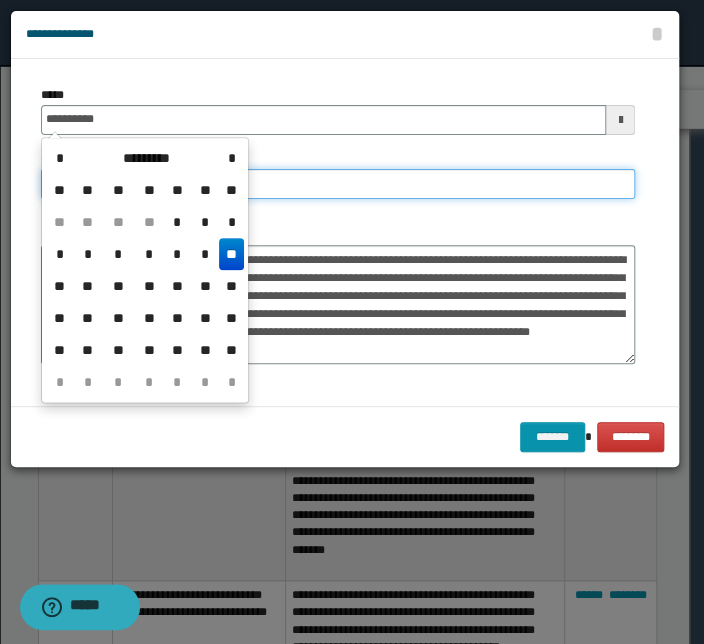 type on "**********" 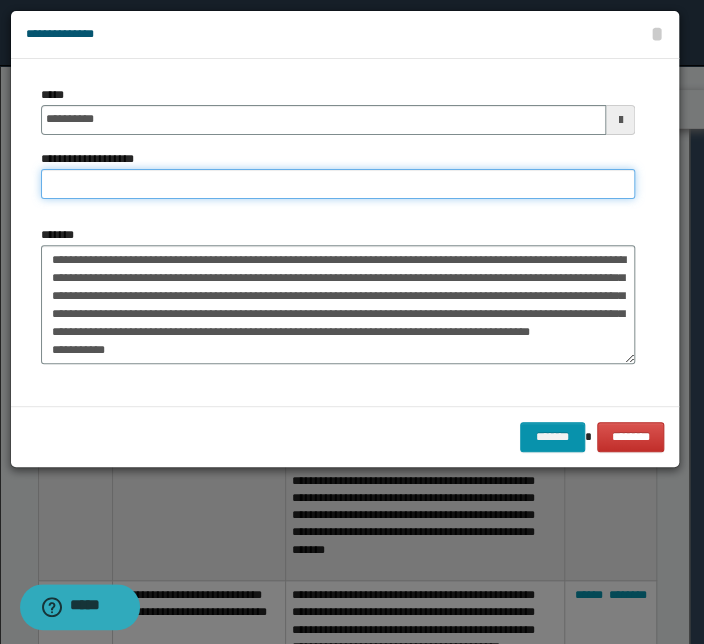 click on "**********" at bounding box center [338, 184] 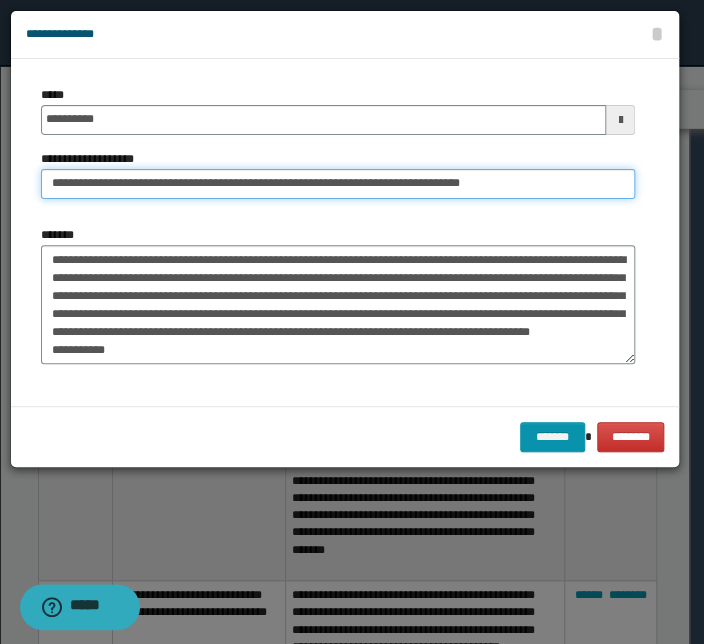 drag, startPoint x: 71, startPoint y: 180, endPoint x: -60, endPoint y: 178, distance: 131.01526 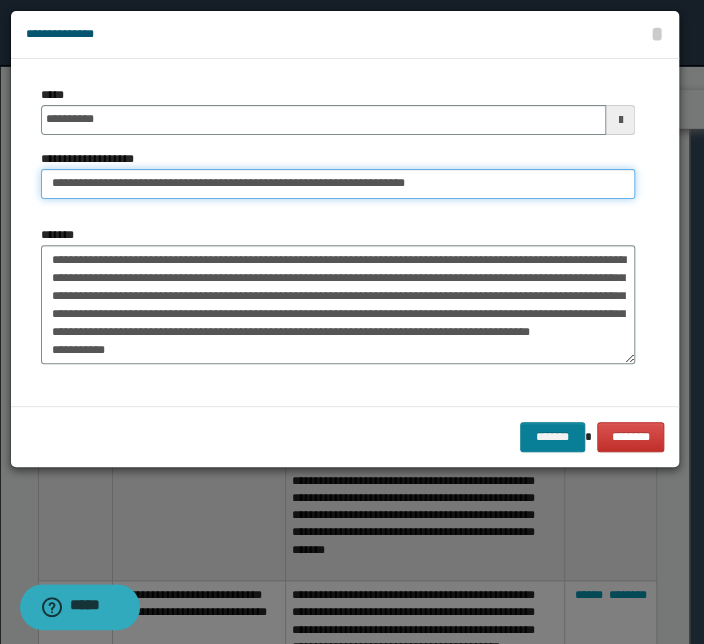 type on "**********" 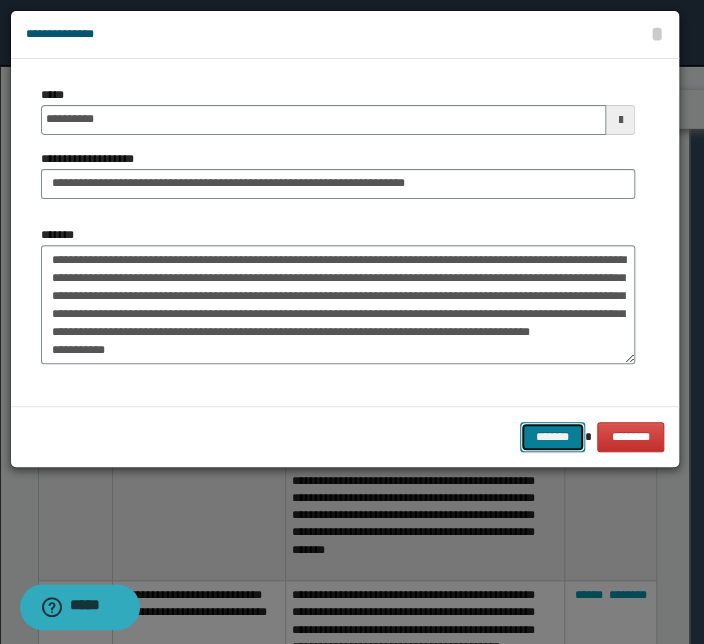 drag, startPoint x: 551, startPoint y: 436, endPoint x: 506, endPoint y: 435, distance: 45.01111 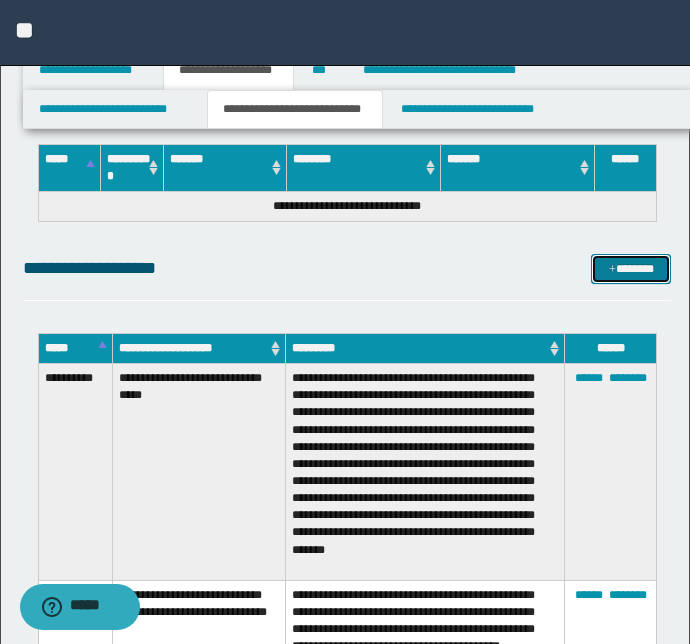 click on "*******" at bounding box center [631, 269] 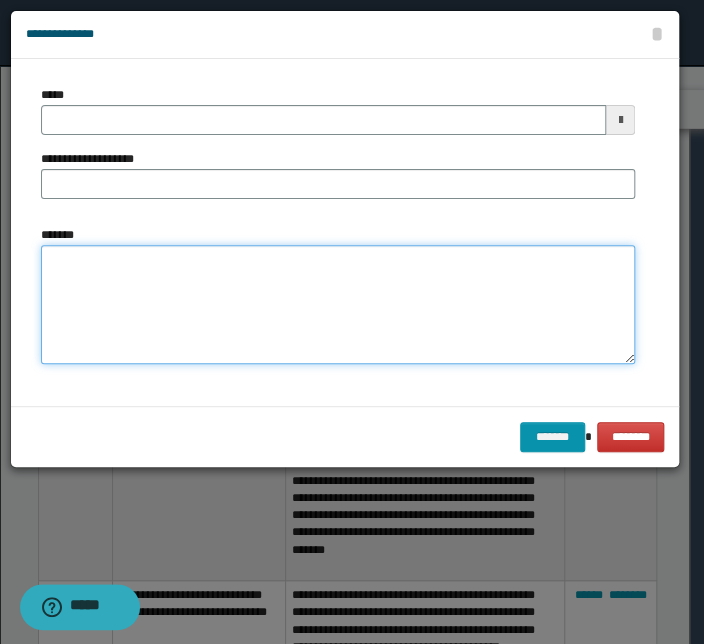 click on "*******" at bounding box center (338, 305) 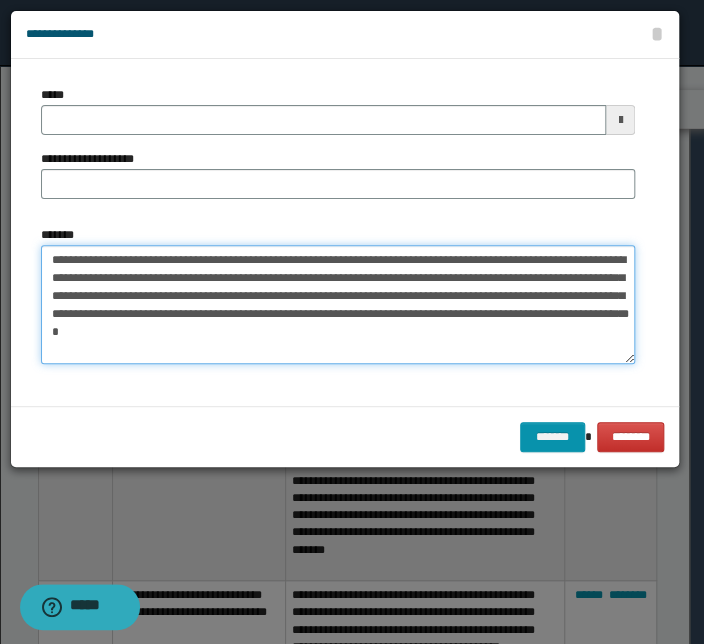drag, startPoint x: 327, startPoint y: 259, endPoint x: -34, endPoint y: 249, distance: 361.1385 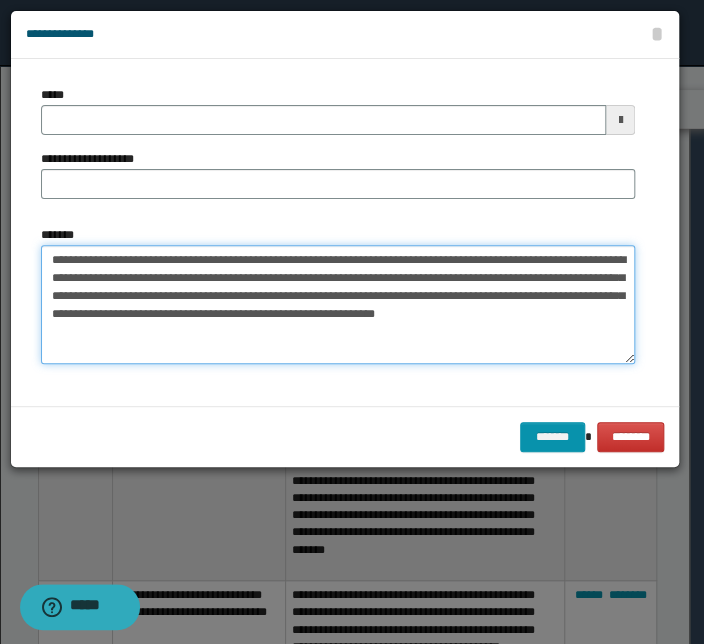 type 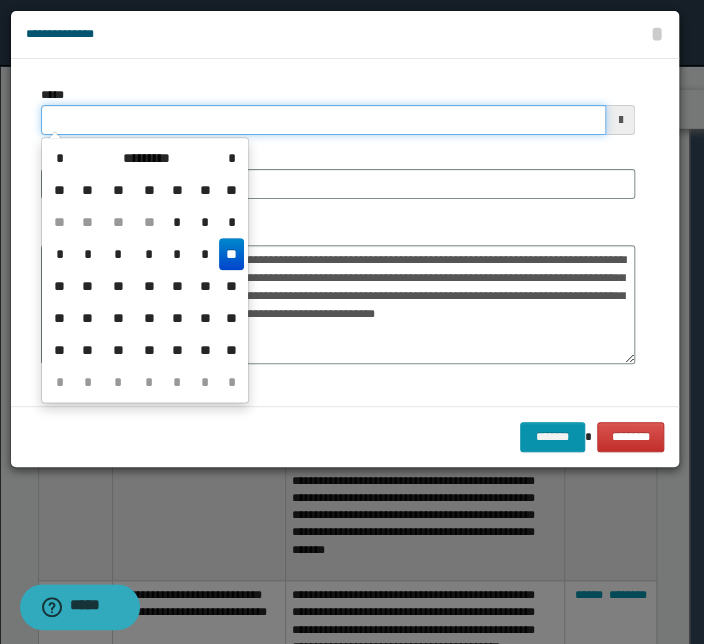 click on "*****" at bounding box center [323, 120] 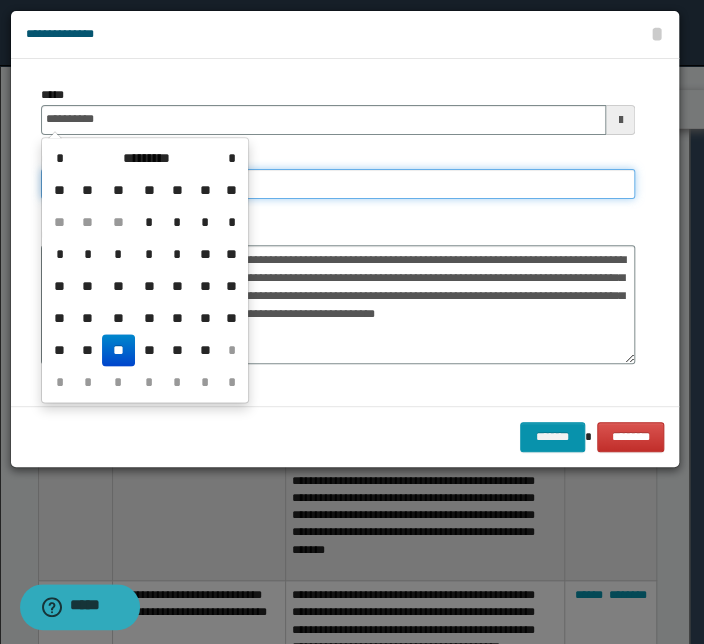 type on "**********" 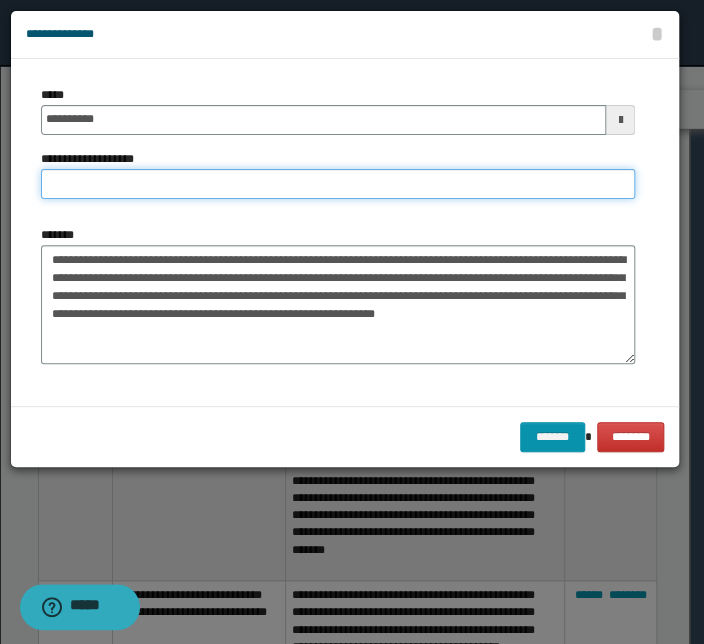 paste on "**********" 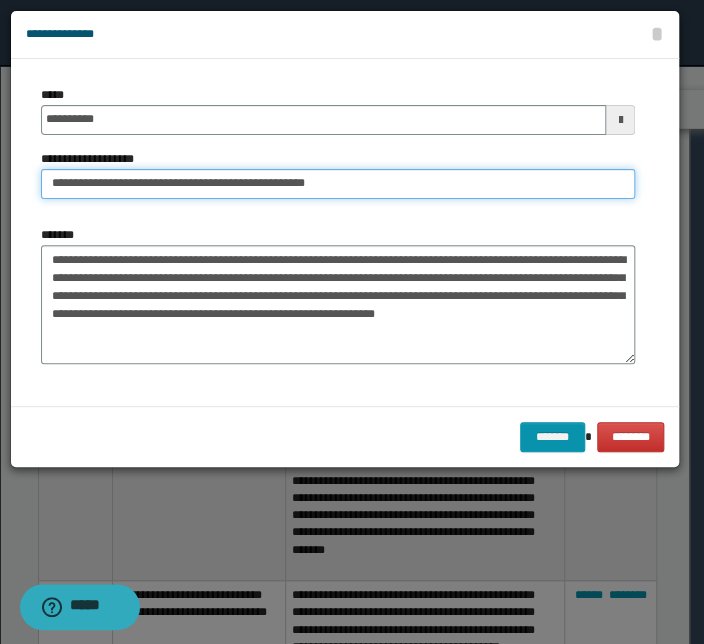 drag, startPoint x: 111, startPoint y: 183, endPoint x: -59, endPoint y: 170, distance: 170.49634 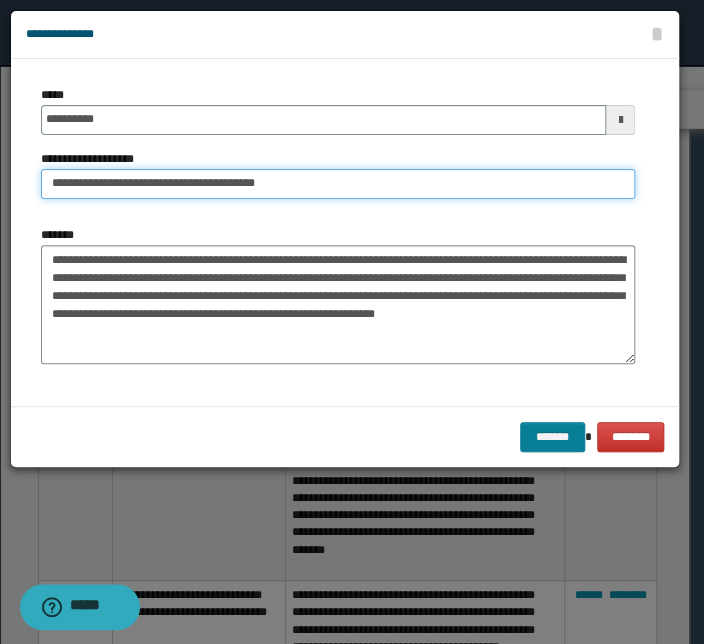 type on "**********" 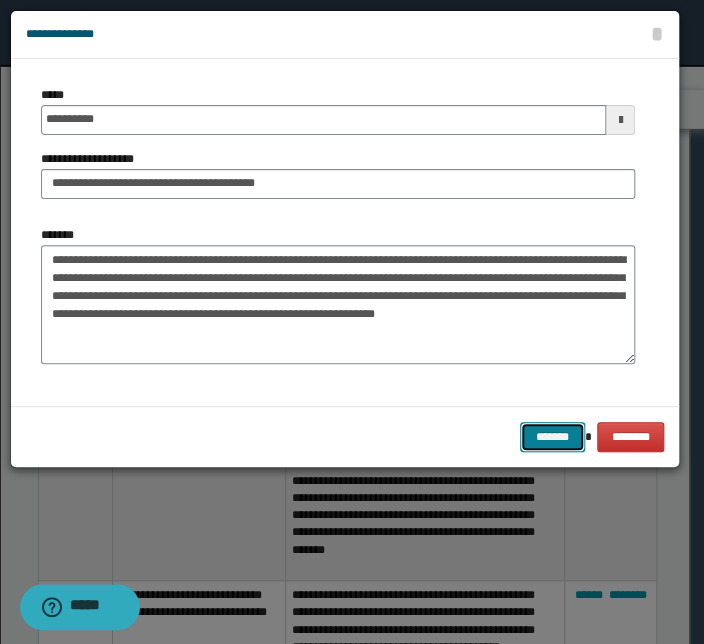 click on "*******" at bounding box center [552, 437] 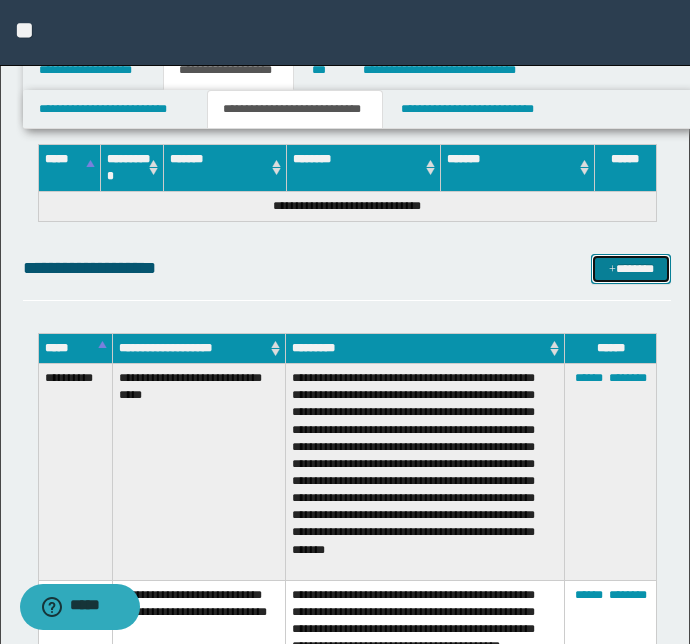 click on "*******" at bounding box center (631, 269) 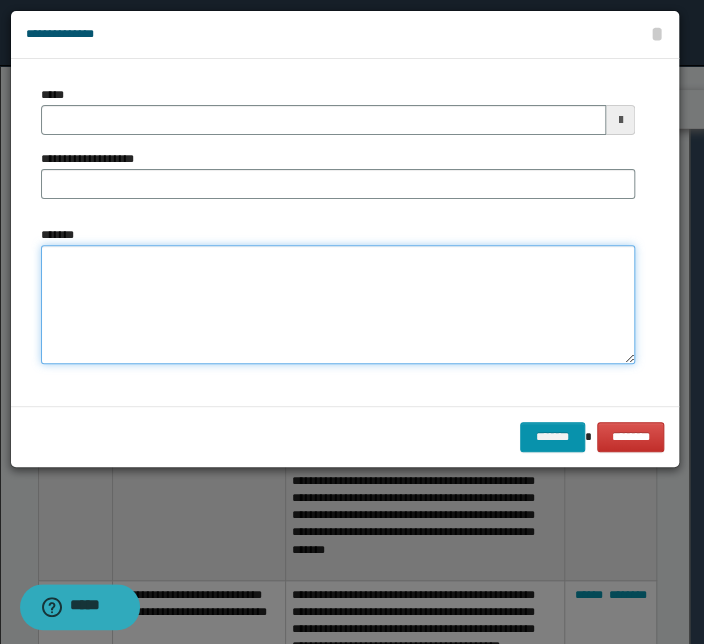 click on "*******" at bounding box center (338, 305) 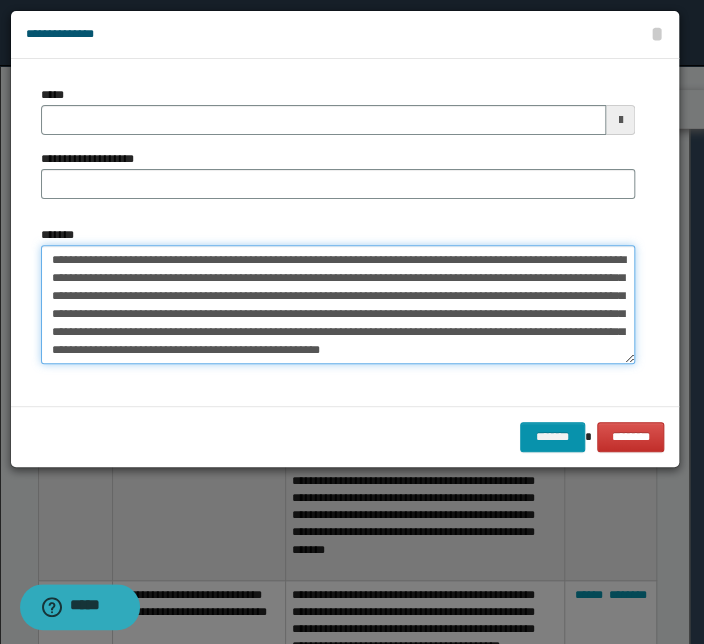 click on "**********" at bounding box center (338, 305) 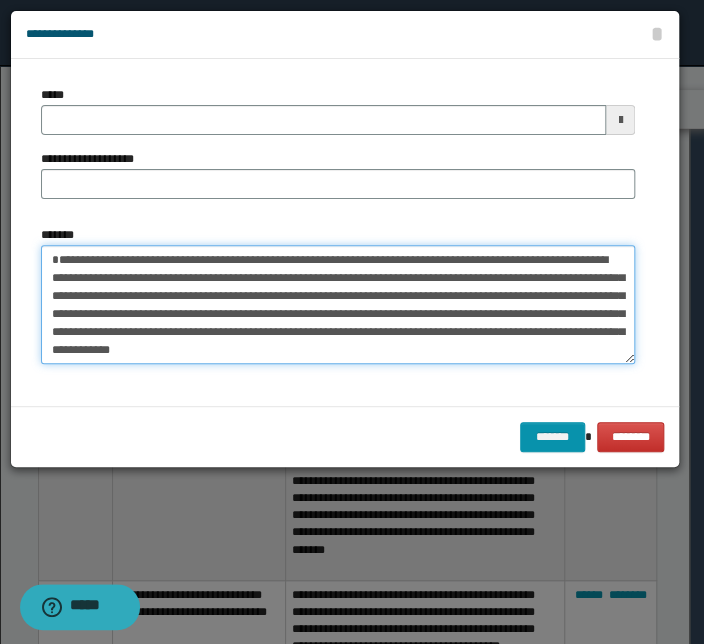 type 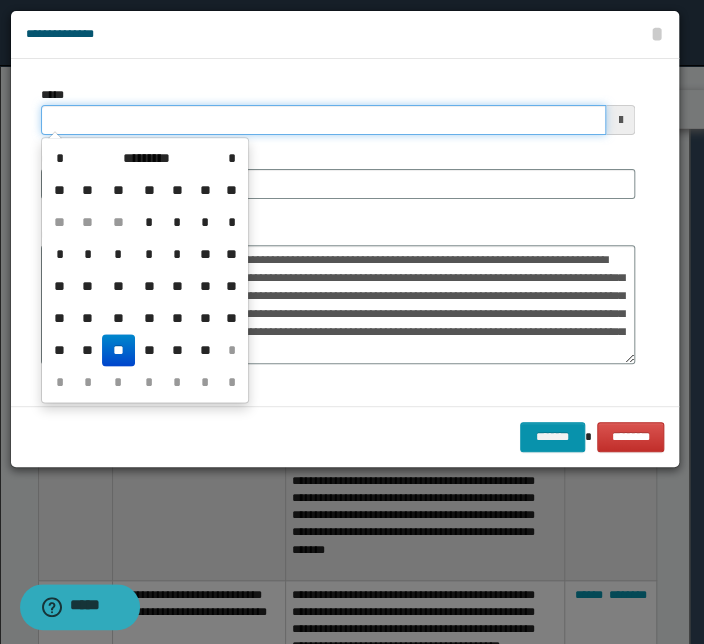 click on "*****" at bounding box center (323, 120) 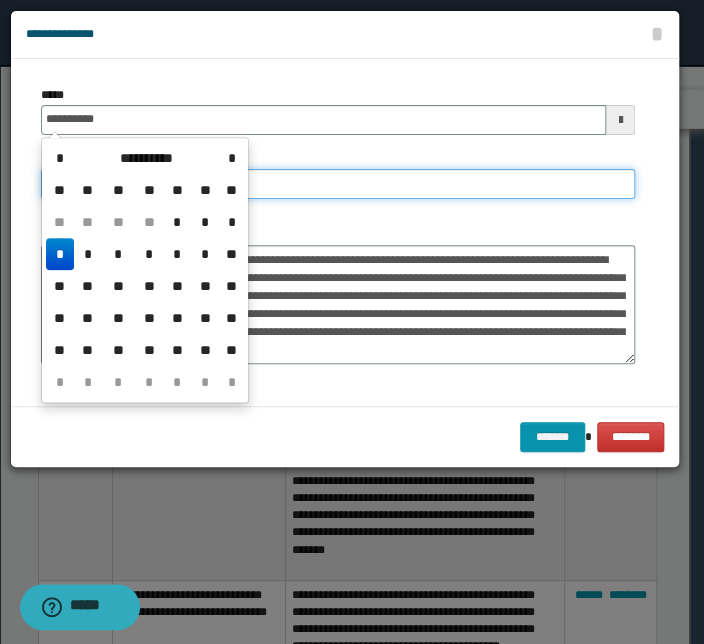 type on "**********" 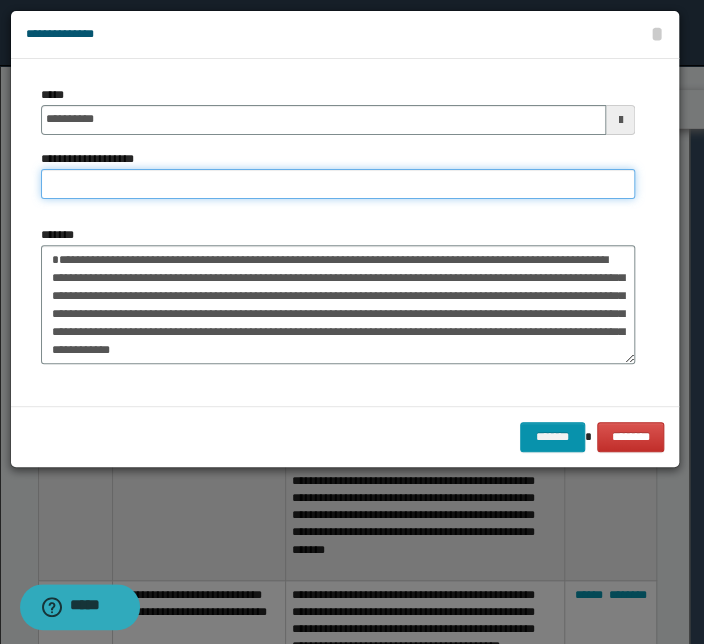 click on "**********" at bounding box center (338, 184) 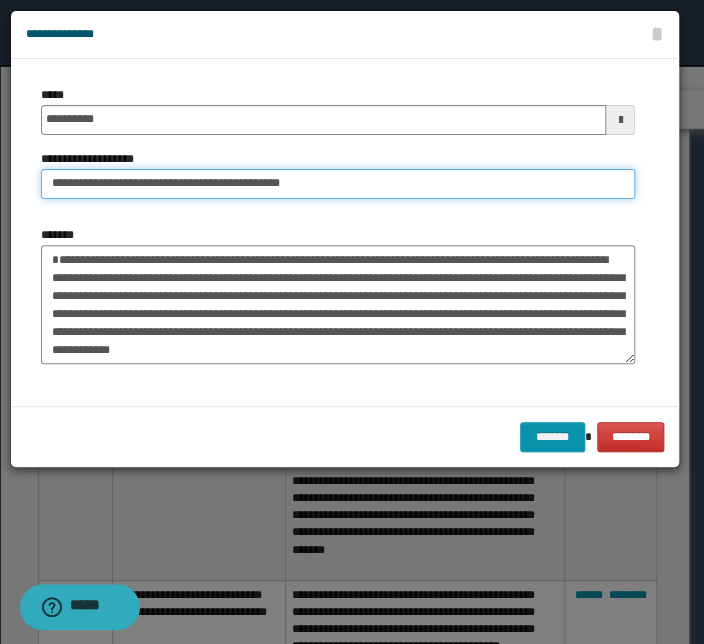 drag, startPoint x: 114, startPoint y: 181, endPoint x: -170, endPoint y: 177, distance: 284.02817 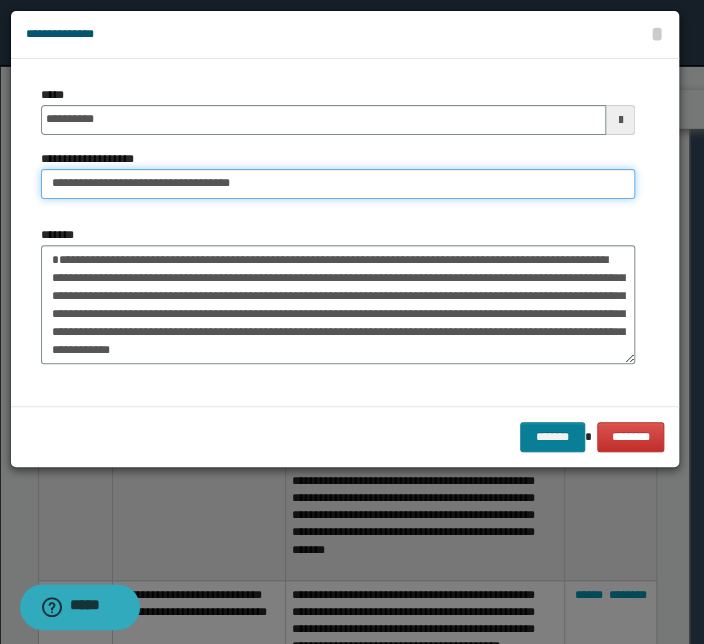 type on "**********" 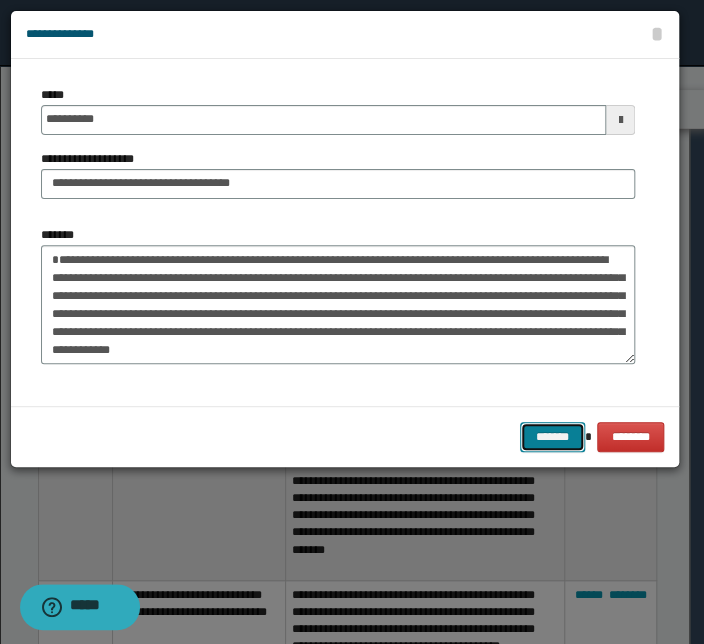 click on "*******" at bounding box center (552, 437) 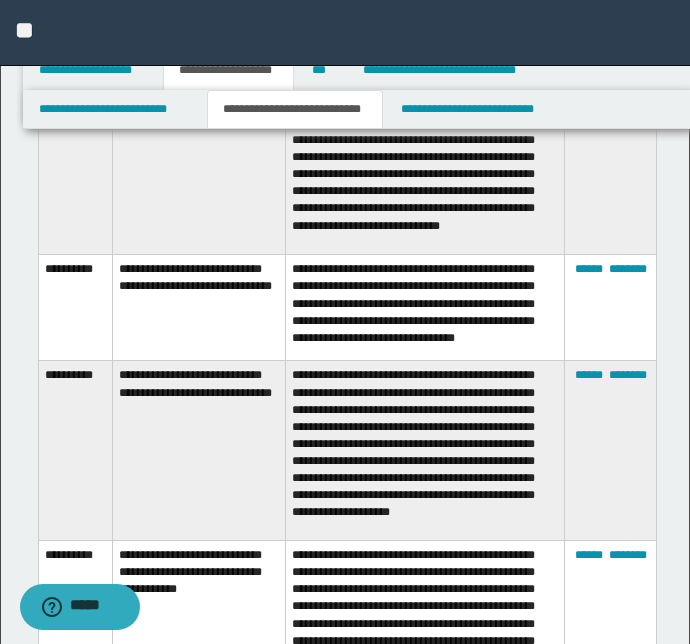 scroll, scrollTop: 7143, scrollLeft: 0, axis: vertical 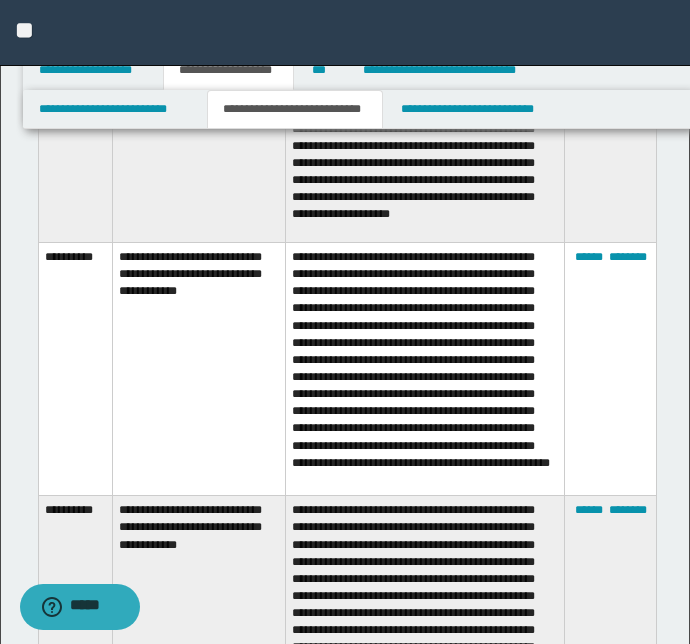 click on "**********" at bounding box center [198, 369] 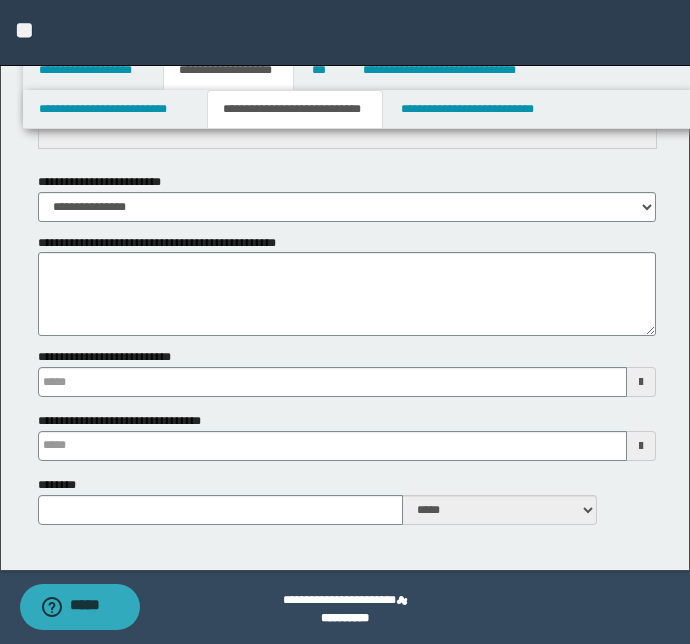 type 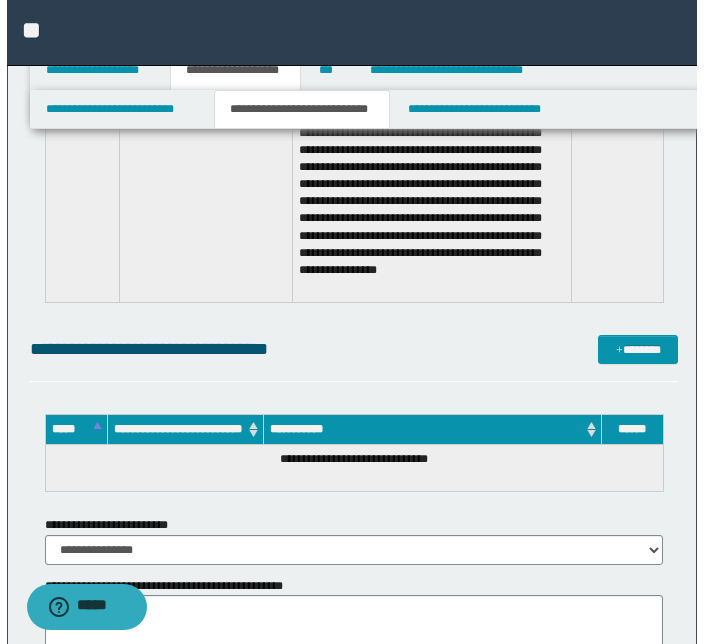 scroll, scrollTop: 16178, scrollLeft: 0, axis: vertical 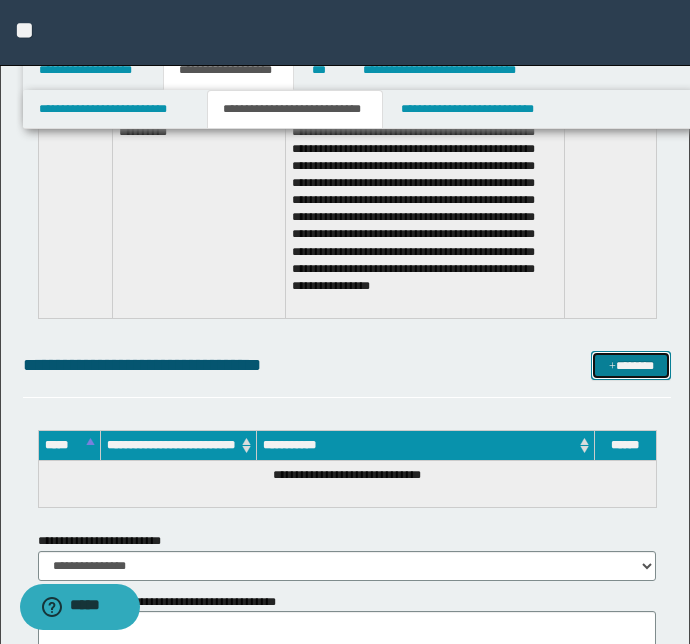 click on "*******" at bounding box center (631, 366) 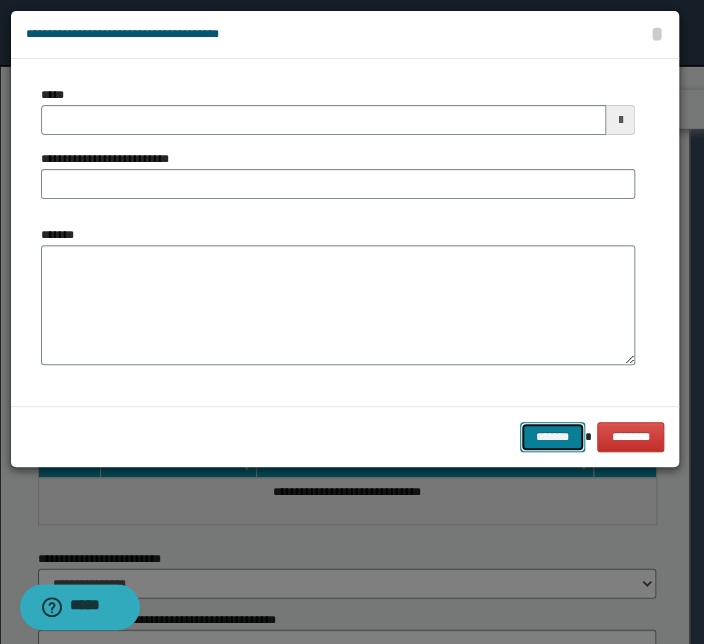click on "*******" at bounding box center [552, 437] 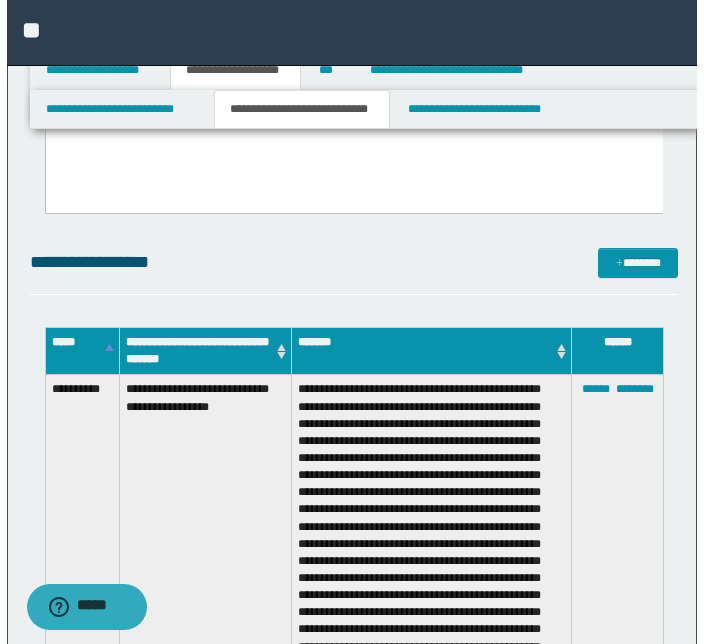 scroll, scrollTop: 4807, scrollLeft: 0, axis: vertical 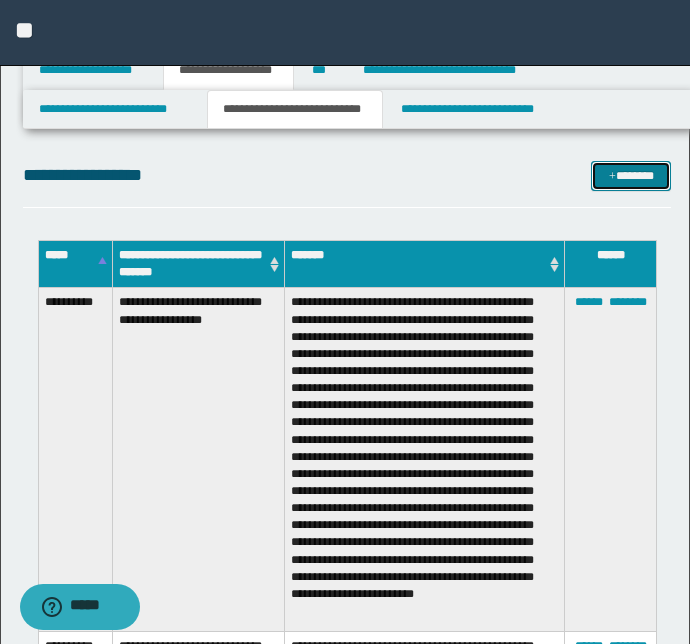 click on "*******" at bounding box center (631, 176) 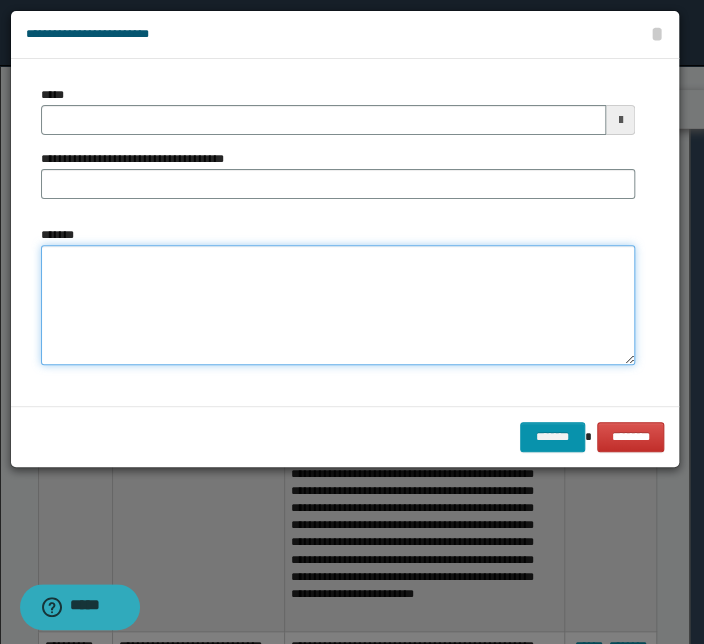 click on "*******" at bounding box center (338, 305) 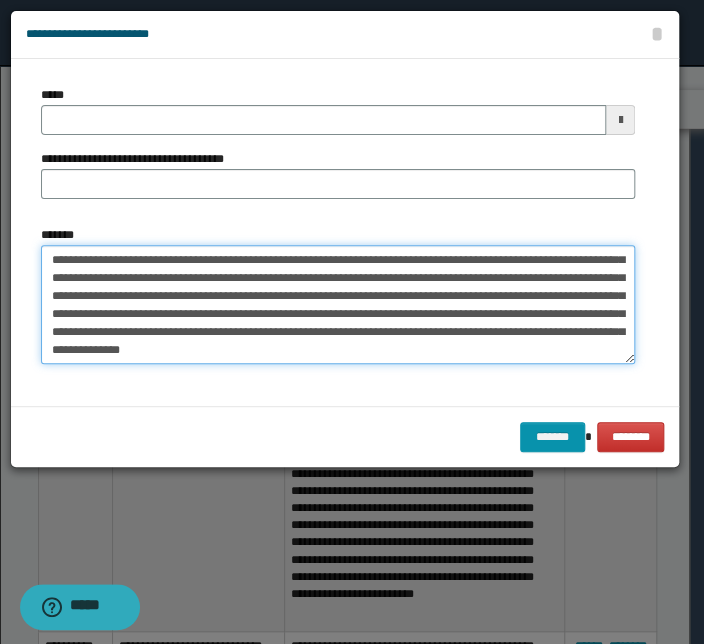 scroll, scrollTop: 0, scrollLeft: 0, axis: both 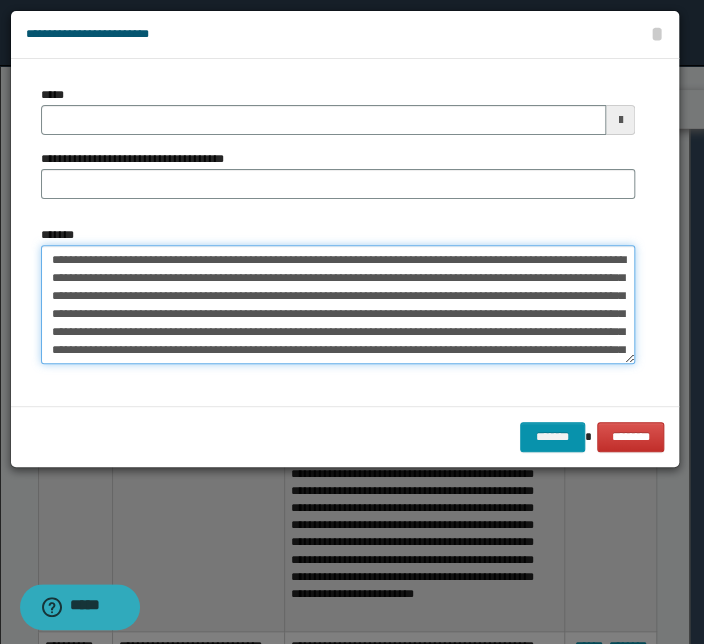drag, startPoint x: 276, startPoint y: 255, endPoint x: -27, endPoint y: 251, distance: 303.0264 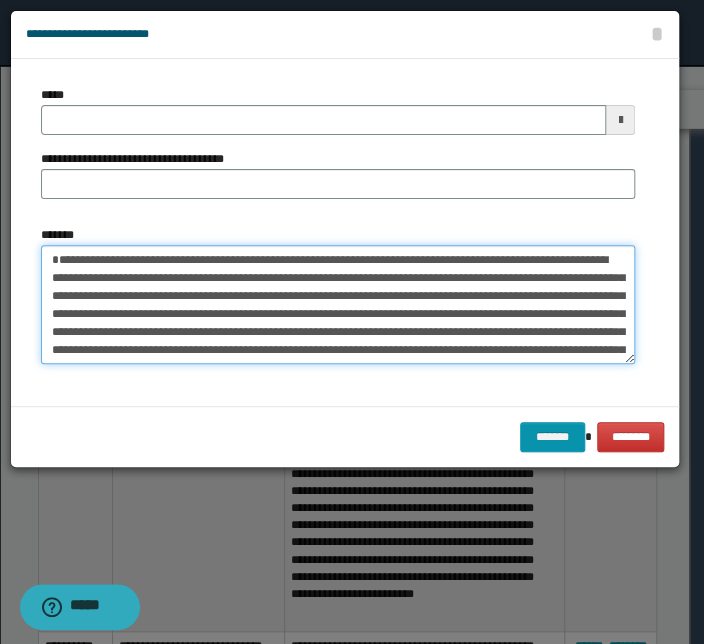 type 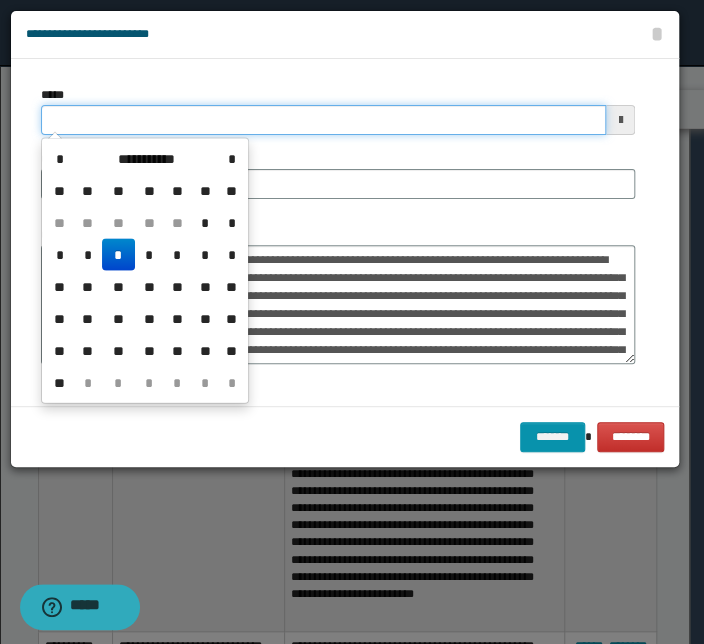 click on "*****" at bounding box center (323, 120) 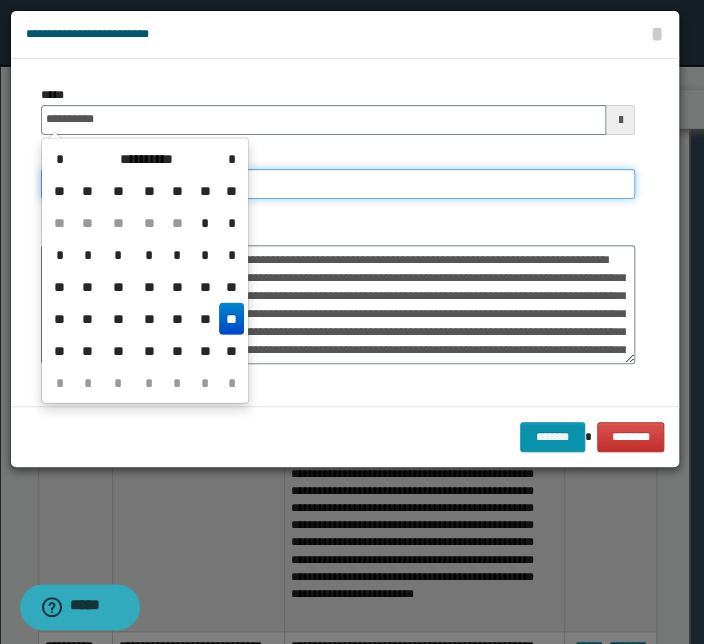 type on "**********" 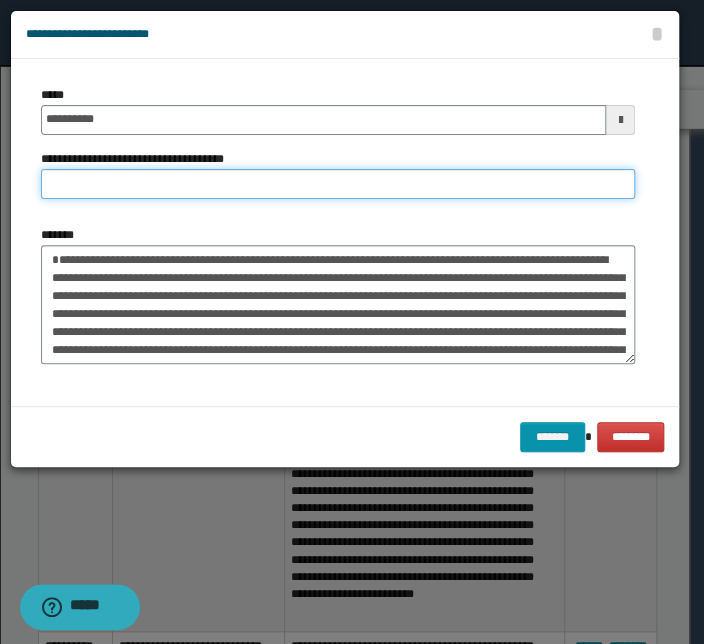 paste on "**********" 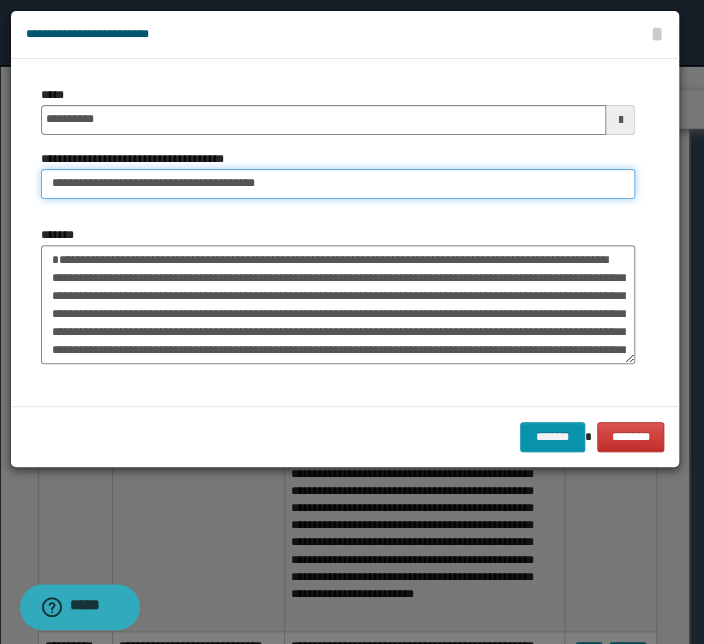 drag, startPoint x: 113, startPoint y: 184, endPoint x: -111, endPoint y: 175, distance: 224.18073 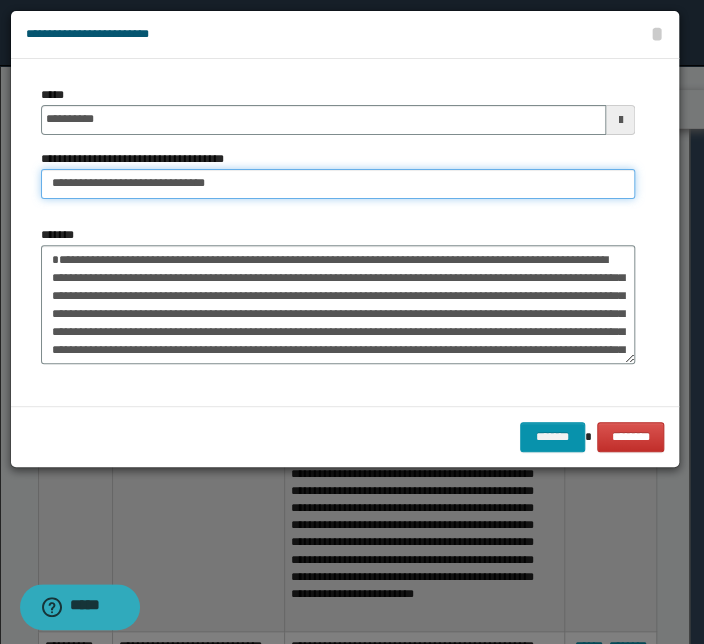 type on "**********" 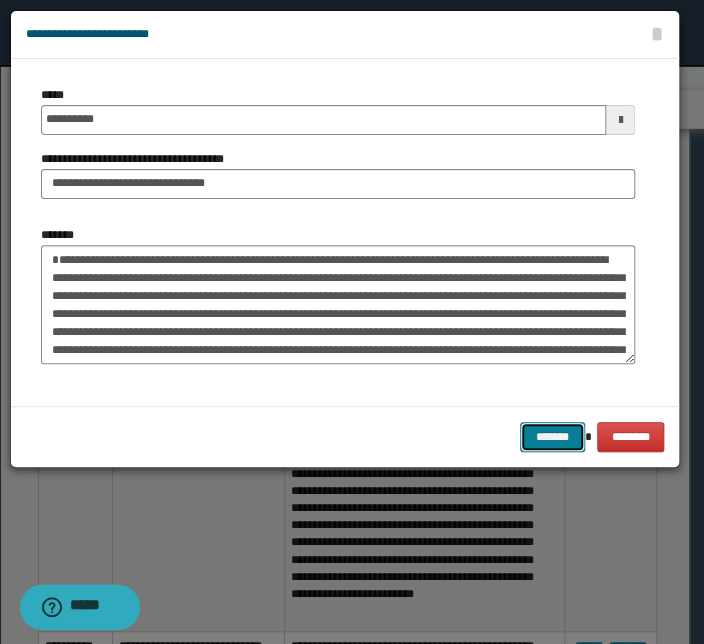 click on "*******" at bounding box center [552, 437] 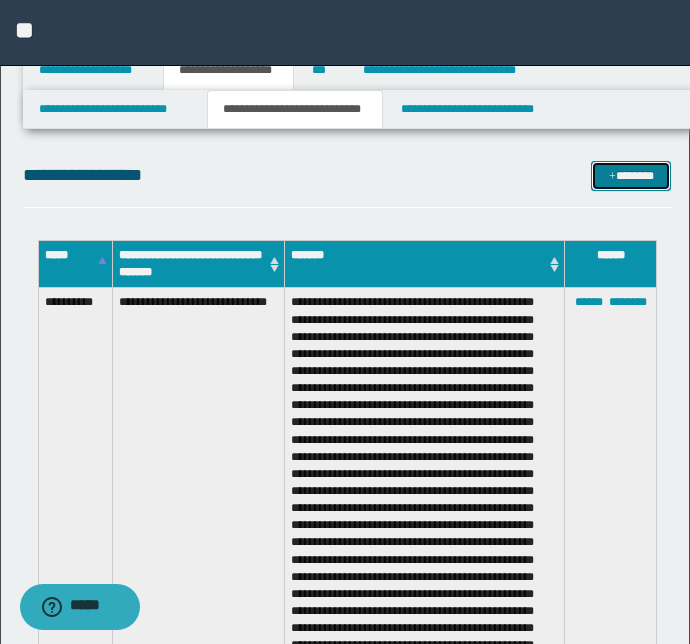 click on "*******" at bounding box center (631, 176) 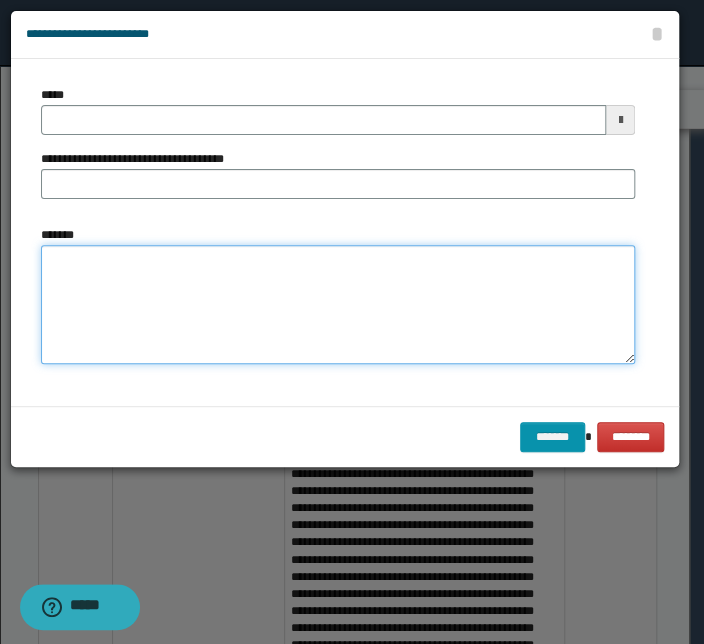 click on "*******" at bounding box center [338, 305] 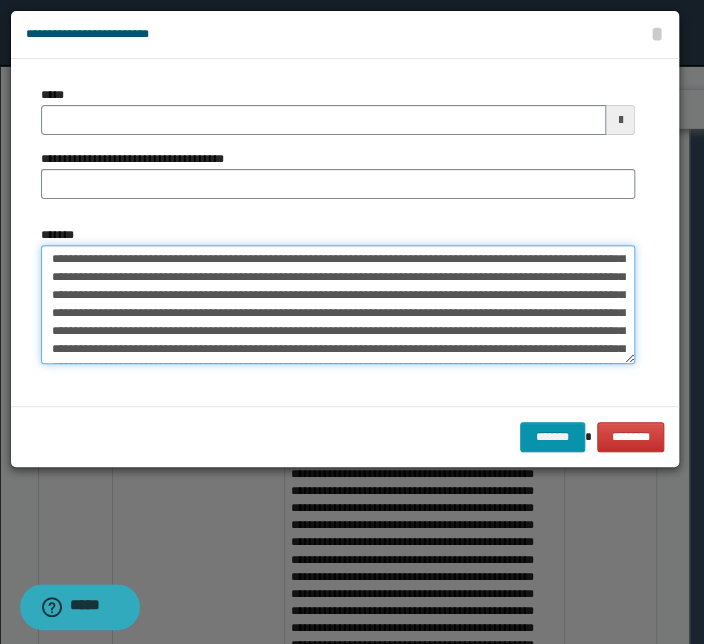 scroll, scrollTop: 0, scrollLeft: 0, axis: both 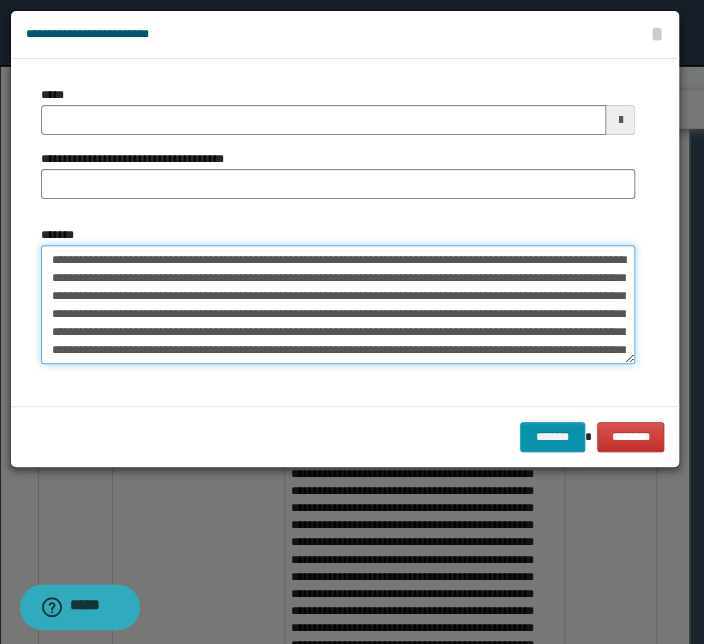 drag, startPoint x: 269, startPoint y: 260, endPoint x: -15, endPoint y: 241, distance: 284.63486 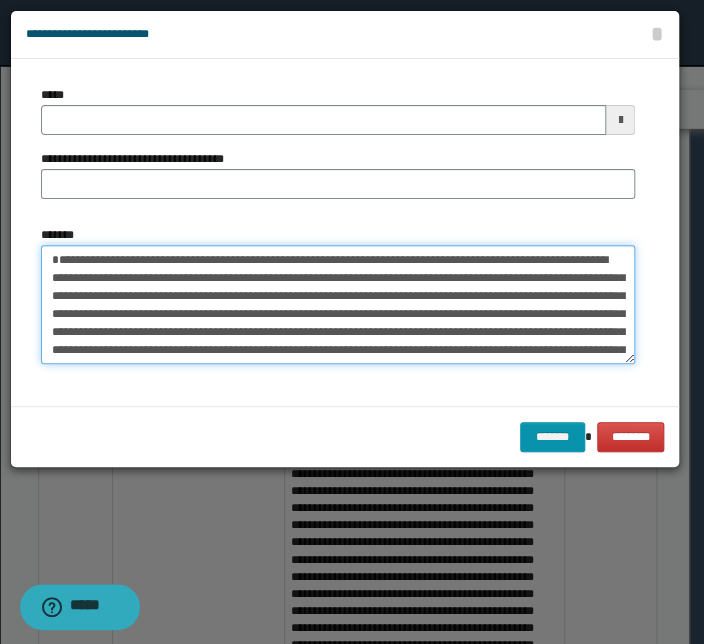 type 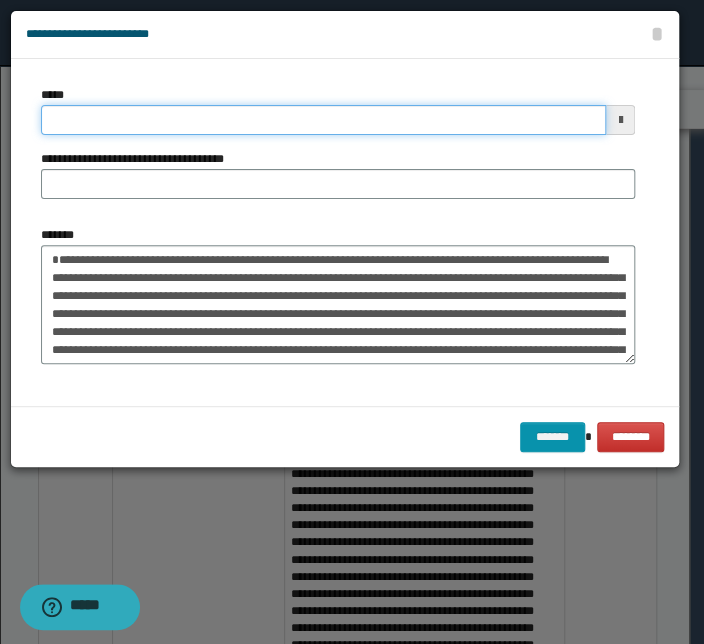 click on "*****" at bounding box center (323, 120) 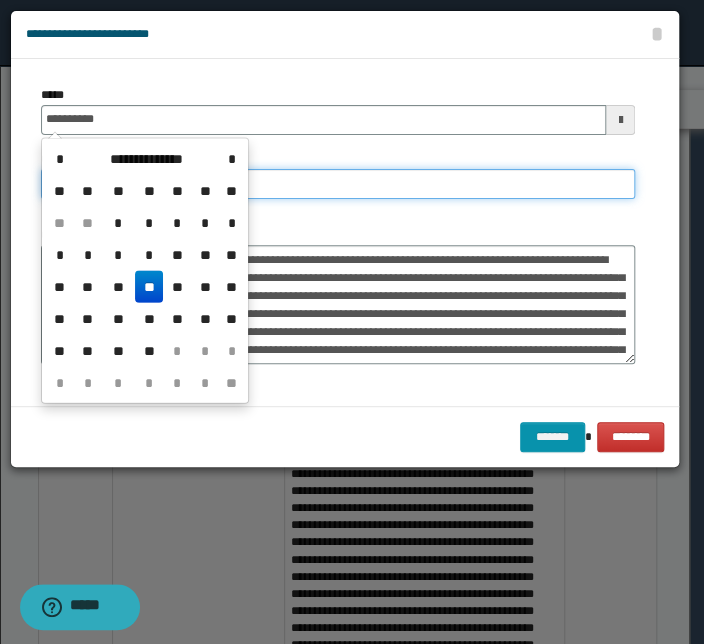 type on "**********" 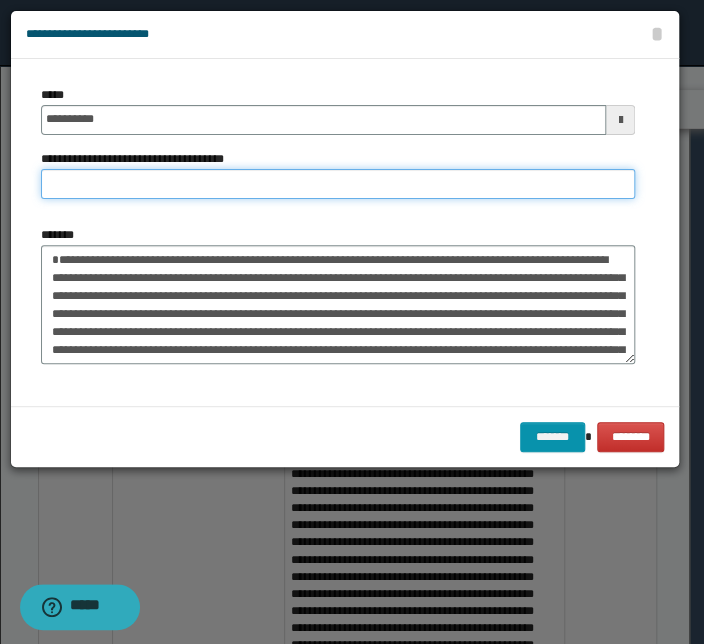 paste on "**********" 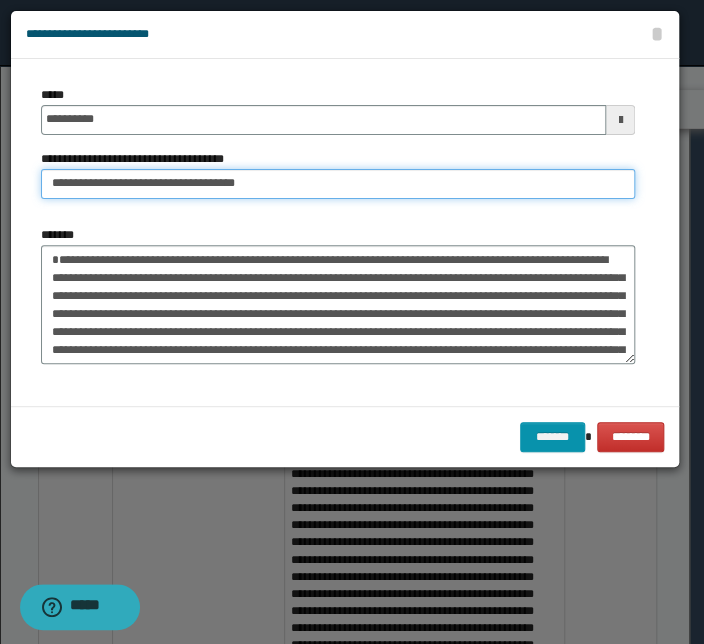drag, startPoint x: 113, startPoint y: 183, endPoint x: -207, endPoint y: 135, distance: 323.58 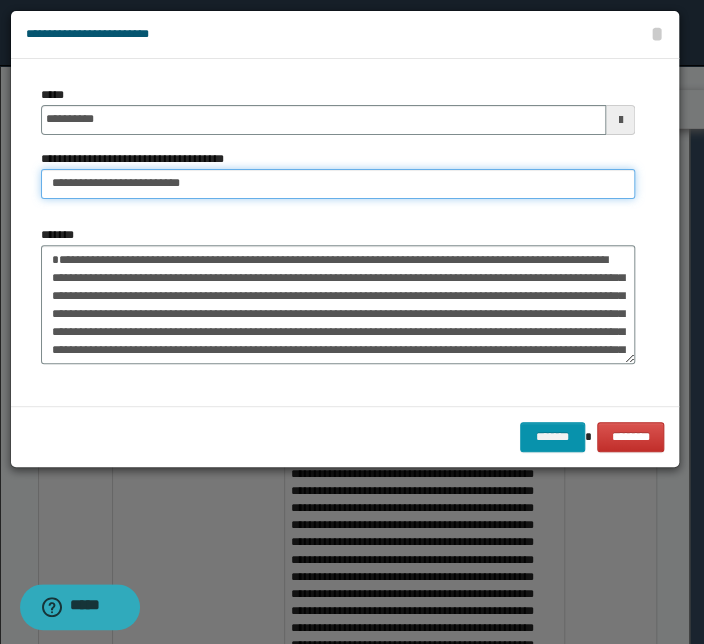 type on "**********" 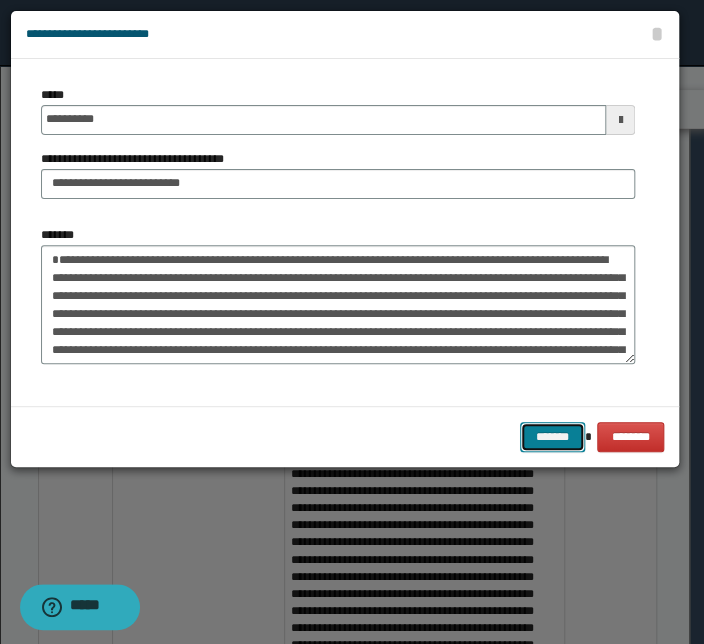 click on "*******" at bounding box center (552, 437) 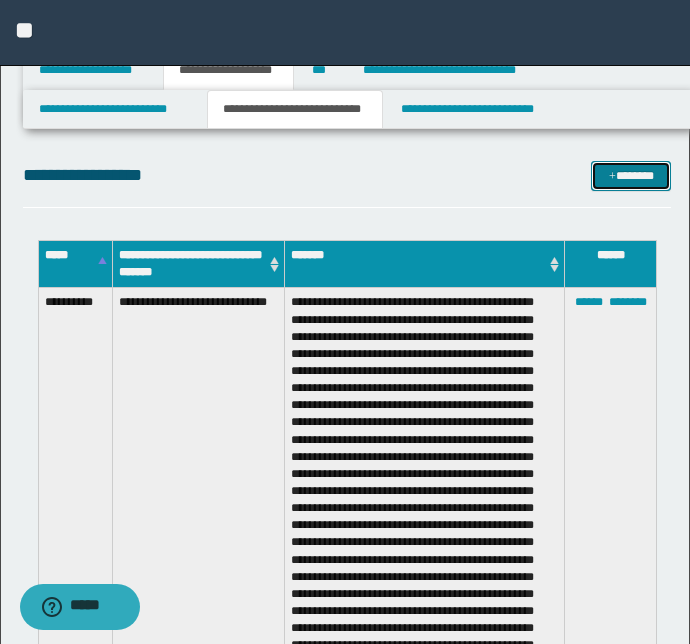 click on "*******" at bounding box center (631, 176) 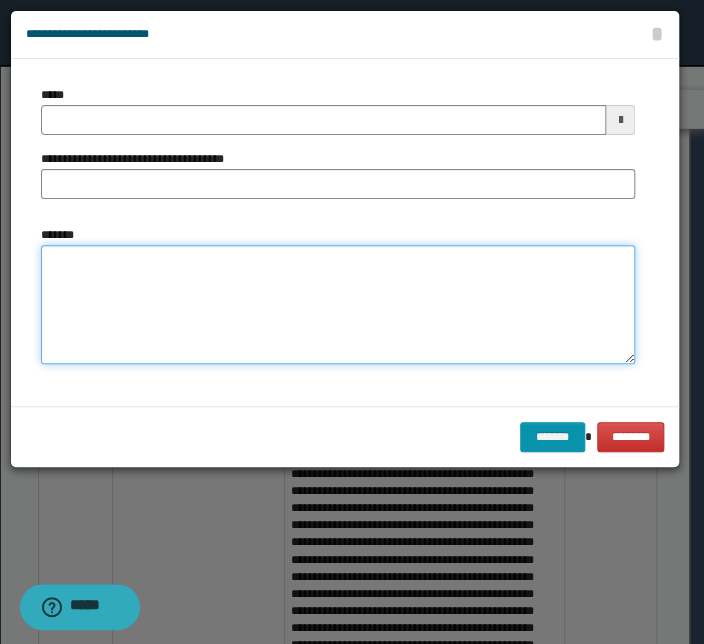 click on "*******" at bounding box center [338, 305] 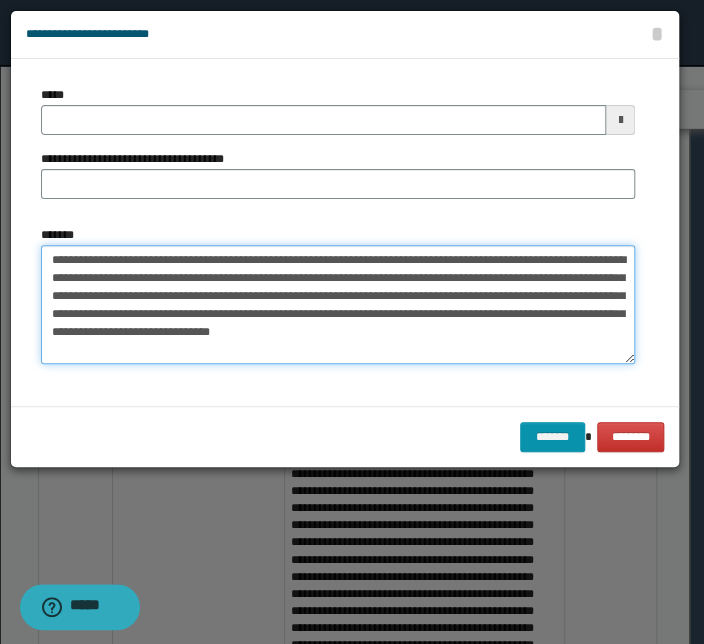 drag, startPoint x: 295, startPoint y: 259, endPoint x: -5, endPoint y: 246, distance: 300.28152 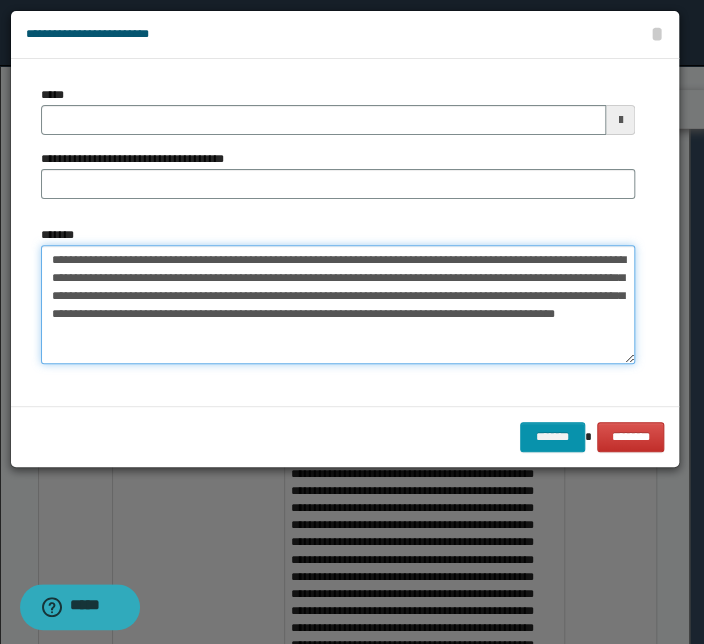 type 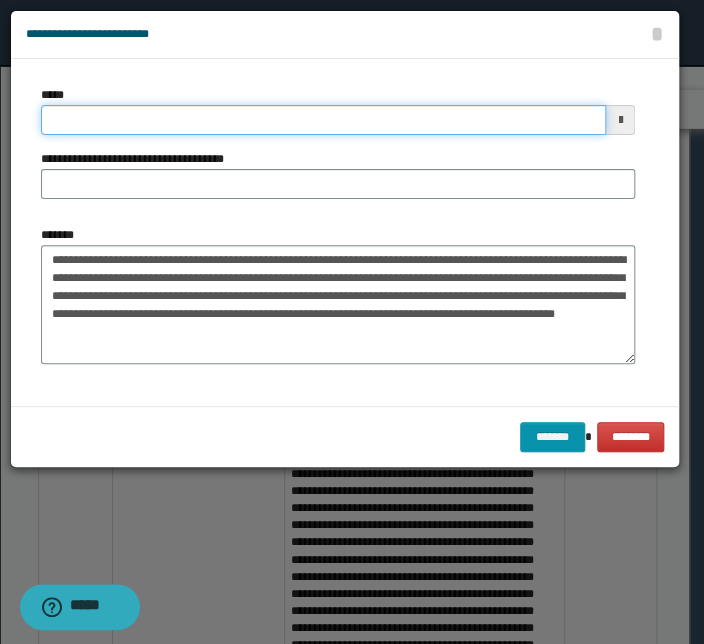 click on "*****" at bounding box center [323, 120] 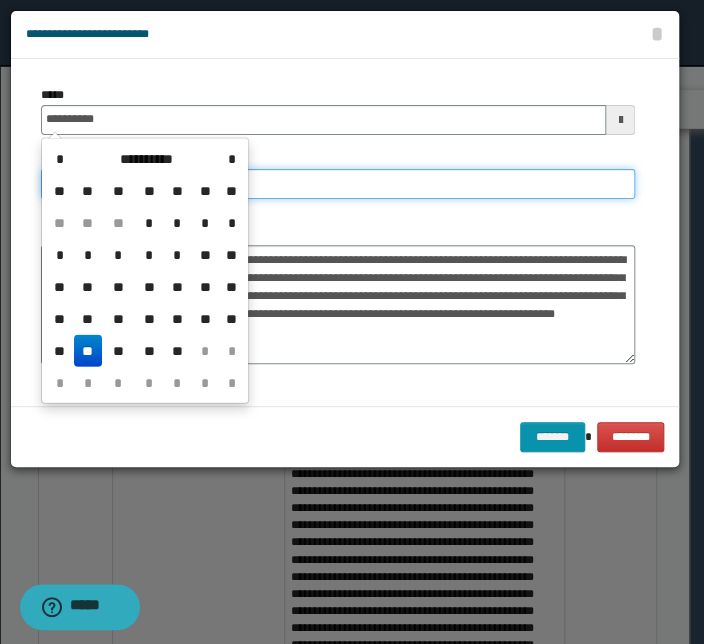 type on "**********" 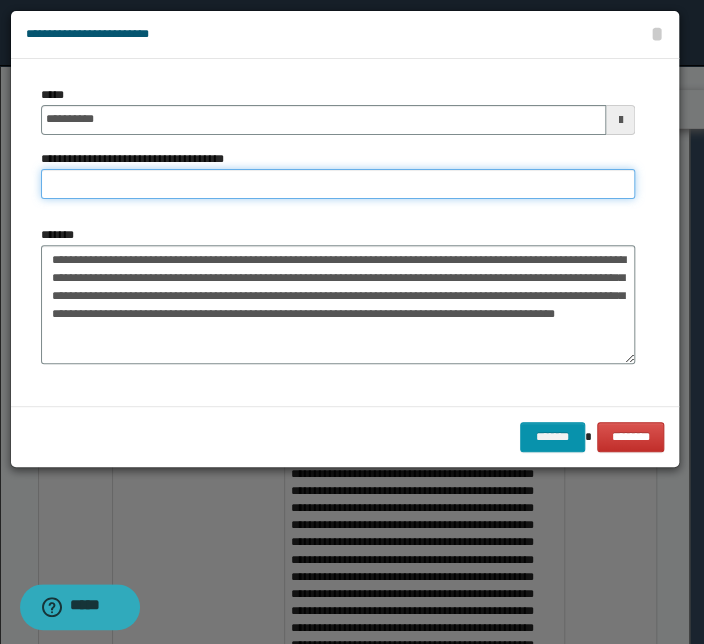 paste on "**********" 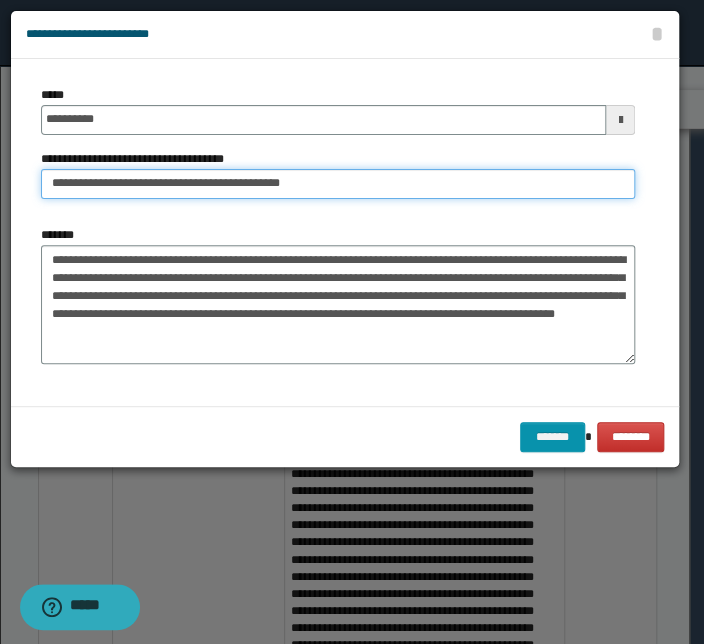 drag, startPoint x: 111, startPoint y: 182, endPoint x: -160, endPoint y: 158, distance: 272.06067 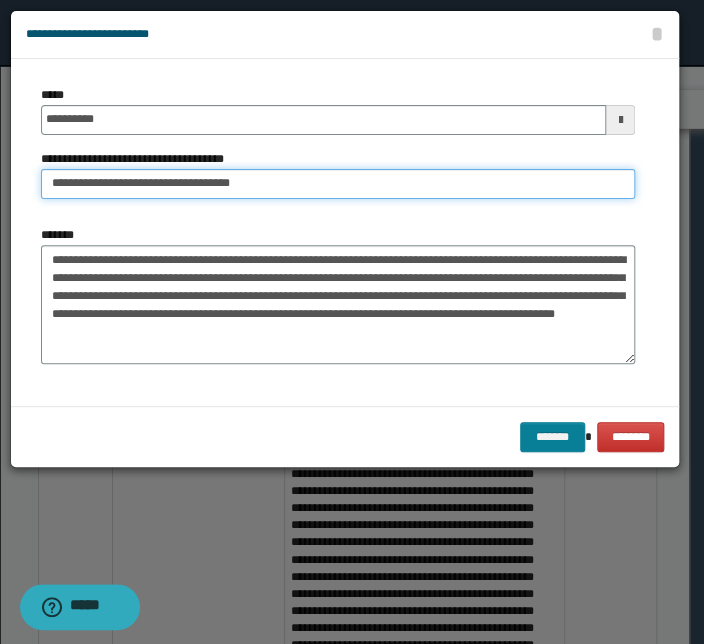 type on "**********" 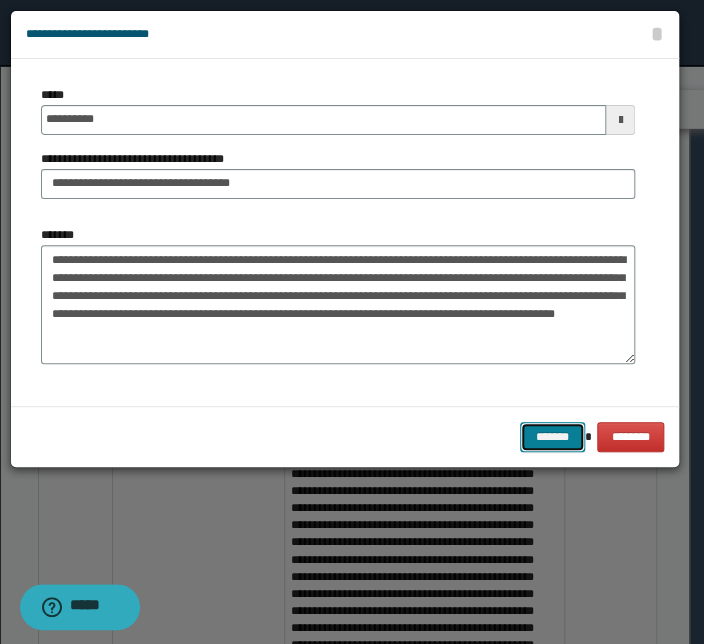 click on "*******" at bounding box center [552, 437] 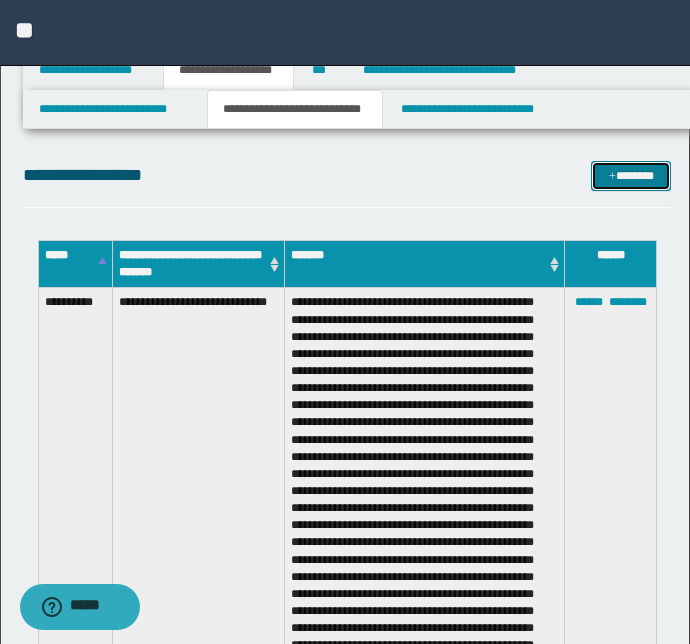 click on "*******" at bounding box center (631, 176) 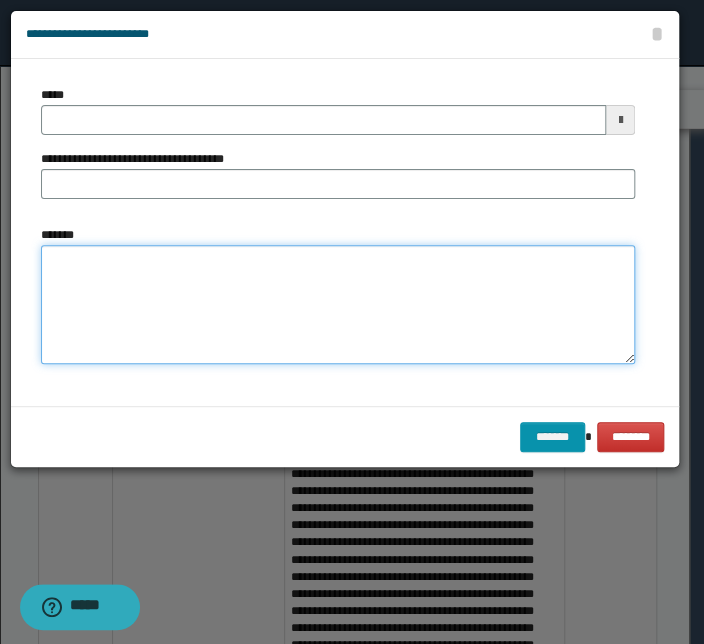 click on "*******" at bounding box center [338, 305] 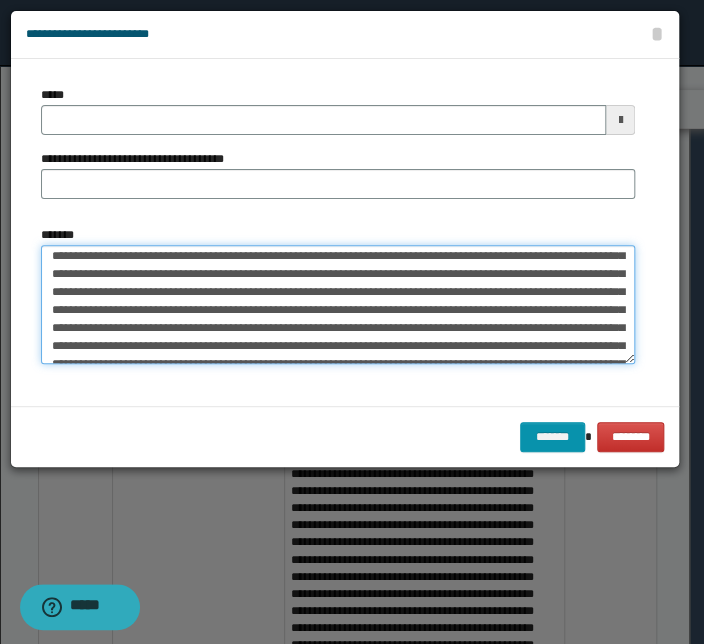 scroll, scrollTop: 0, scrollLeft: 0, axis: both 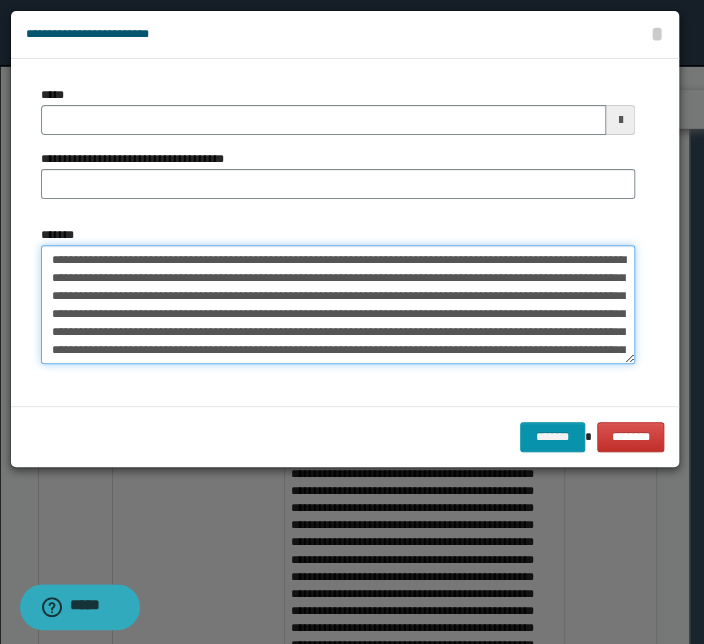 drag, startPoint x: 284, startPoint y: 258, endPoint x: -11, endPoint y: 246, distance: 295.24396 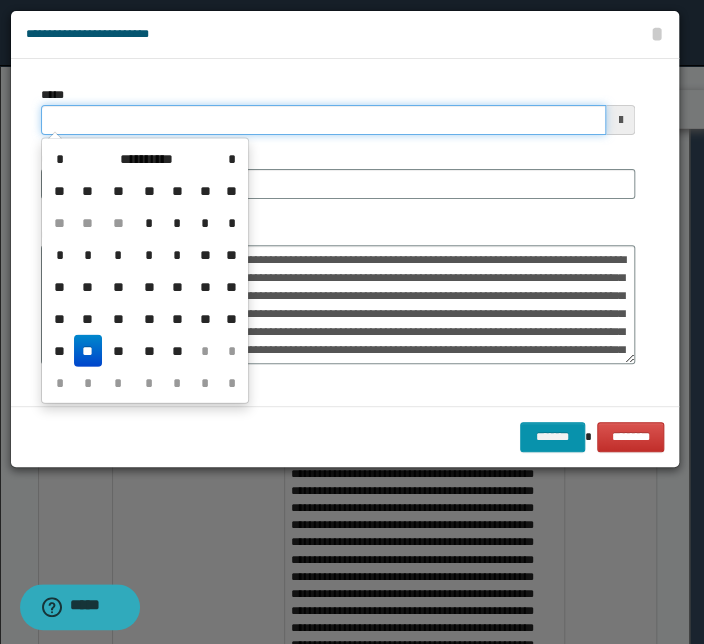 click on "*****" at bounding box center [323, 120] 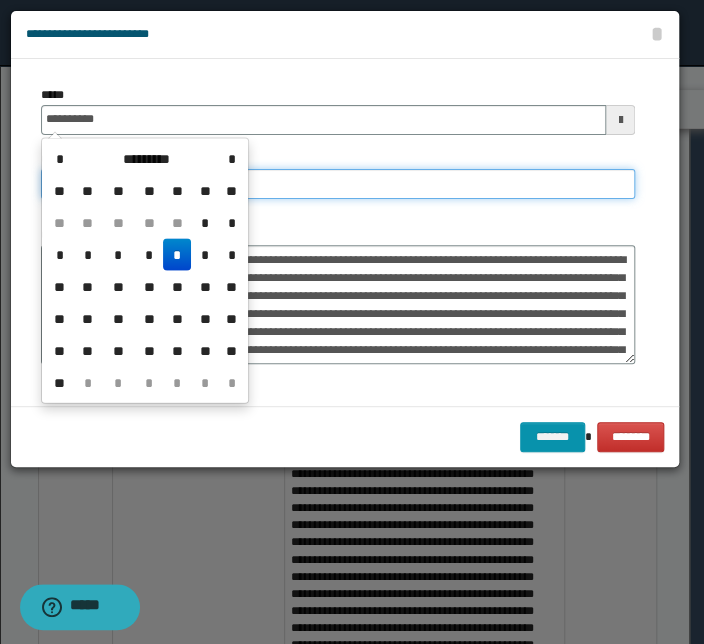 type on "**********" 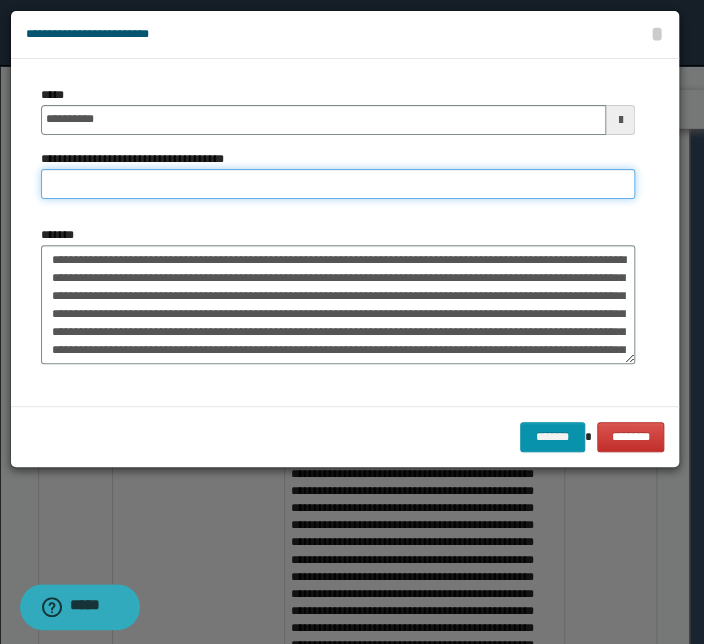 paste on "**********" 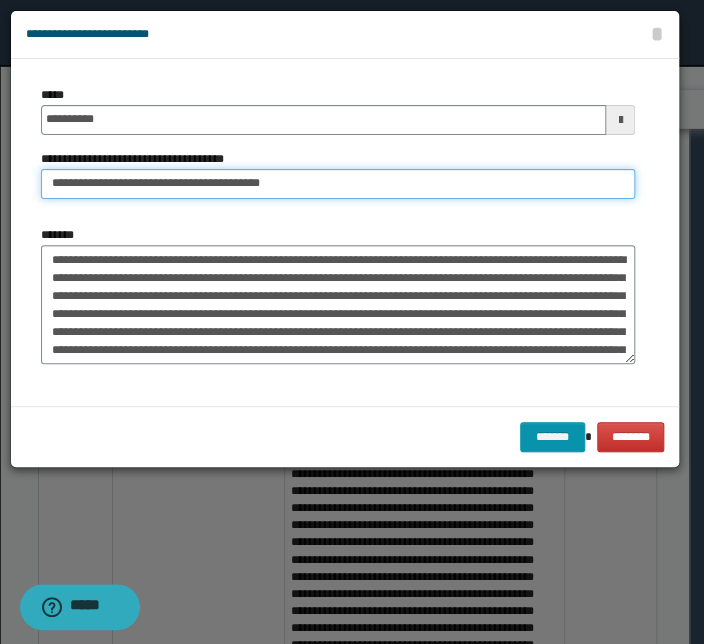 drag, startPoint x: 114, startPoint y: 183, endPoint x: -104, endPoint y: 184, distance: 218.00229 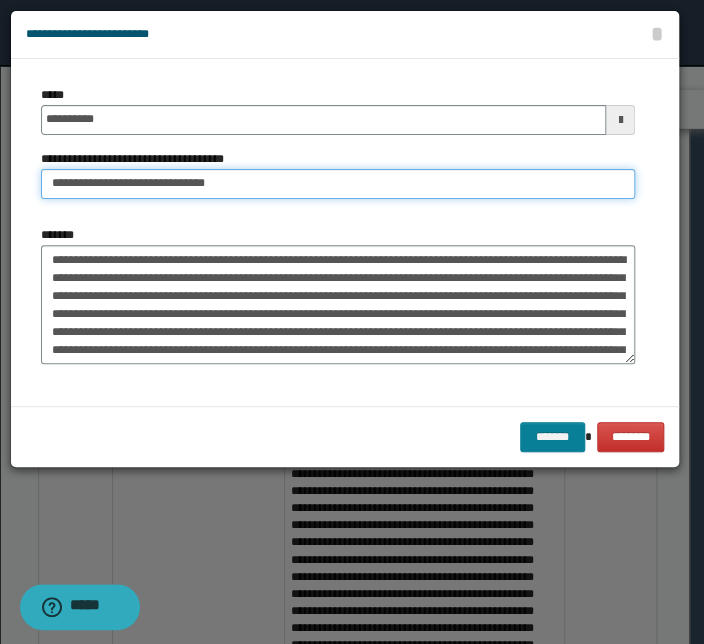 type on "**********" 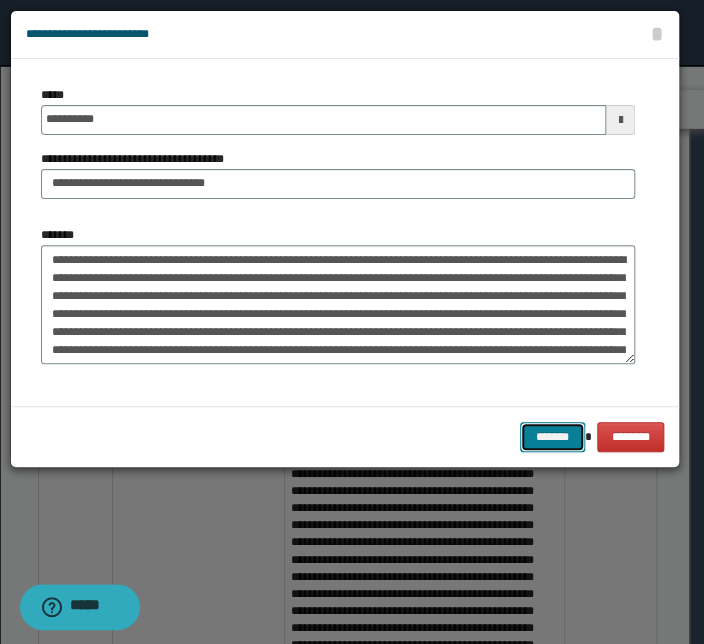 click on "*******" at bounding box center (552, 437) 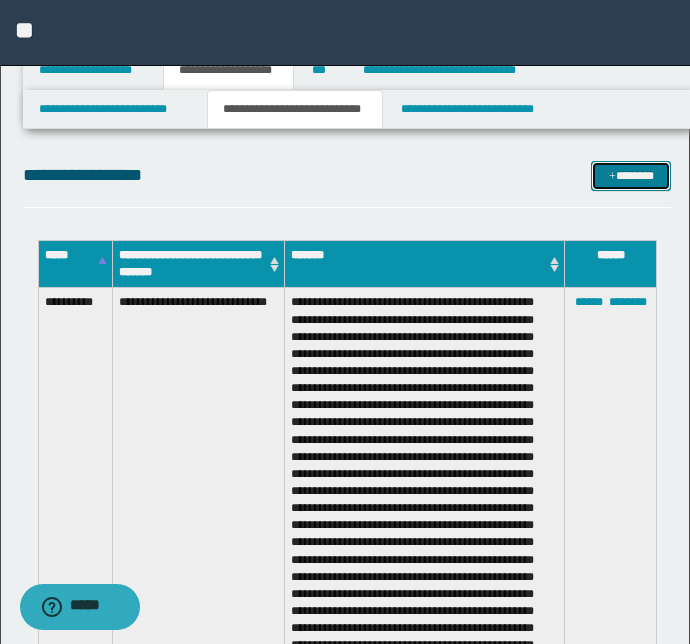 click on "*******" at bounding box center (631, 176) 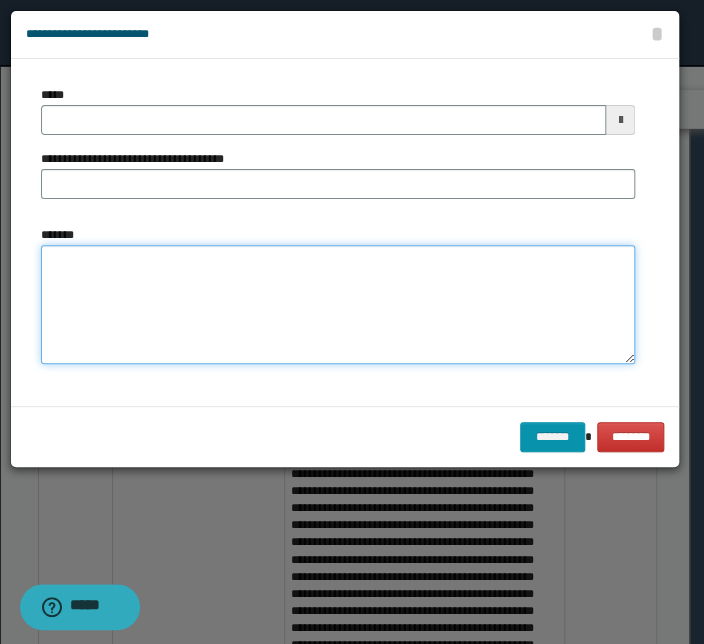 click on "*******" at bounding box center (338, 305) 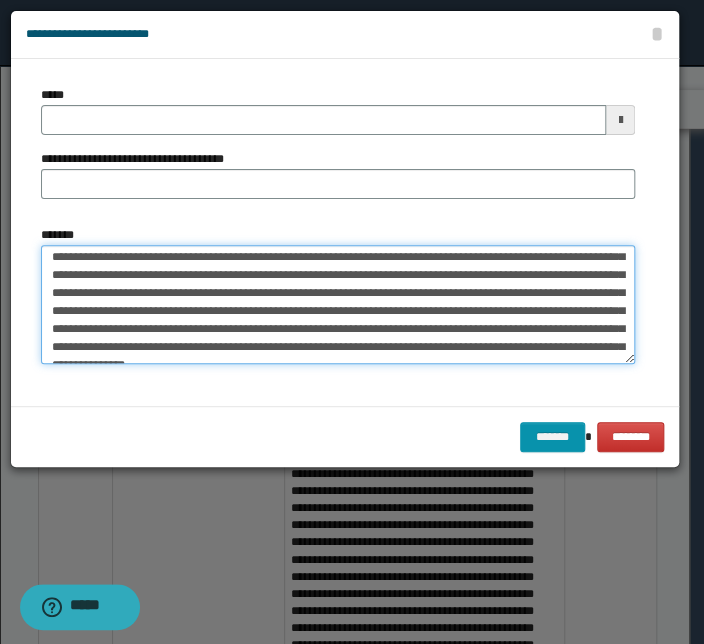 scroll, scrollTop: 0, scrollLeft: 0, axis: both 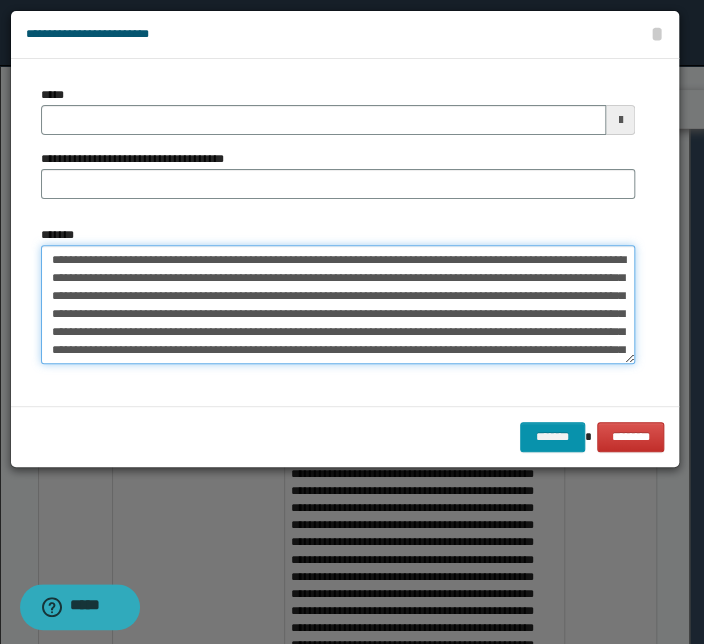 drag, startPoint x: 316, startPoint y: 260, endPoint x: 21, endPoint y: 253, distance: 295.08304 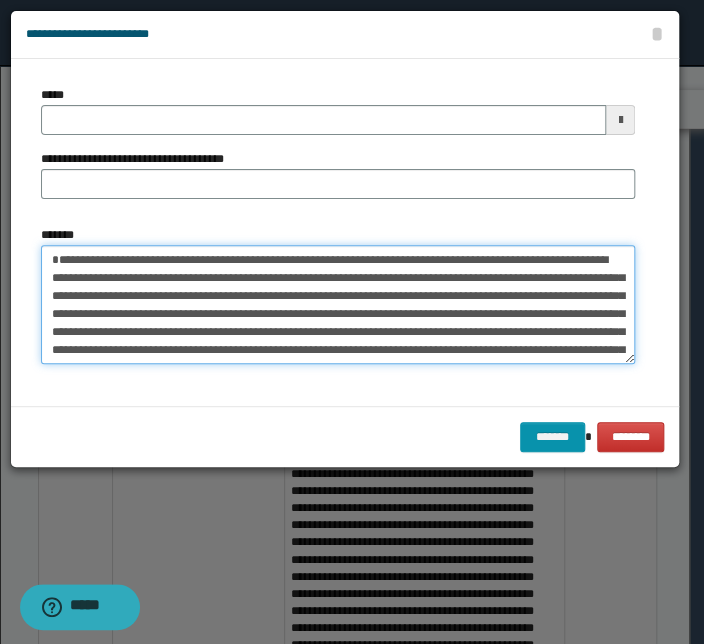 type 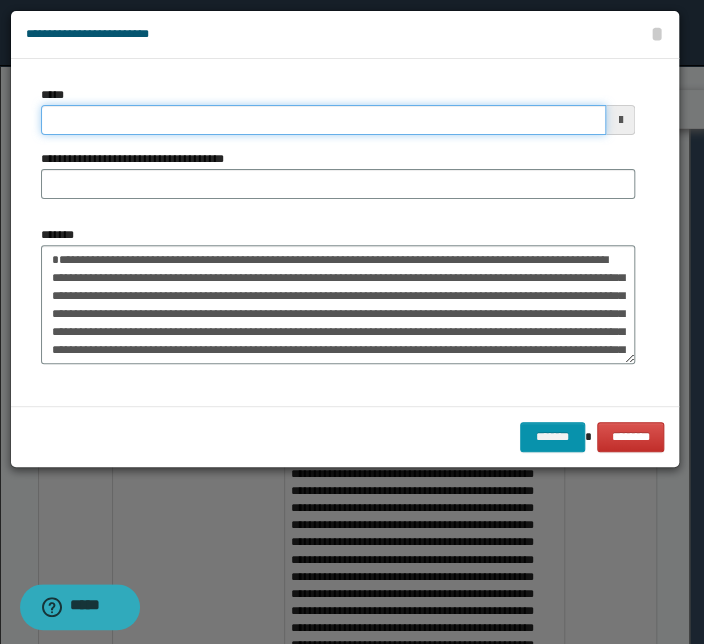 click on "*****" at bounding box center (323, 120) 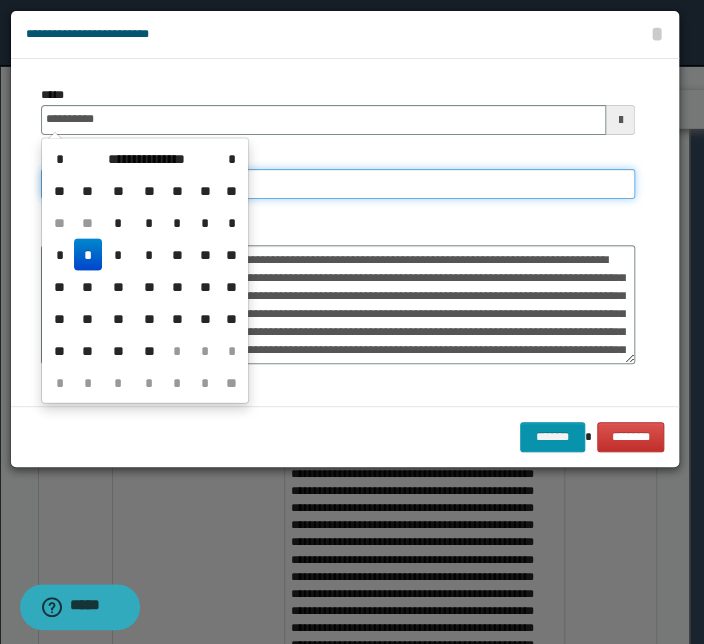 type on "**********" 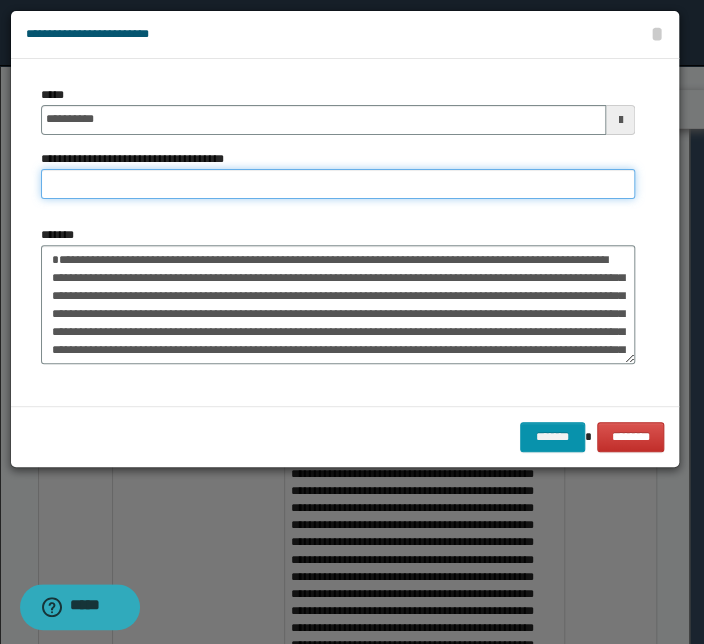 click on "**********" at bounding box center (338, 184) 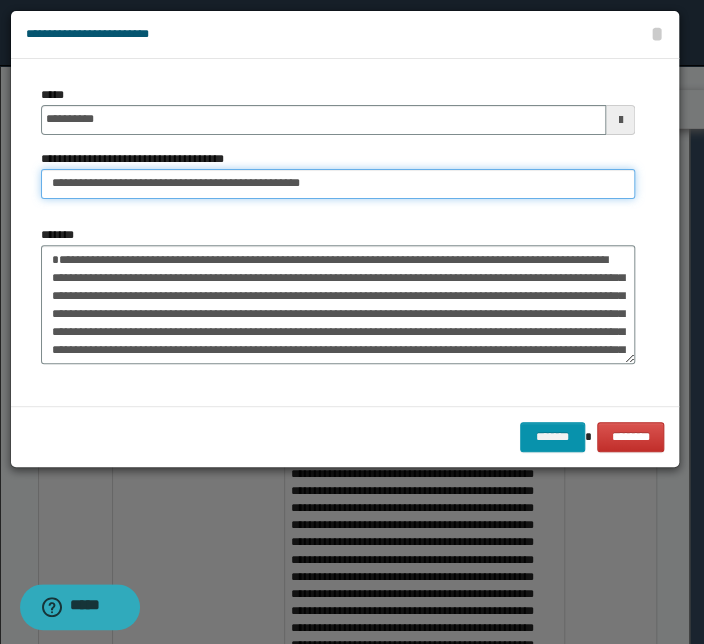 drag, startPoint x: 112, startPoint y: 185, endPoint x: -73, endPoint y: 162, distance: 186.42424 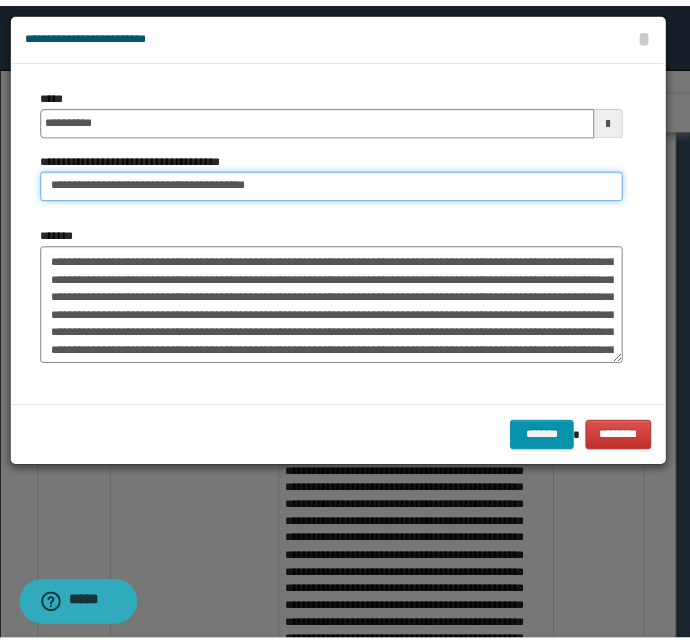 scroll, scrollTop: 0, scrollLeft: 0, axis: both 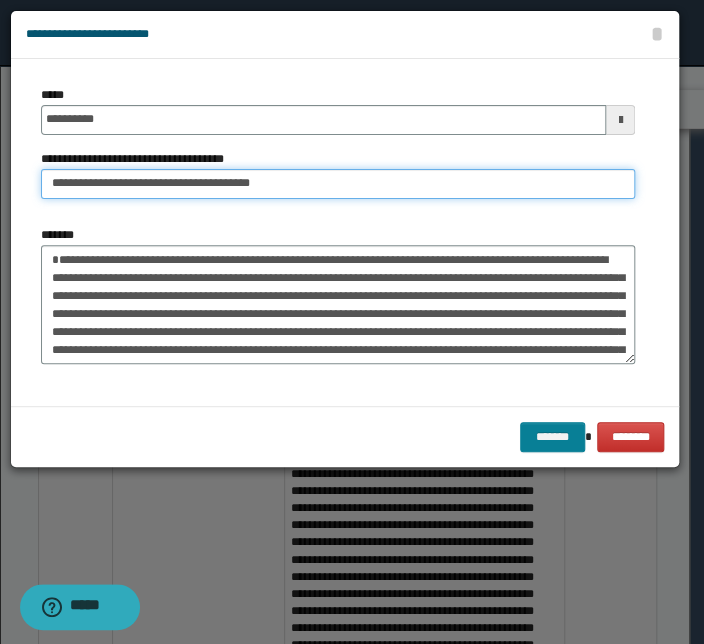 type on "**********" 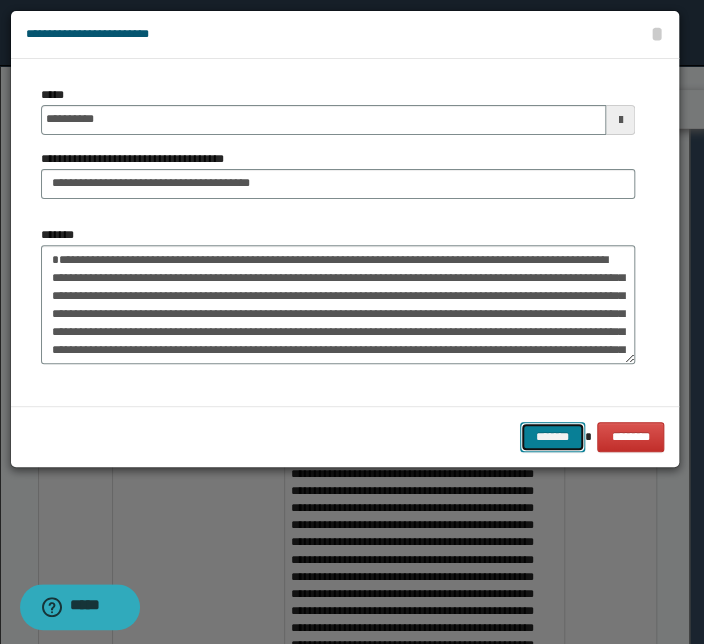 click on "*******" at bounding box center (552, 437) 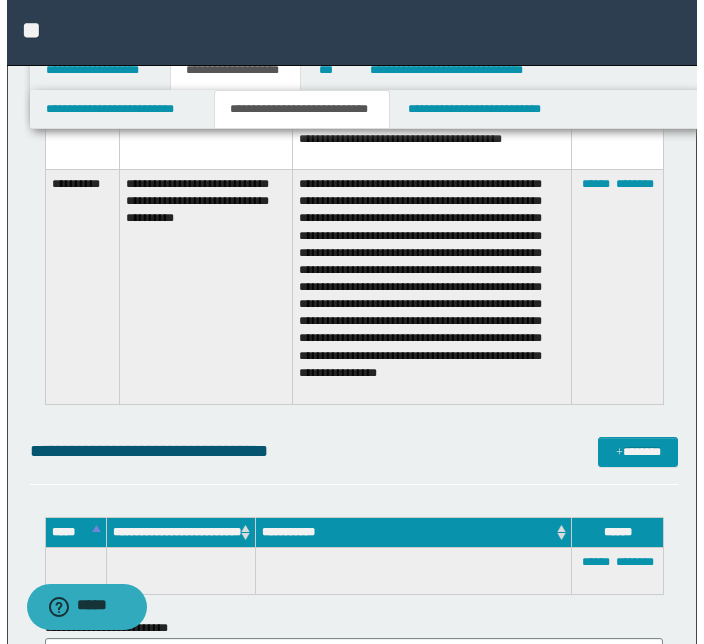 scroll, scrollTop: 18676, scrollLeft: 0, axis: vertical 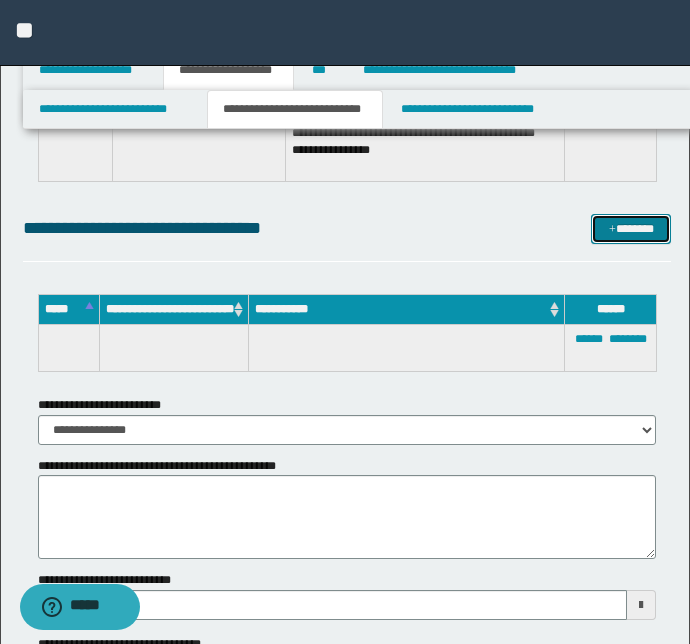 click on "*******" at bounding box center (631, 229) 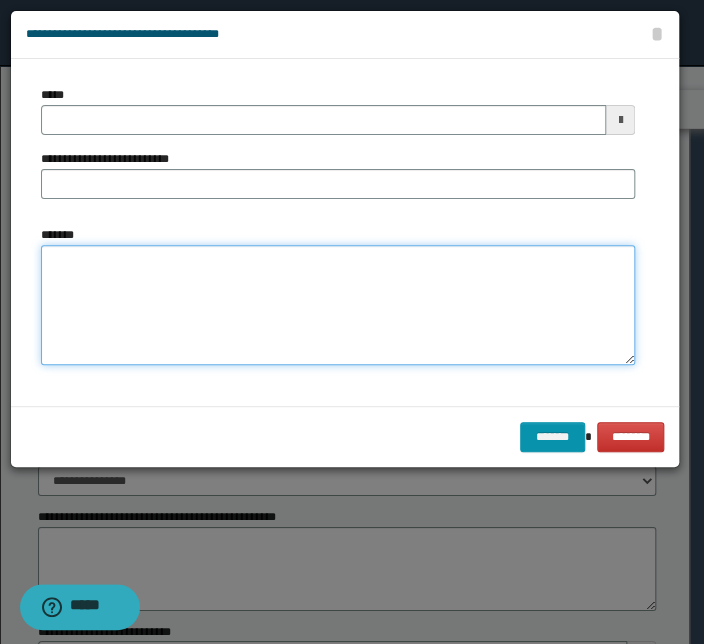 click on "*******" at bounding box center (338, 305) 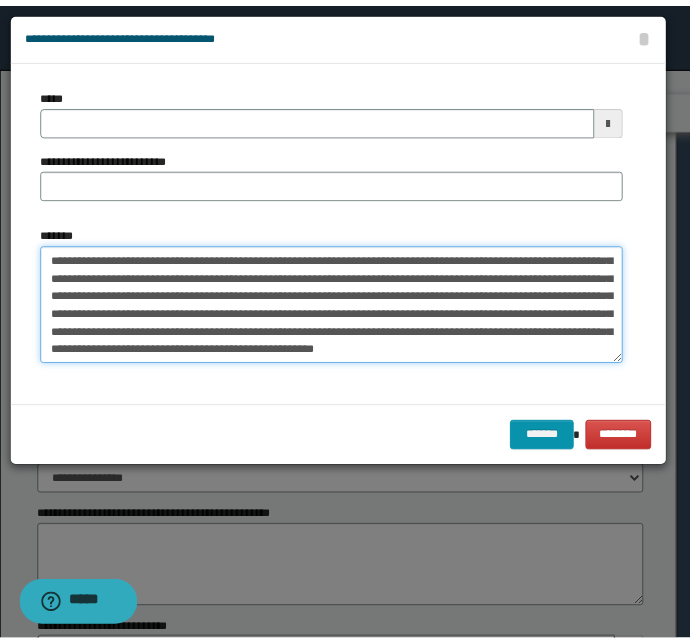 scroll, scrollTop: 0, scrollLeft: 0, axis: both 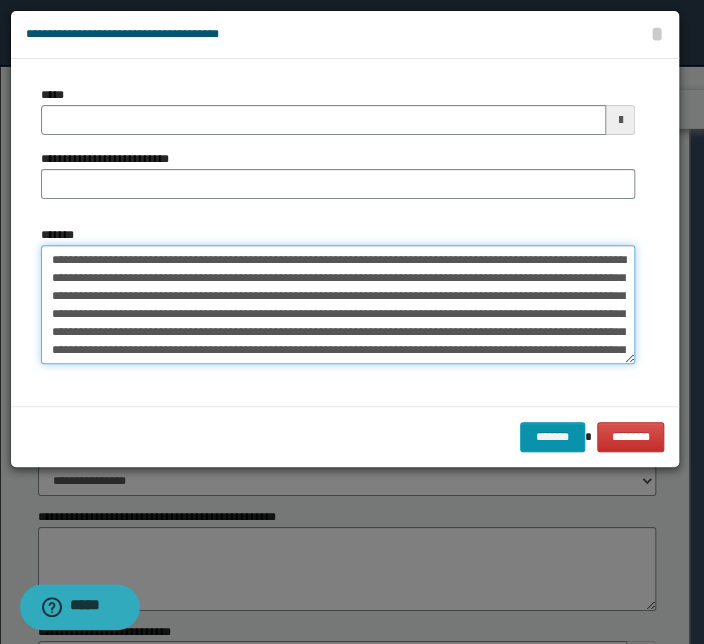 drag, startPoint x: 261, startPoint y: 258, endPoint x: -3, endPoint y: 248, distance: 264.18933 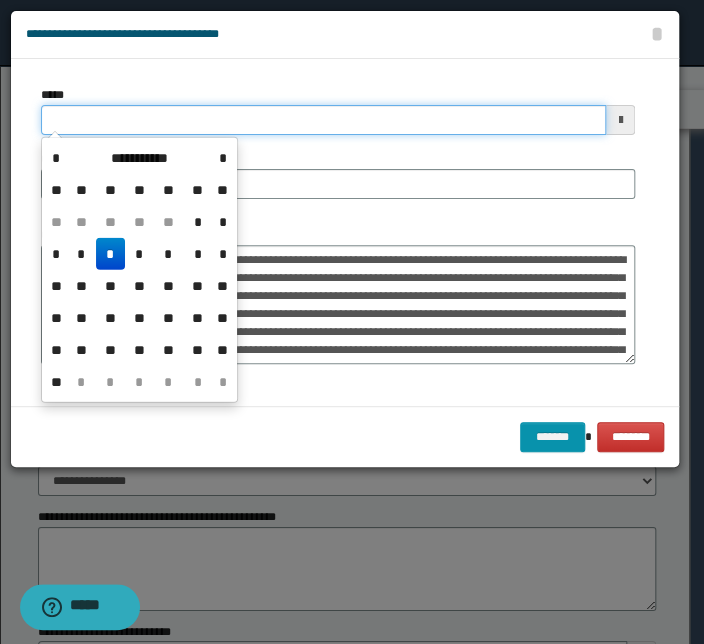 click on "*****" at bounding box center [323, 120] 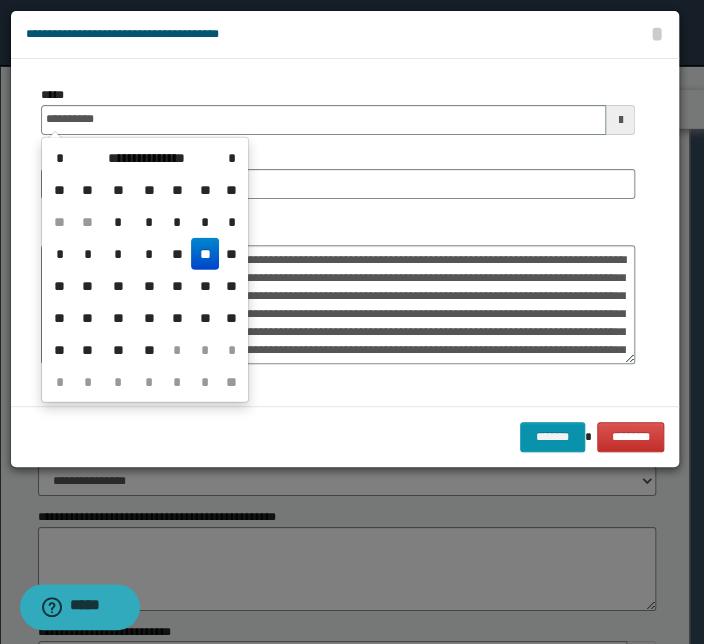 type on "**********" 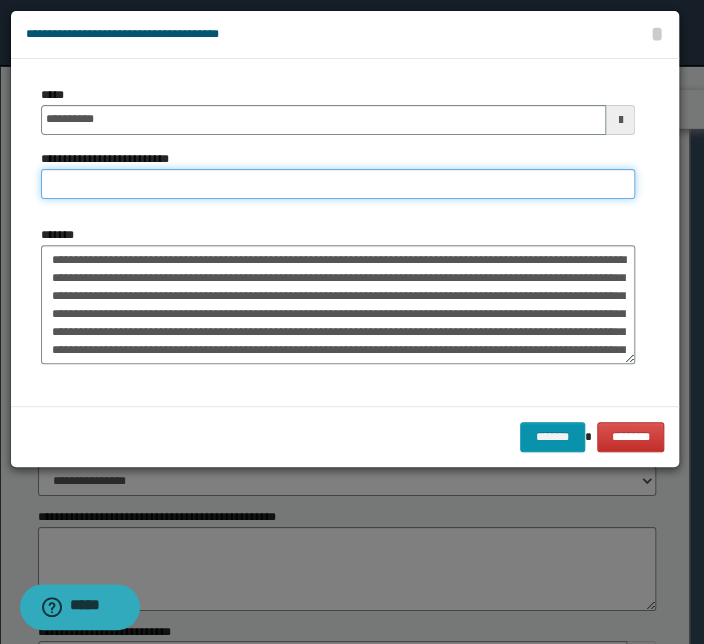 click on "**********" at bounding box center [338, 184] 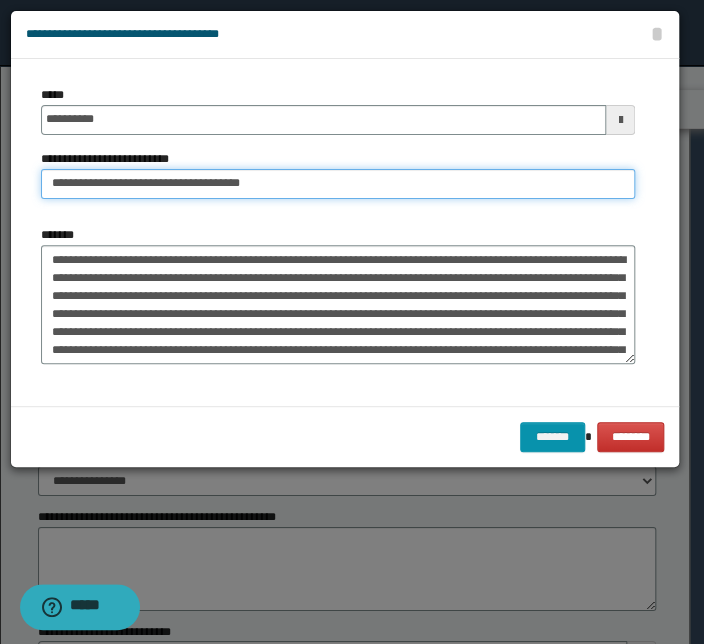 drag, startPoint x: 113, startPoint y: 184, endPoint x: -113, endPoint y: 165, distance: 226.79727 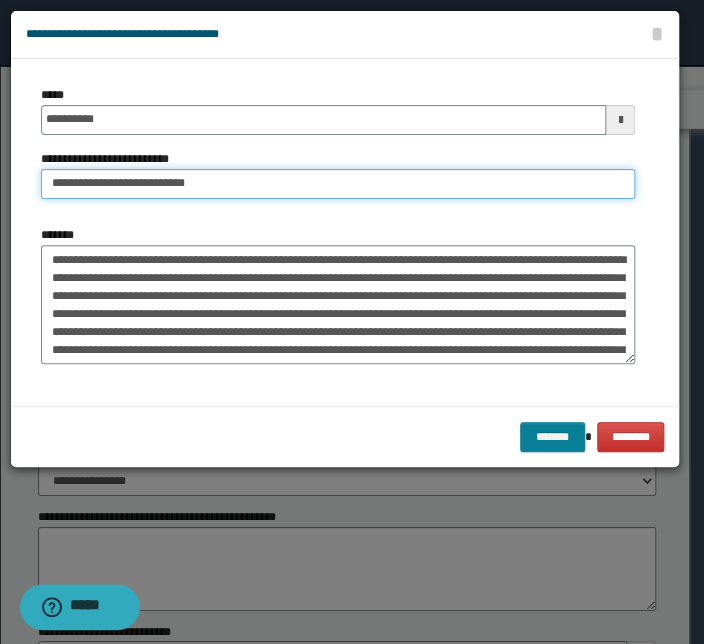 type on "**********" 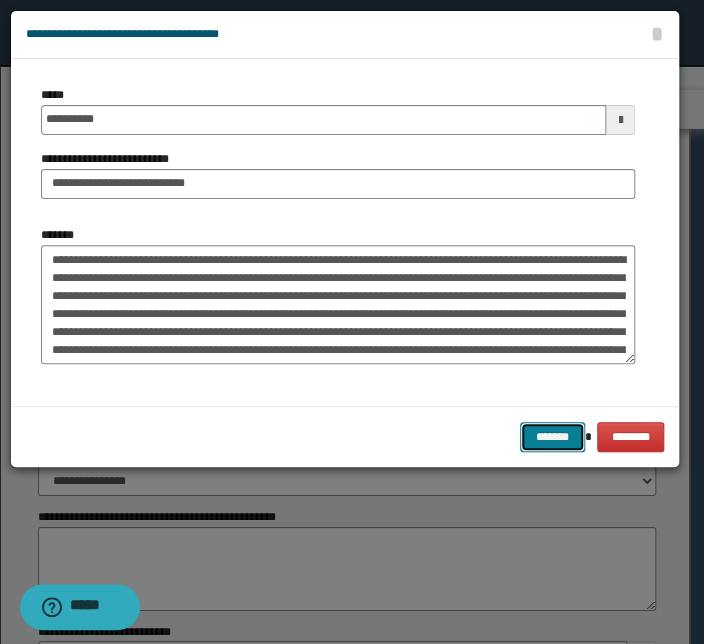 click on "*******" at bounding box center [552, 437] 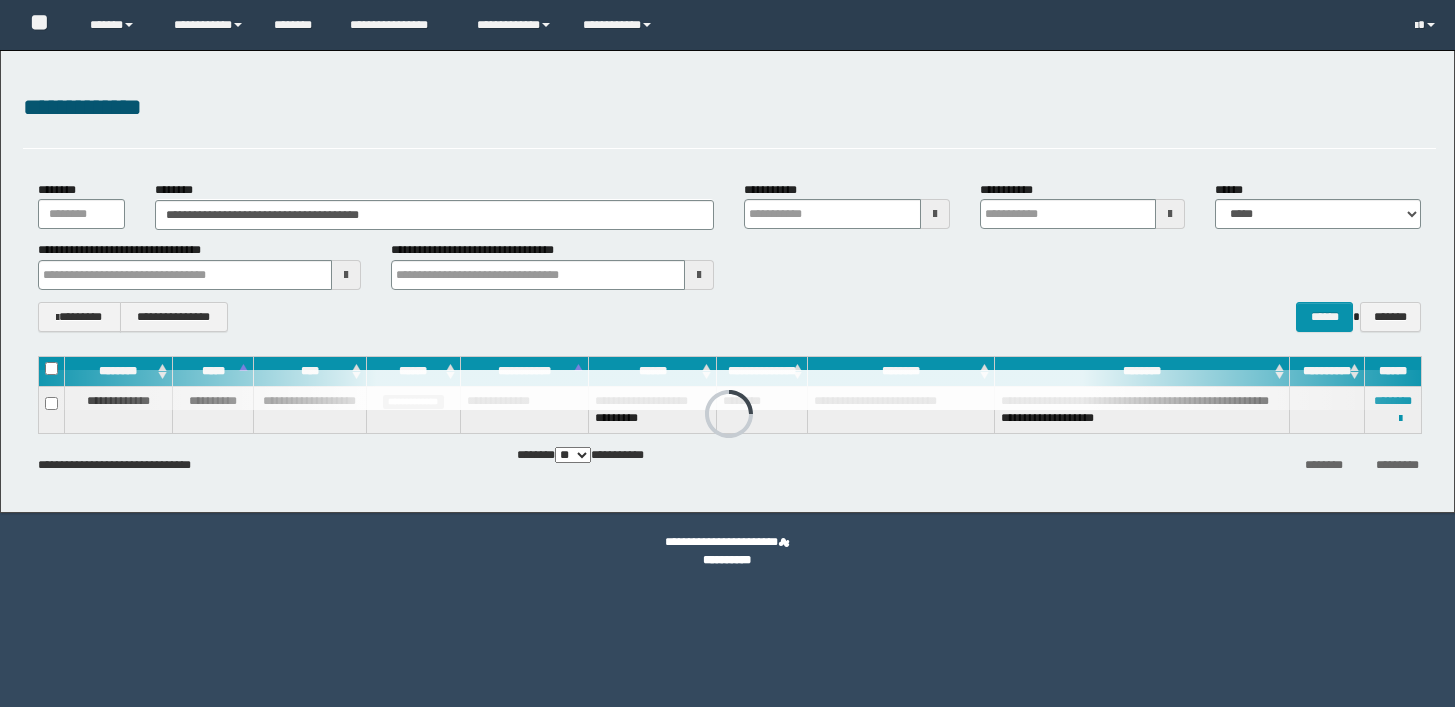 scroll, scrollTop: 0, scrollLeft: 0, axis: both 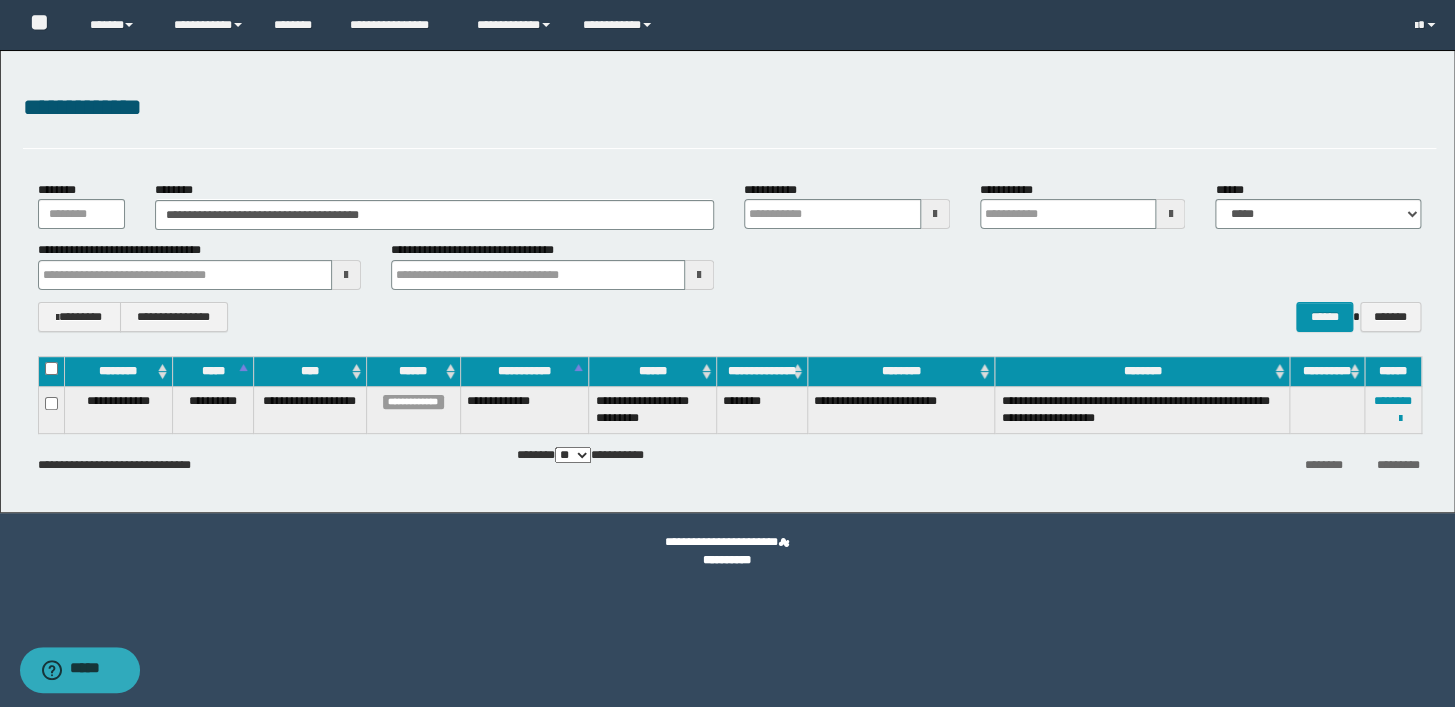 click on "**********" at bounding box center [729, 119] 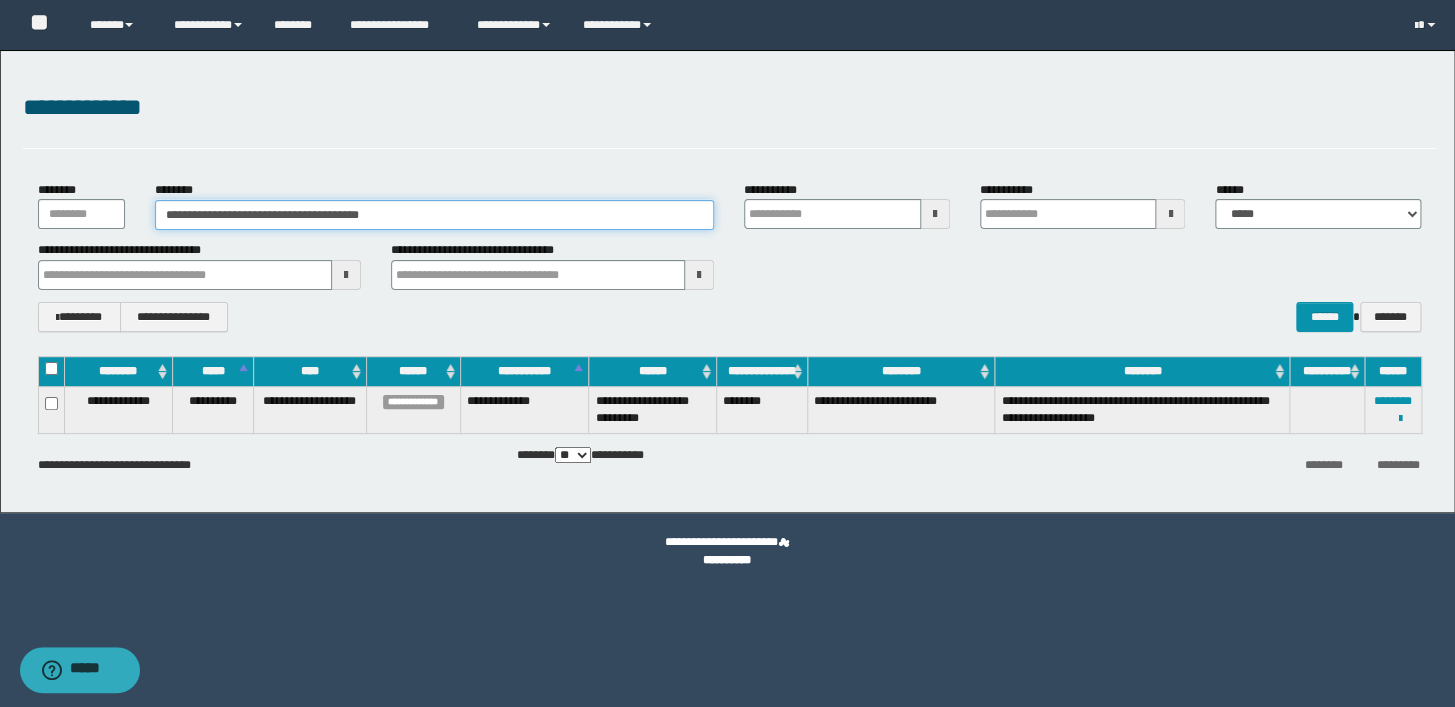 drag, startPoint x: 427, startPoint y: 214, endPoint x: 100, endPoint y: 215, distance: 327.00153 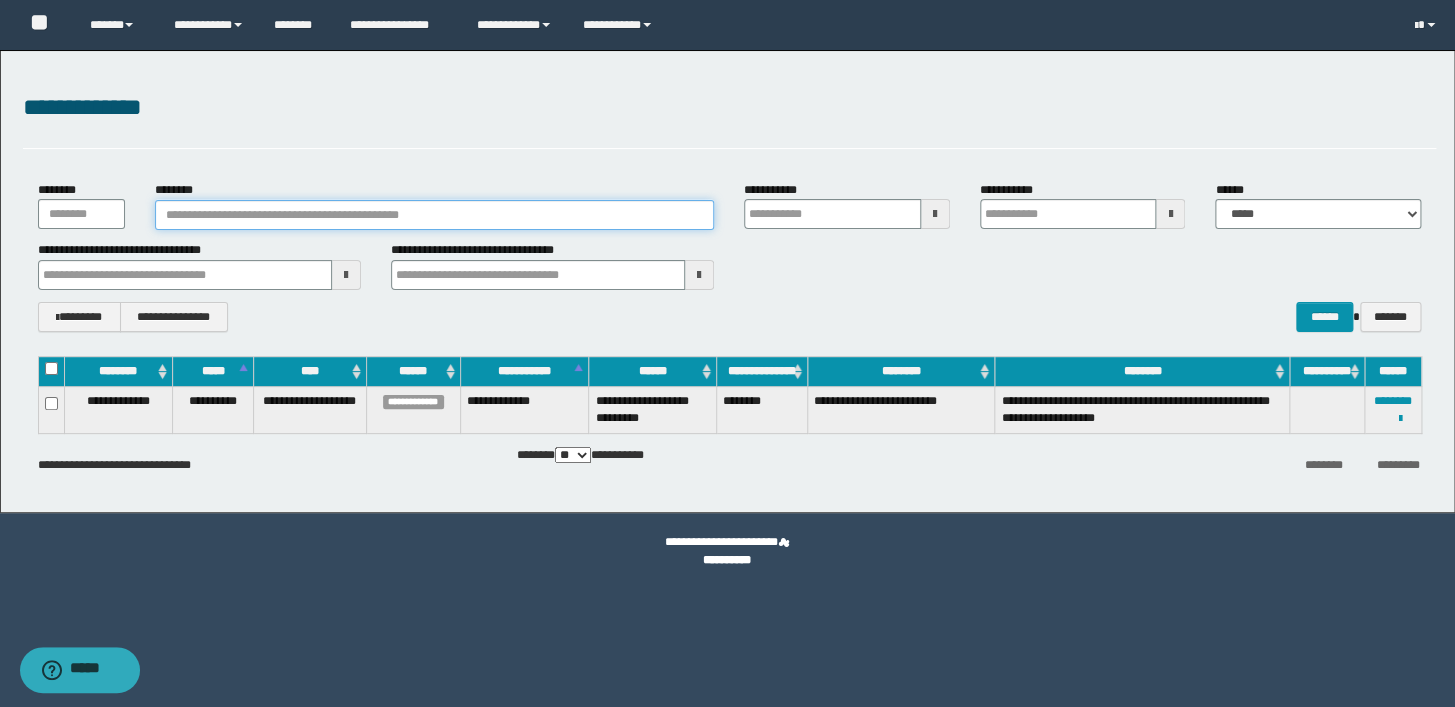 paste on "**********" 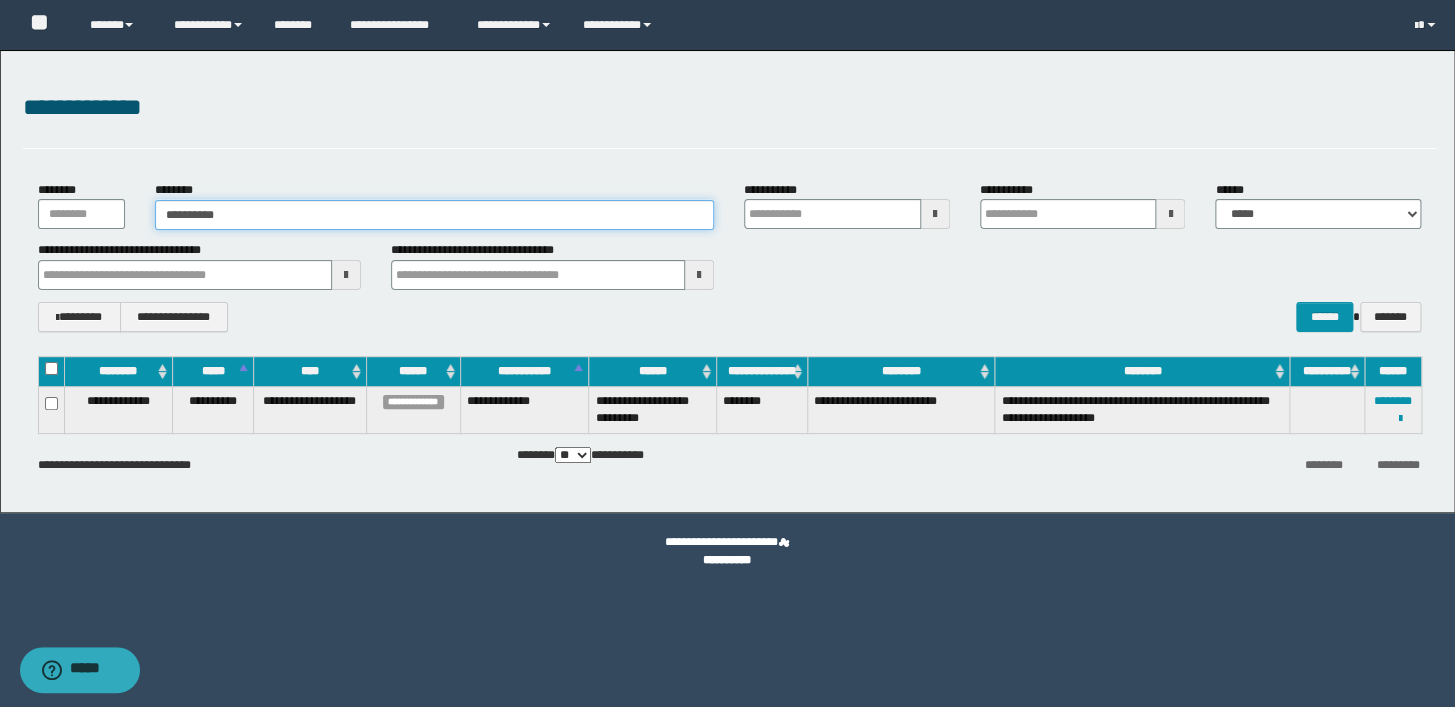 type on "**********" 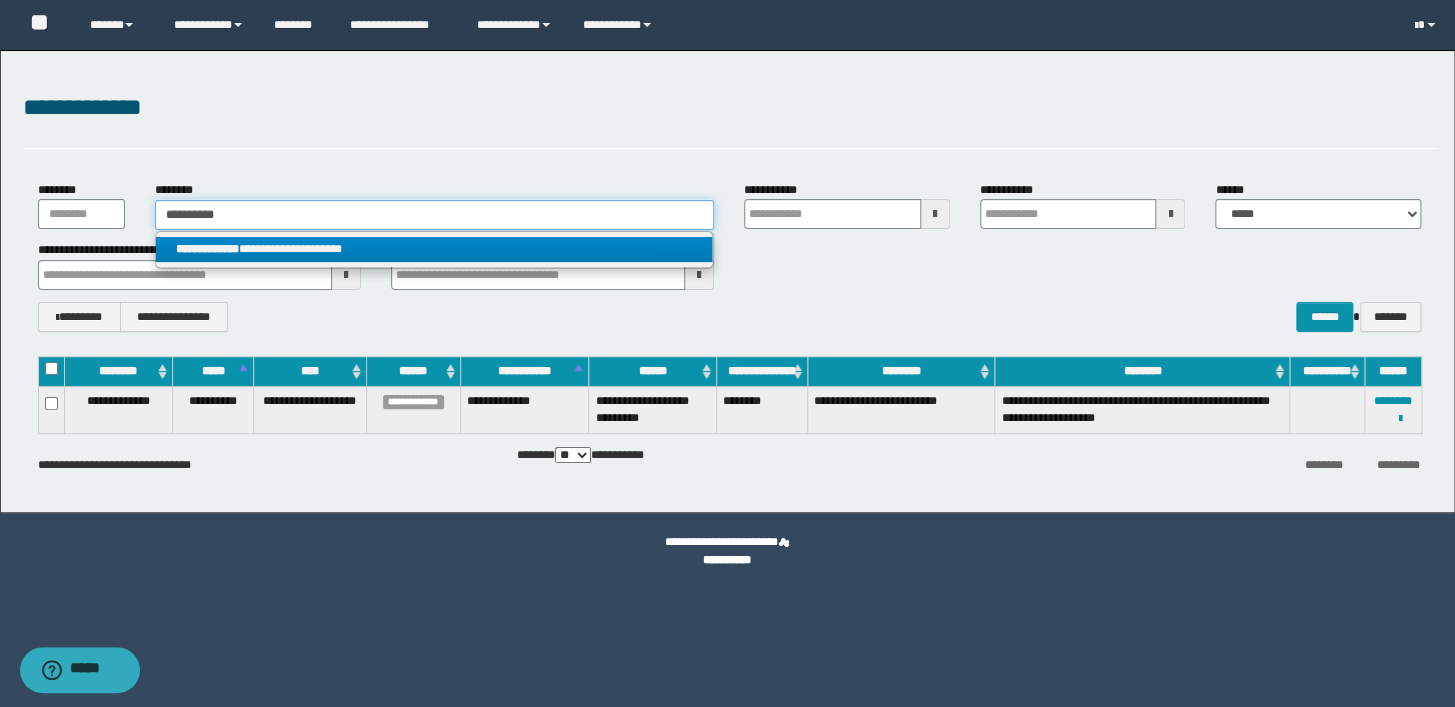 type on "**********" 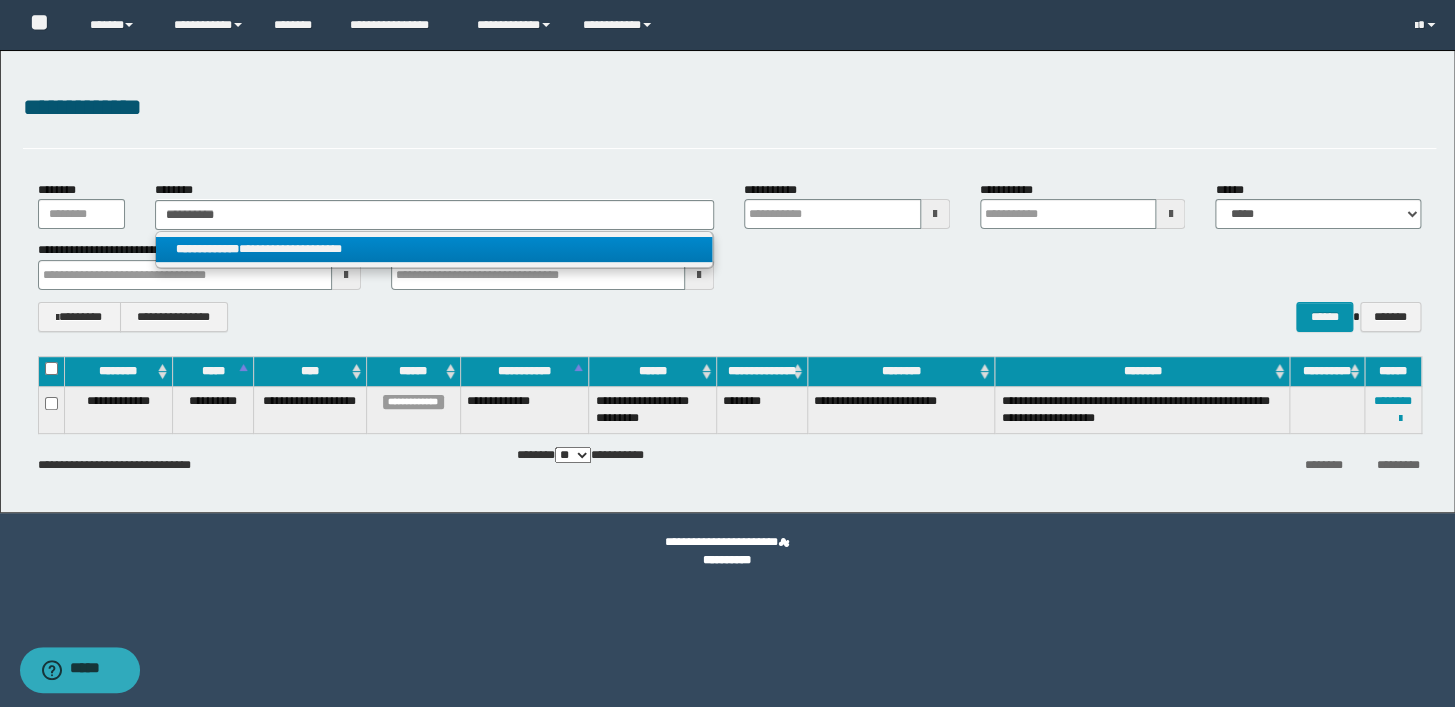 click on "**********" at bounding box center (434, 249) 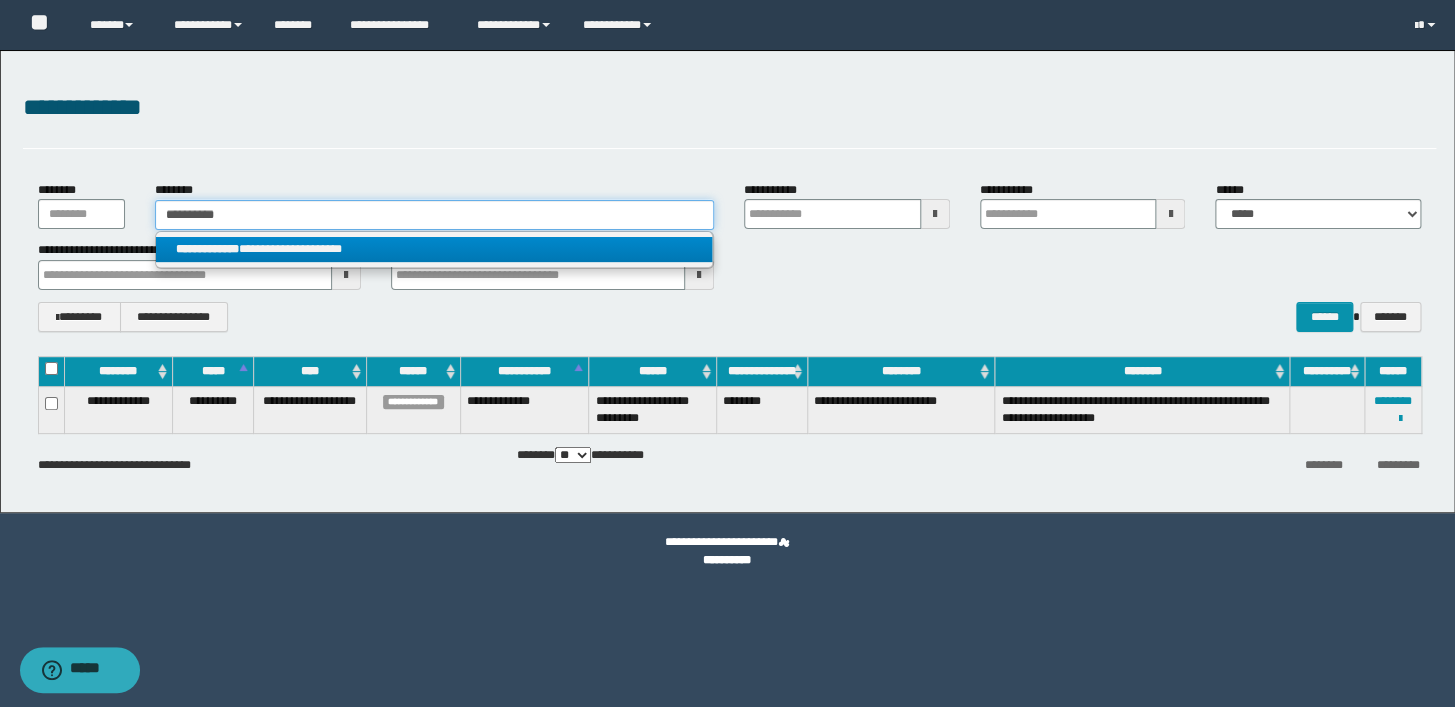 type 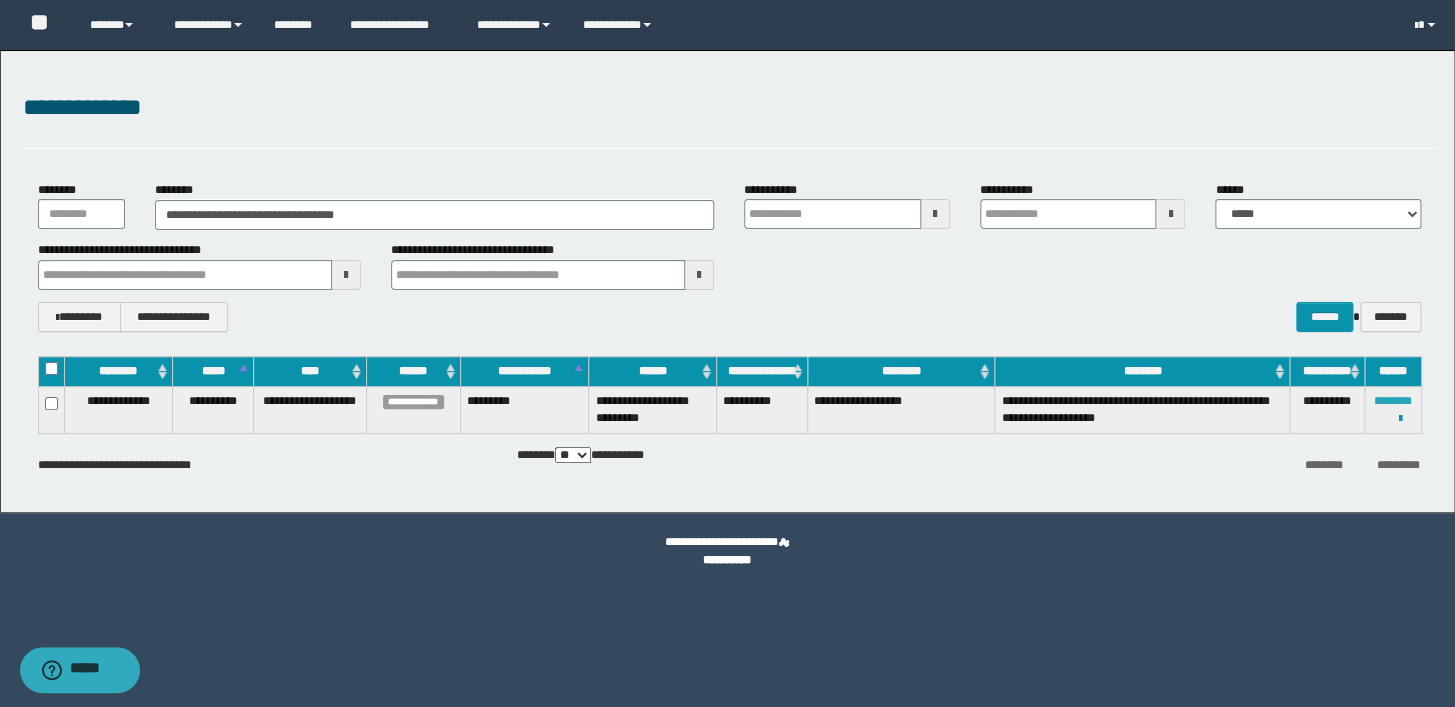 click on "********" at bounding box center [1393, 401] 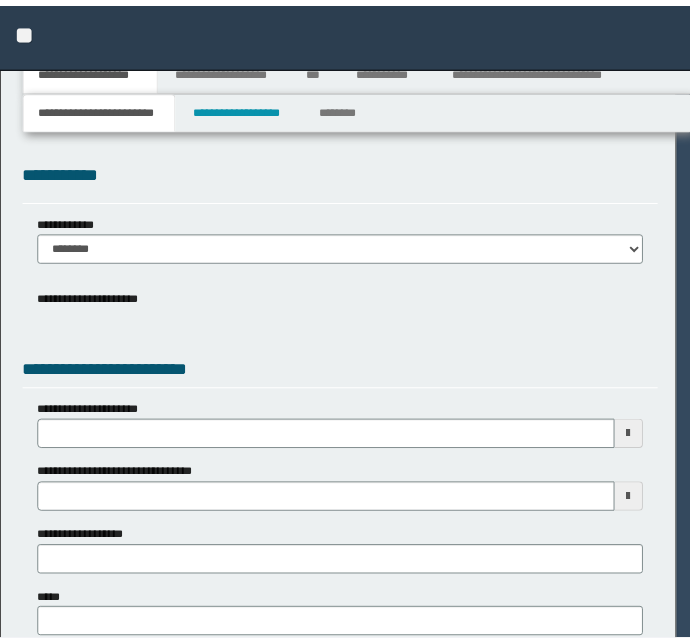 scroll, scrollTop: 0, scrollLeft: 0, axis: both 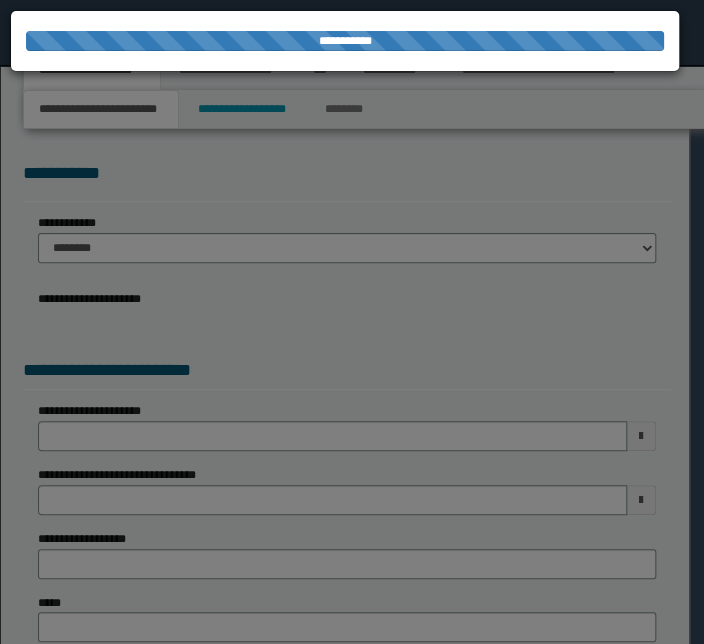 select on "*" 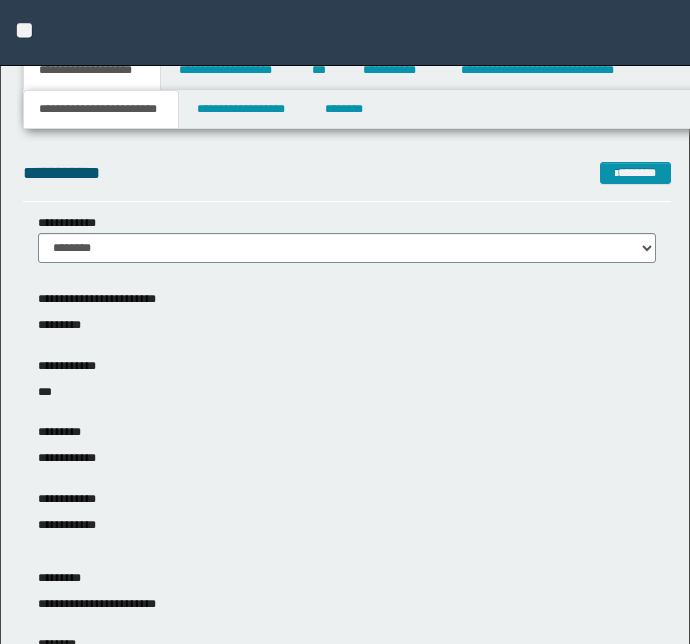 scroll, scrollTop: 0, scrollLeft: 0, axis: both 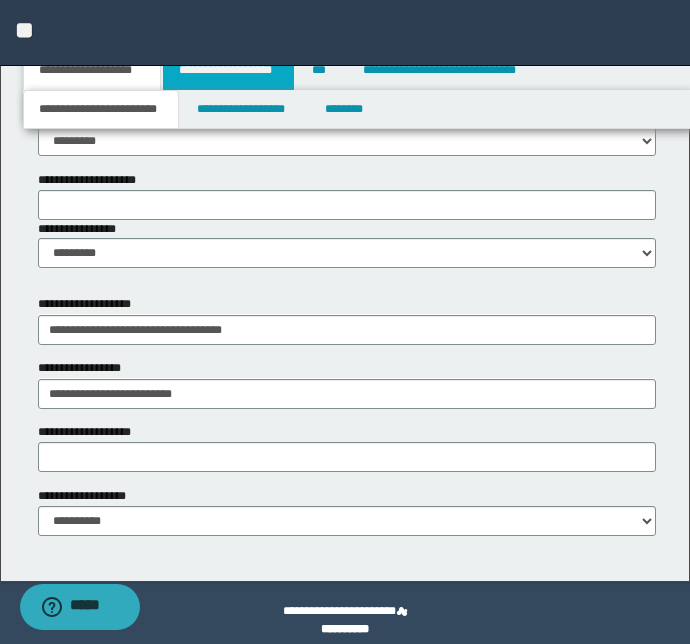 click on "**********" at bounding box center (345, -275) 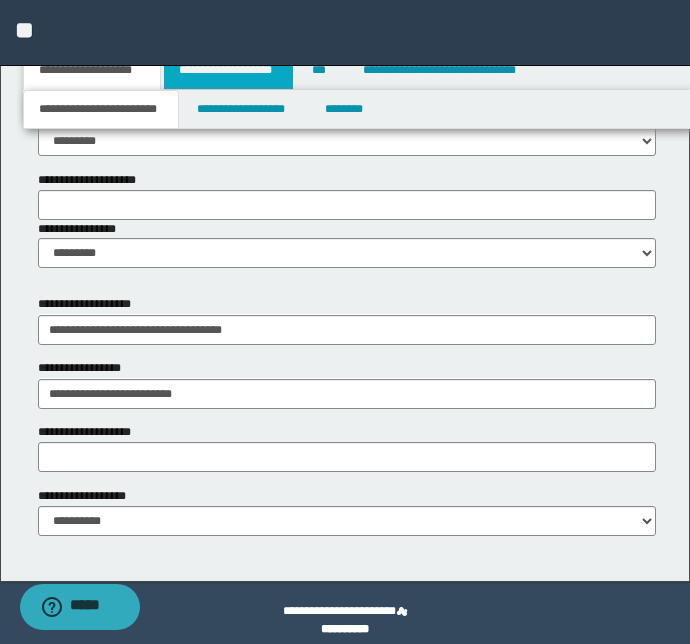 click on "**********" at bounding box center (228, 70) 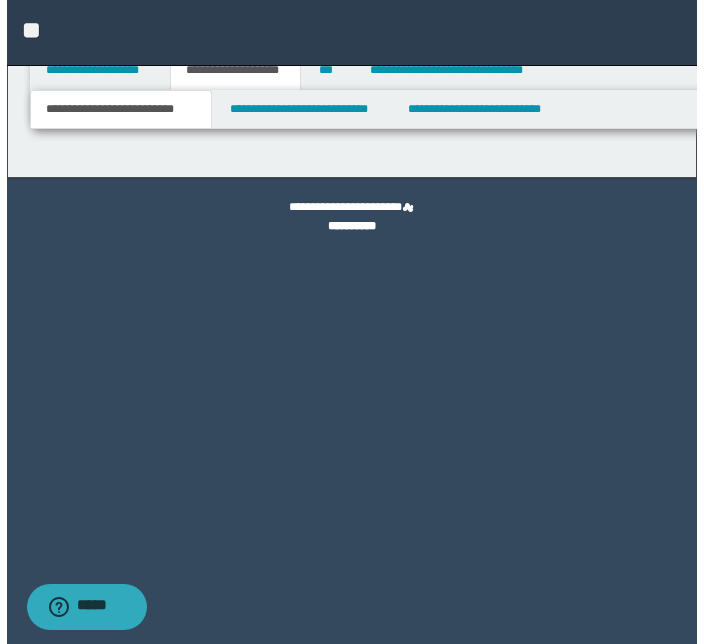 scroll, scrollTop: 0, scrollLeft: 0, axis: both 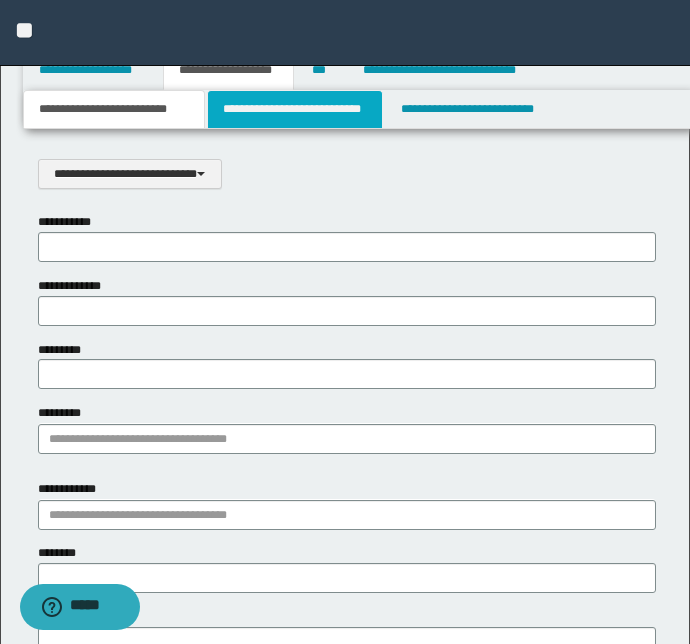 click on "**********" at bounding box center [294, 109] 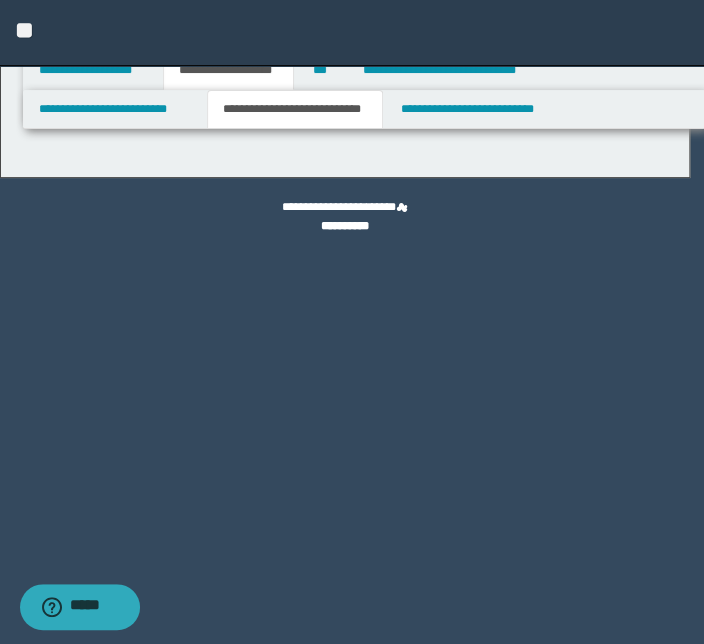 select on "*" 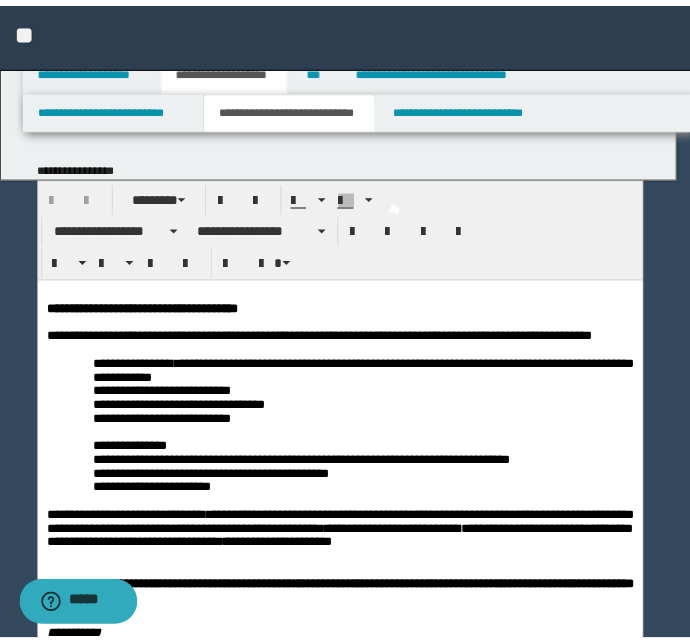 scroll, scrollTop: 0, scrollLeft: 0, axis: both 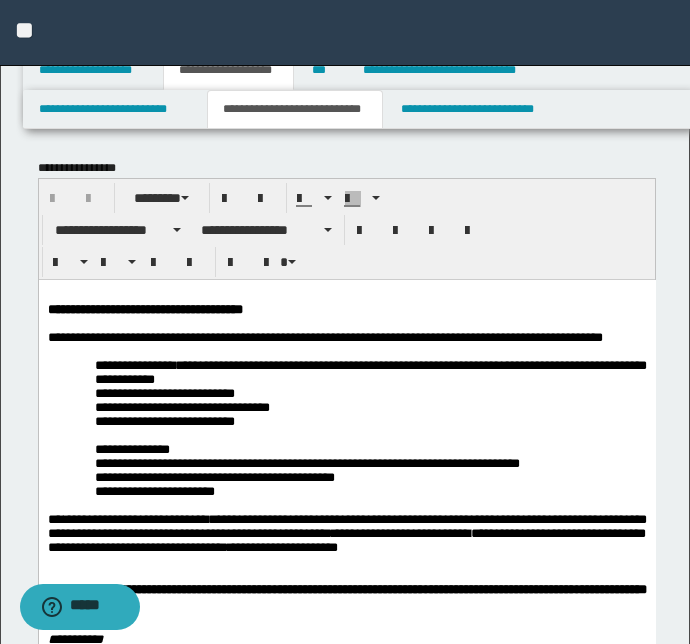 click on "**********" at bounding box center (346, 1196) 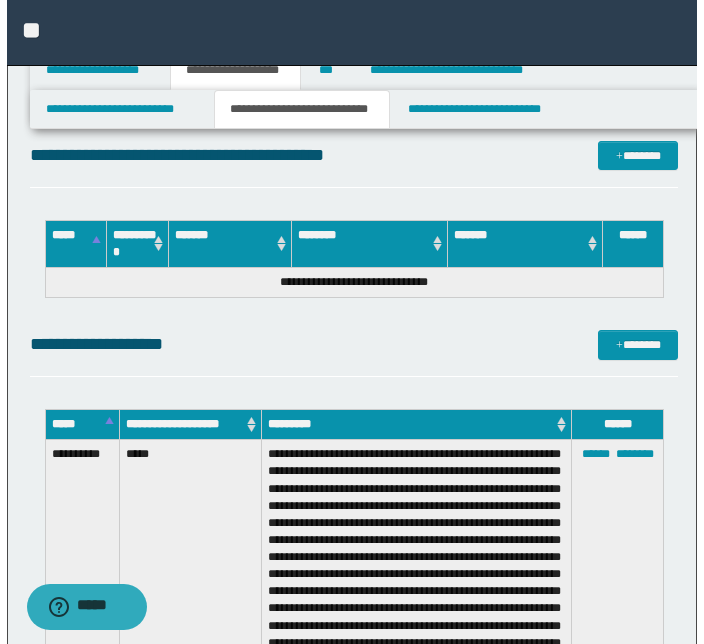scroll, scrollTop: 2800, scrollLeft: 0, axis: vertical 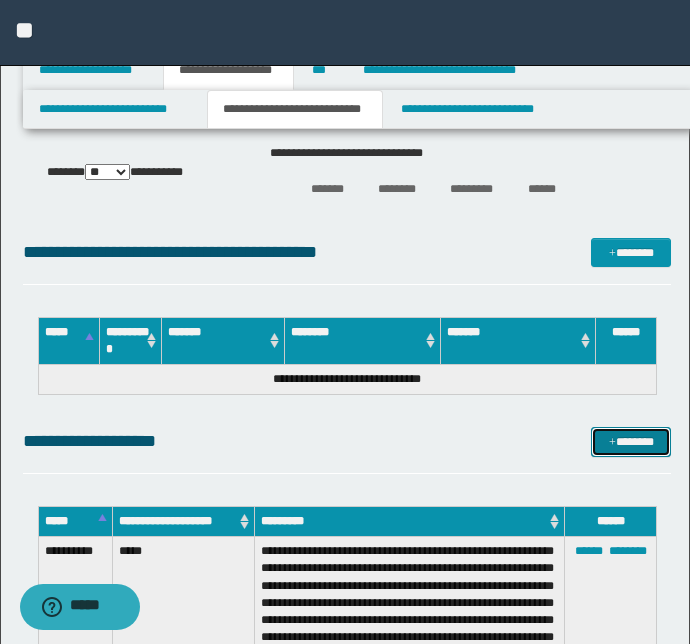 click on "*******" at bounding box center (631, 442) 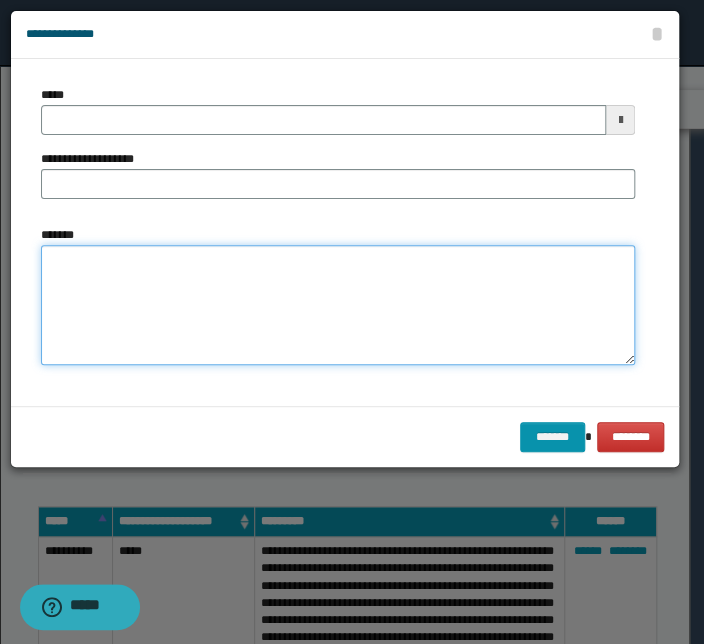 click on "*******" at bounding box center (338, 305) 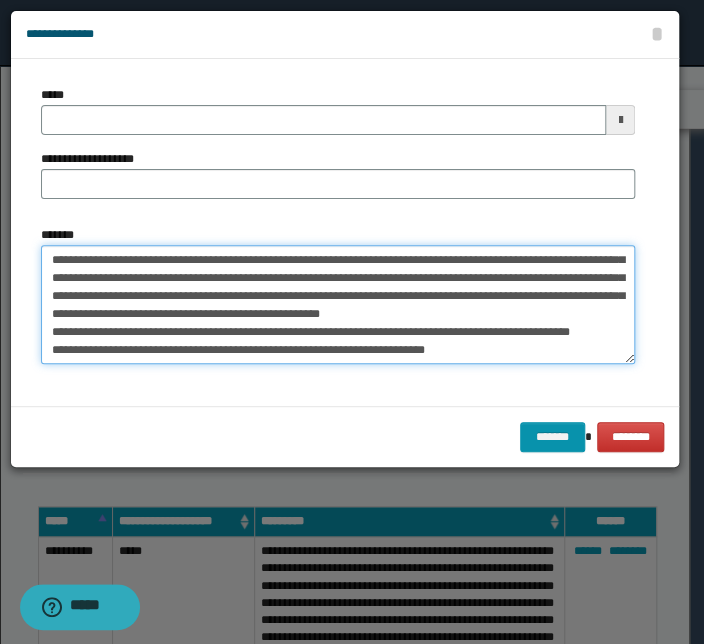 scroll, scrollTop: 323, scrollLeft: 0, axis: vertical 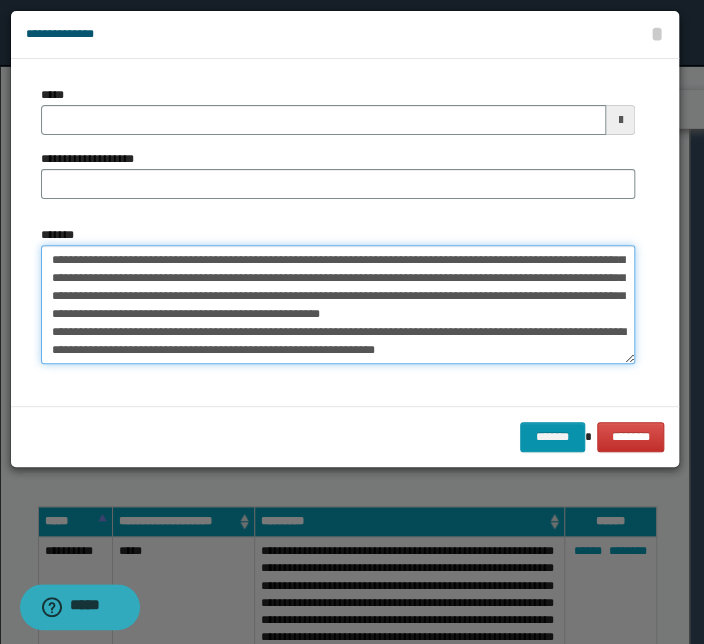 click on "*******" at bounding box center [338, 305] 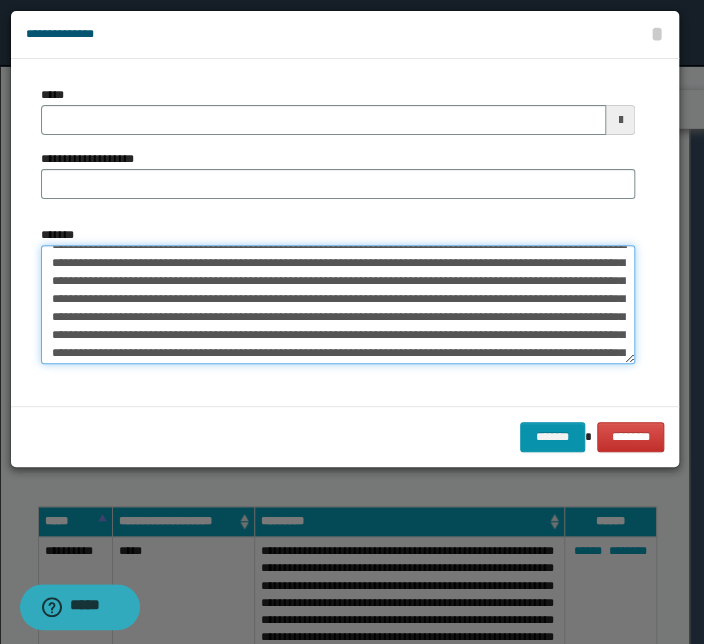 scroll, scrollTop: 106, scrollLeft: 0, axis: vertical 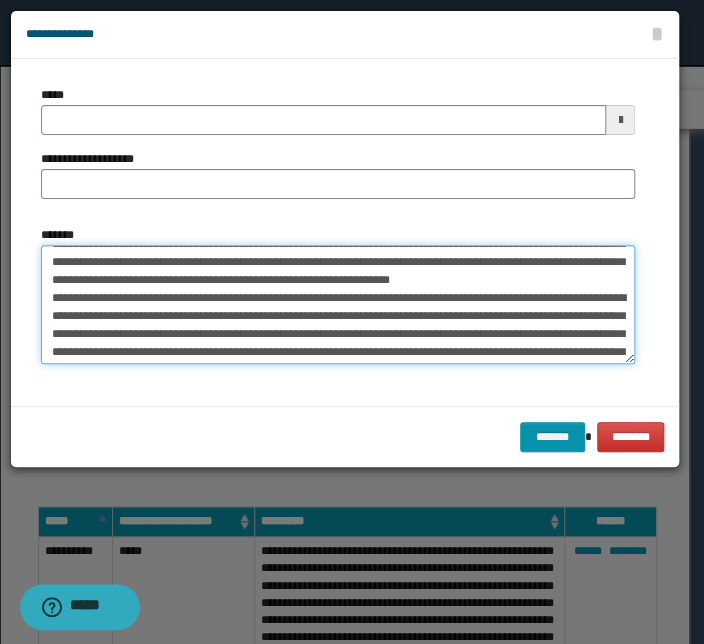 click on "*******" at bounding box center (338, 305) 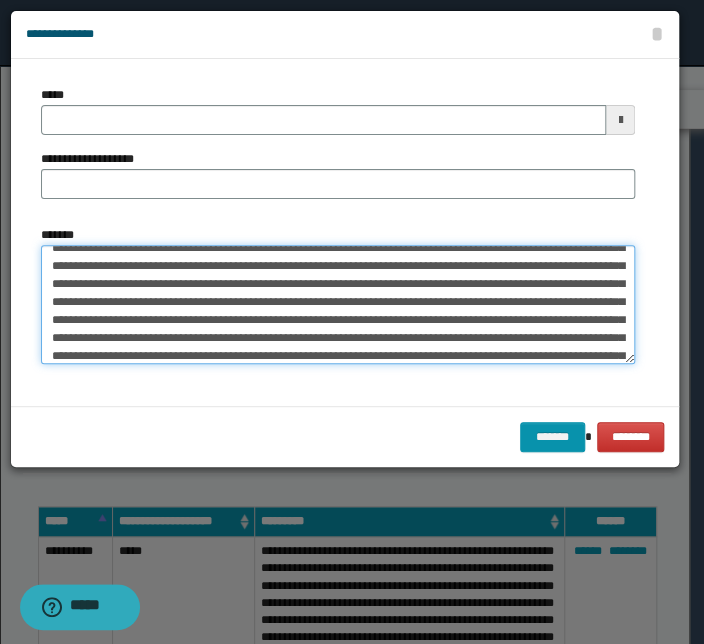 scroll, scrollTop: 0, scrollLeft: 0, axis: both 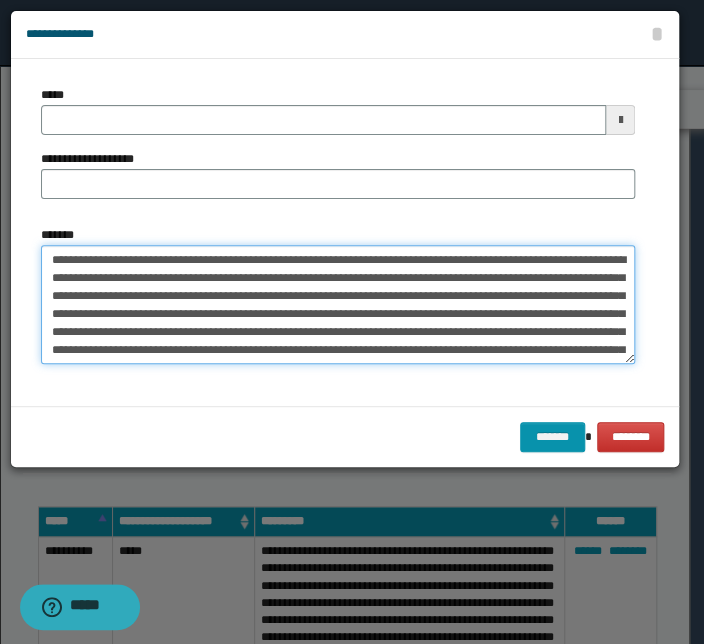 drag, startPoint x: 421, startPoint y: 259, endPoint x: 0, endPoint y: 241, distance: 421.3846 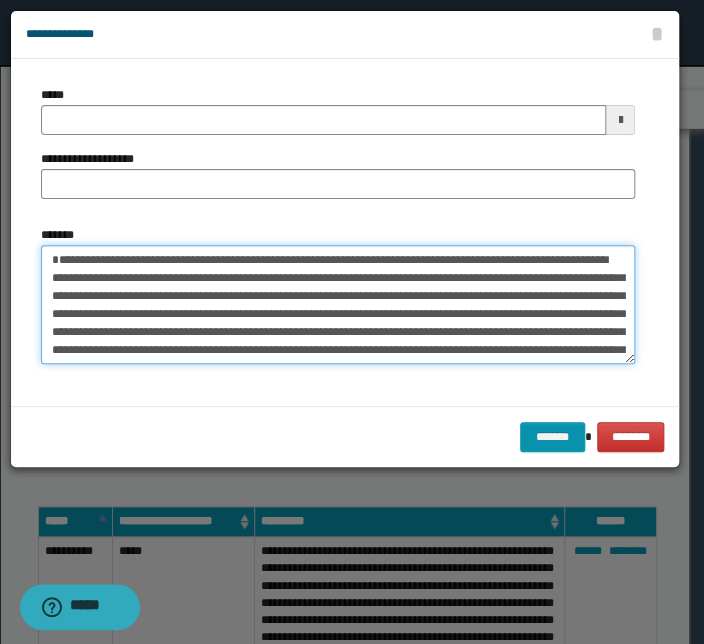 type 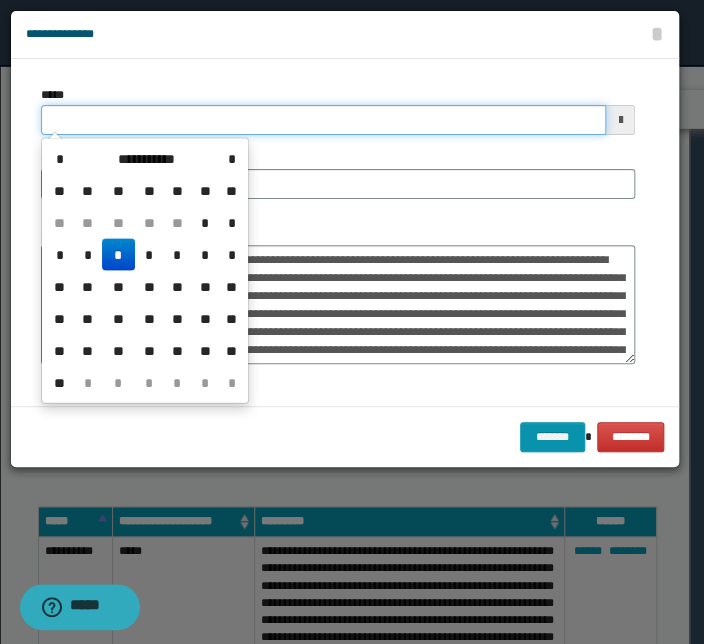 click on "*****" at bounding box center (323, 120) 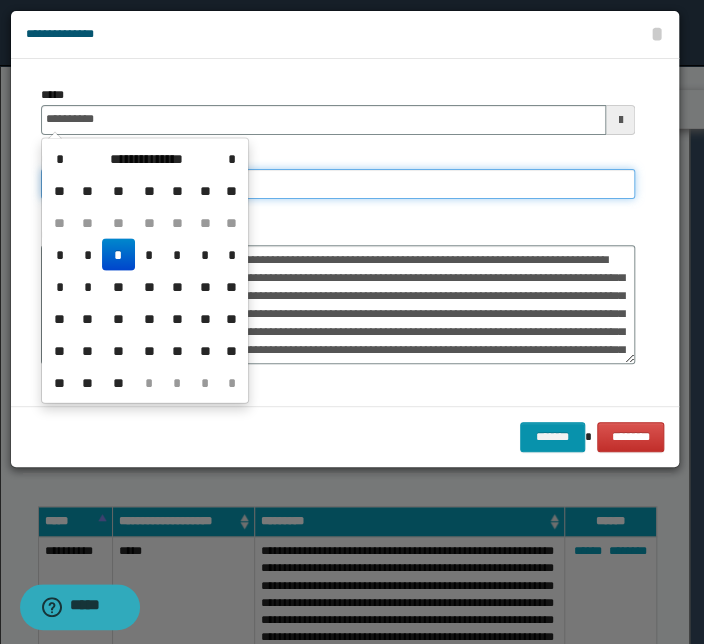 type on "**********" 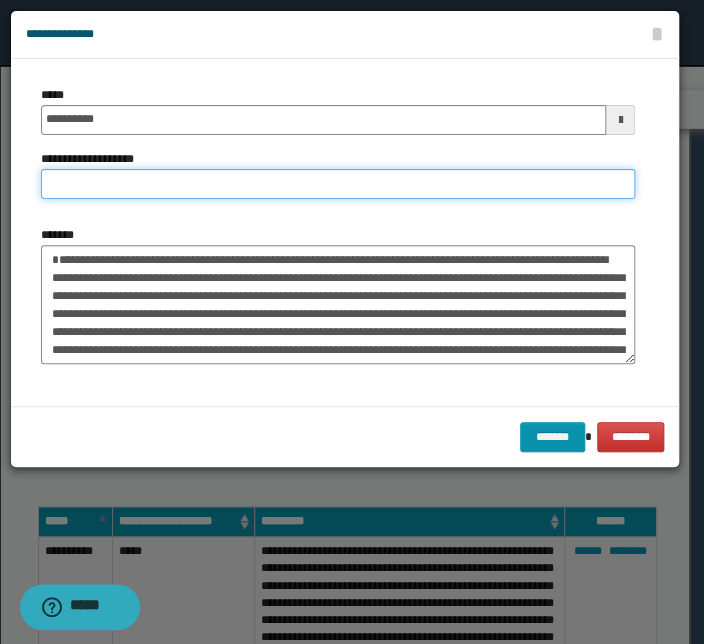 click on "**********" at bounding box center [338, 184] 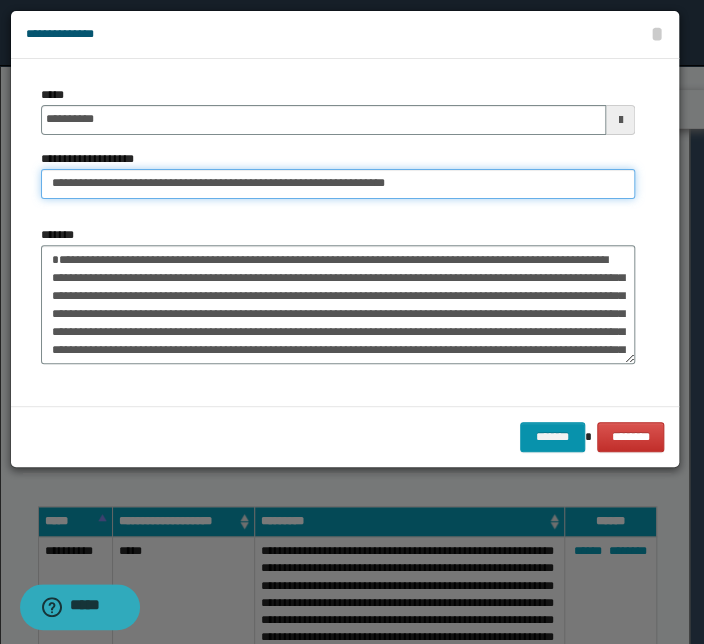 drag, startPoint x: 115, startPoint y: 183, endPoint x: -49, endPoint y: 181, distance: 164.01219 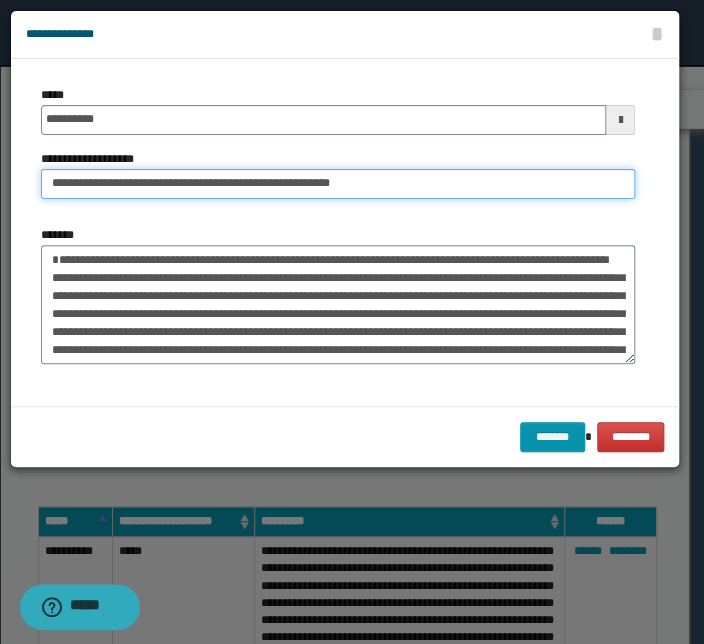 type on "**********" 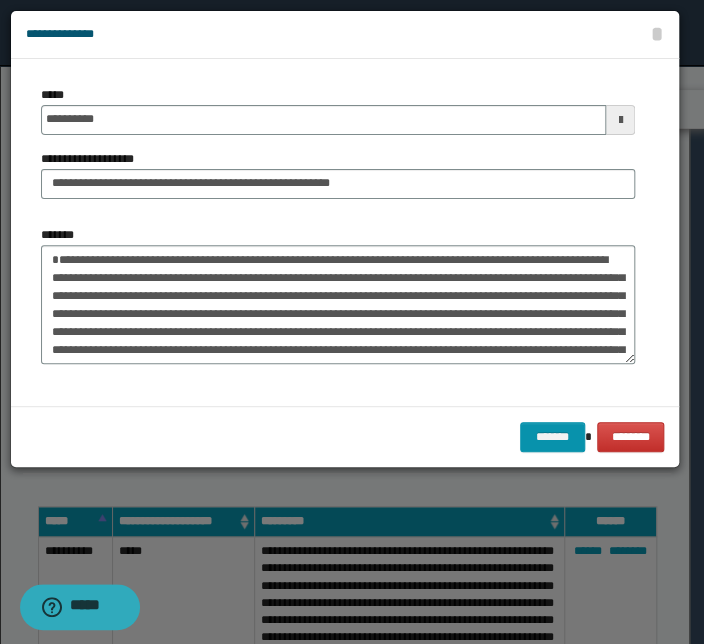 click on "*******
********" at bounding box center (345, 436) 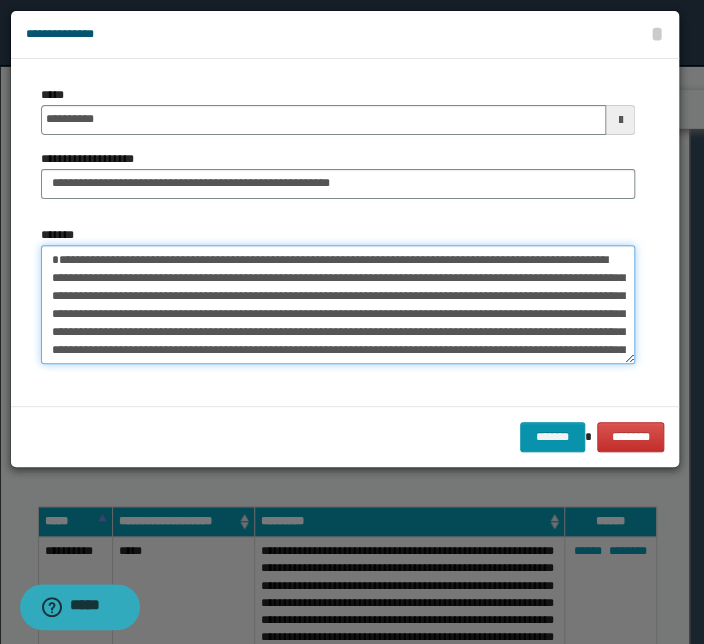 click on "*******" at bounding box center [338, 305] 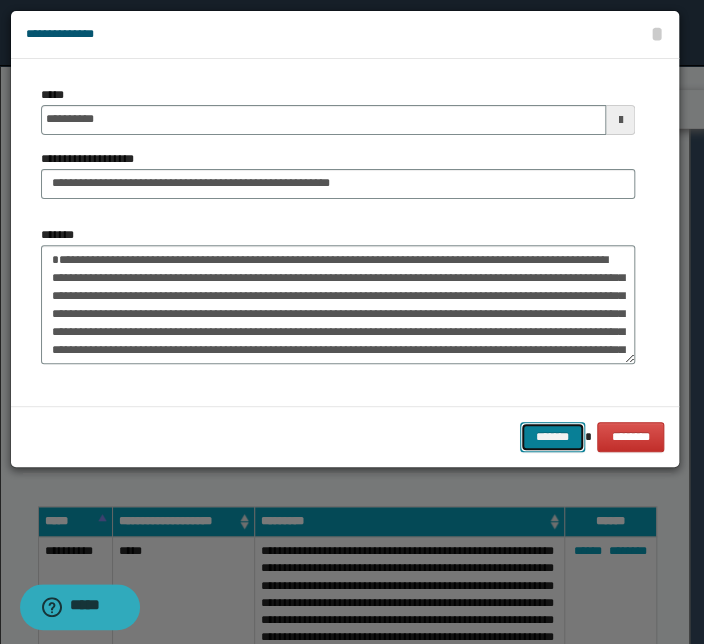 click on "*******" at bounding box center [552, 437] 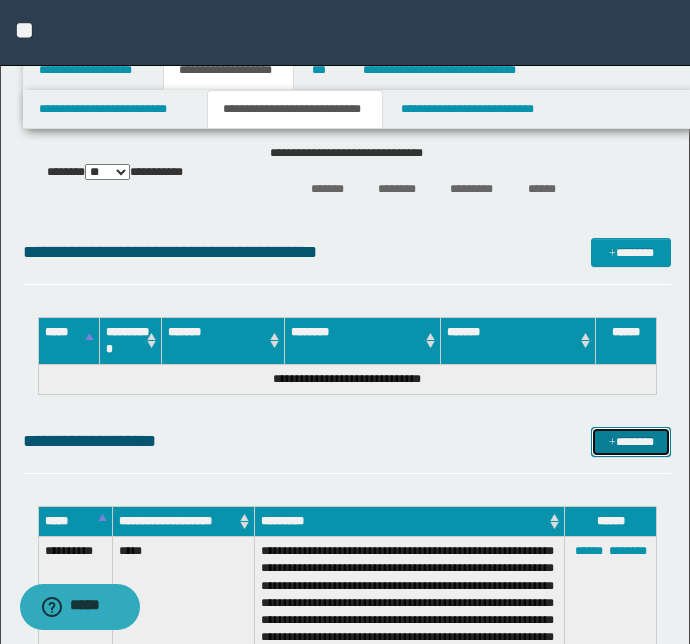 click at bounding box center [612, 443] 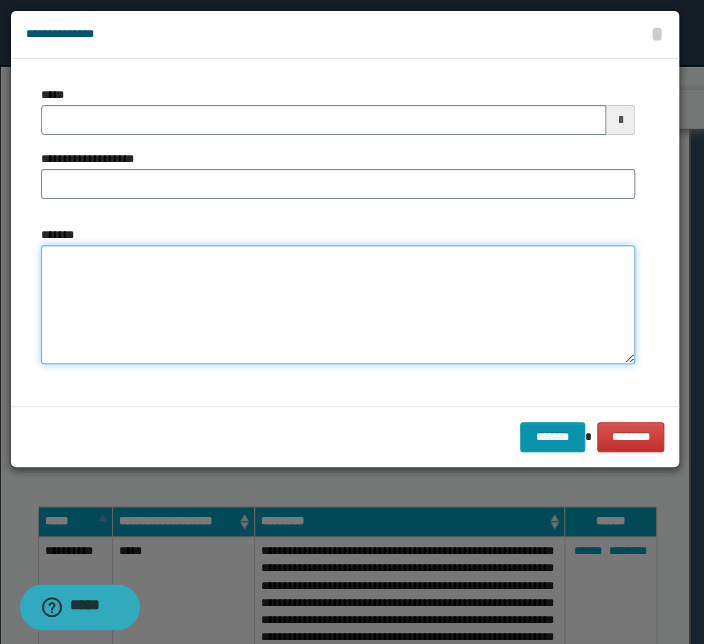 click on "*******" at bounding box center (338, 305) 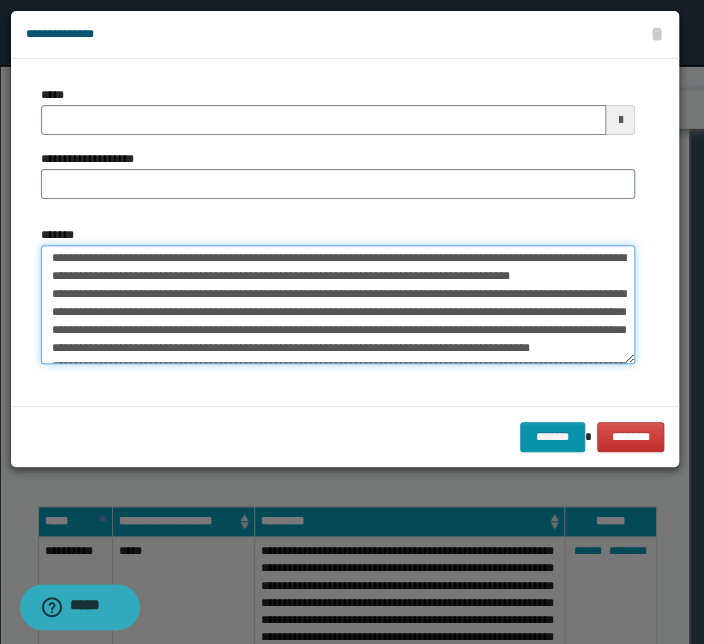 scroll, scrollTop: 0, scrollLeft: 0, axis: both 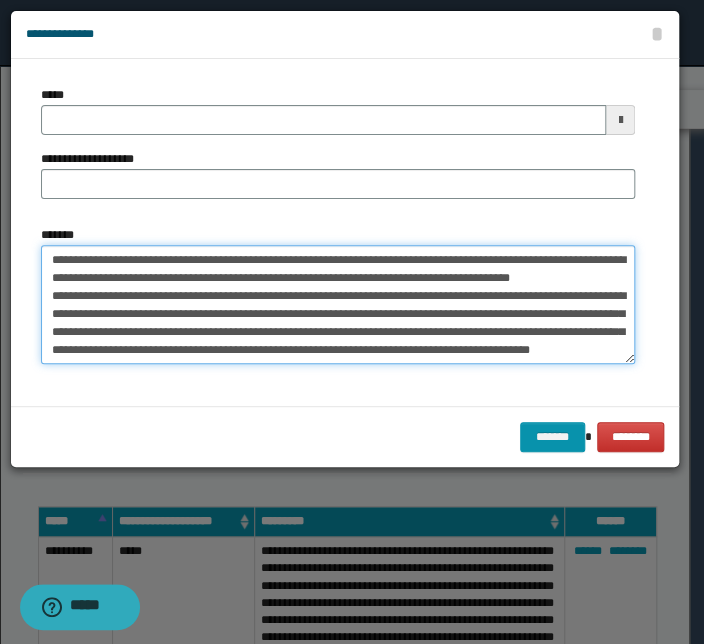 click on "*******" at bounding box center (338, 305) 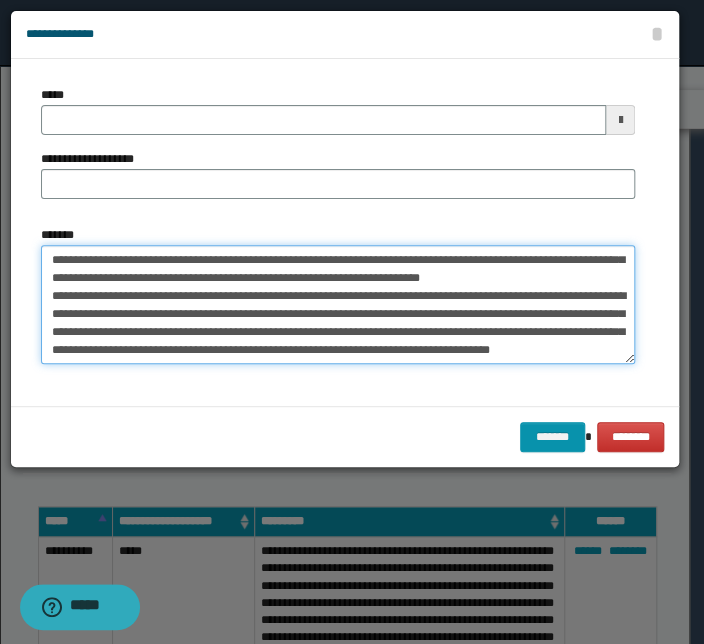scroll, scrollTop: 34, scrollLeft: 0, axis: vertical 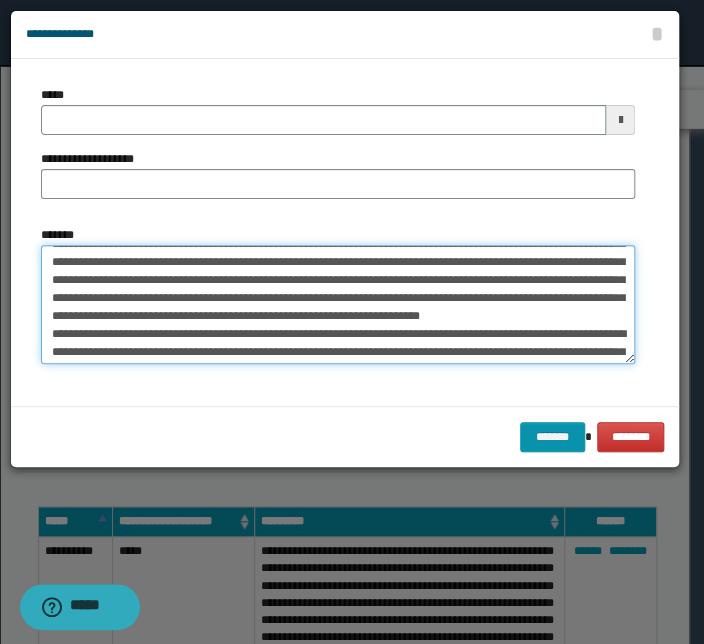 click on "*******" at bounding box center (338, 305) 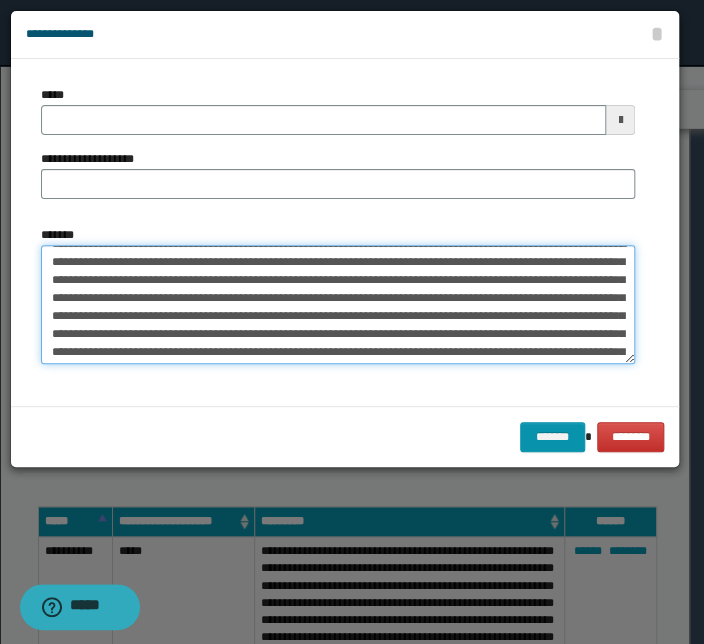 scroll, scrollTop: 0, scrollLeft: 0, axis: both 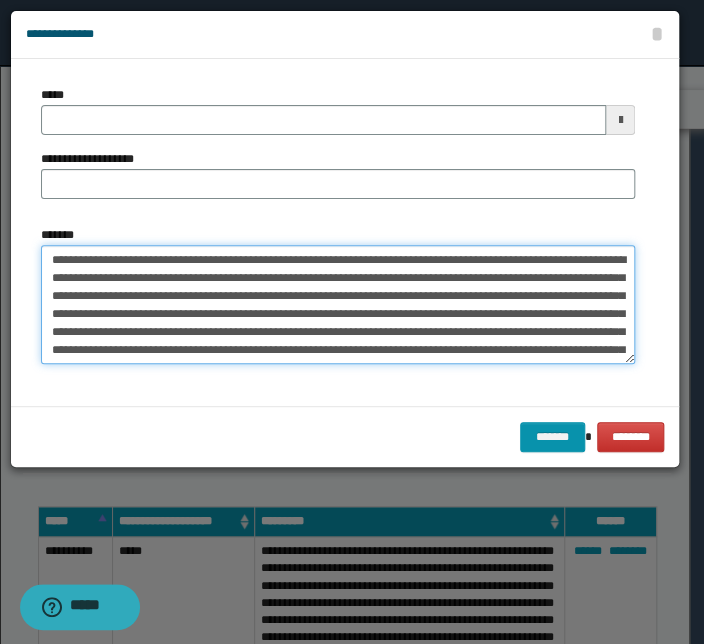 drag, startPoint x: 580, startPoint y: 258, endPoint x: 14, endPoint y: 258, distance: 566 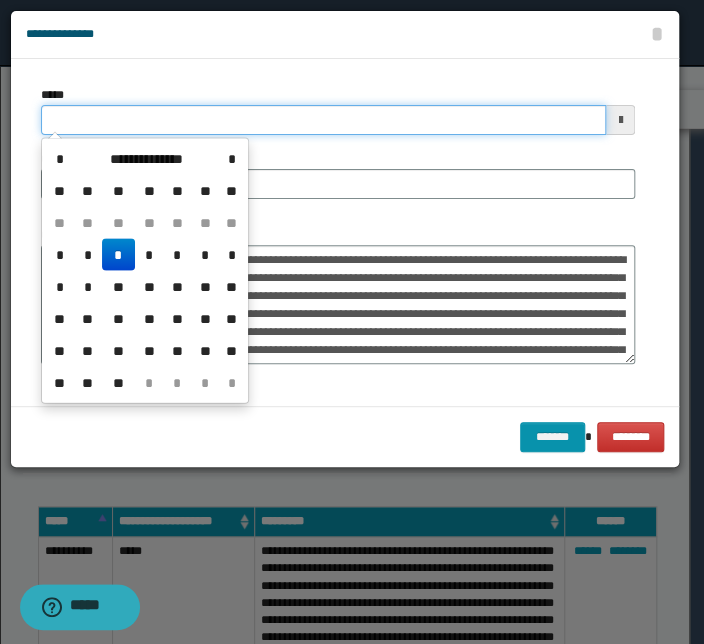 click on "*****" at bounding box center [323, 120] 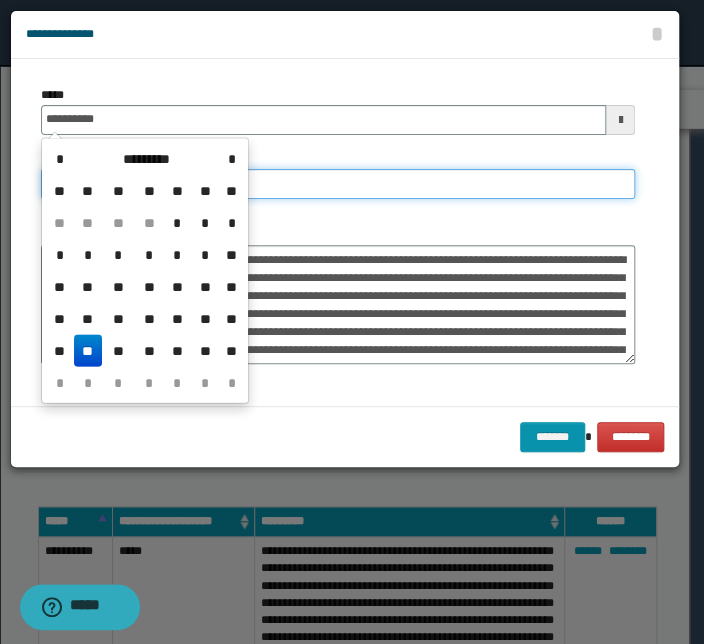 type on "**********" 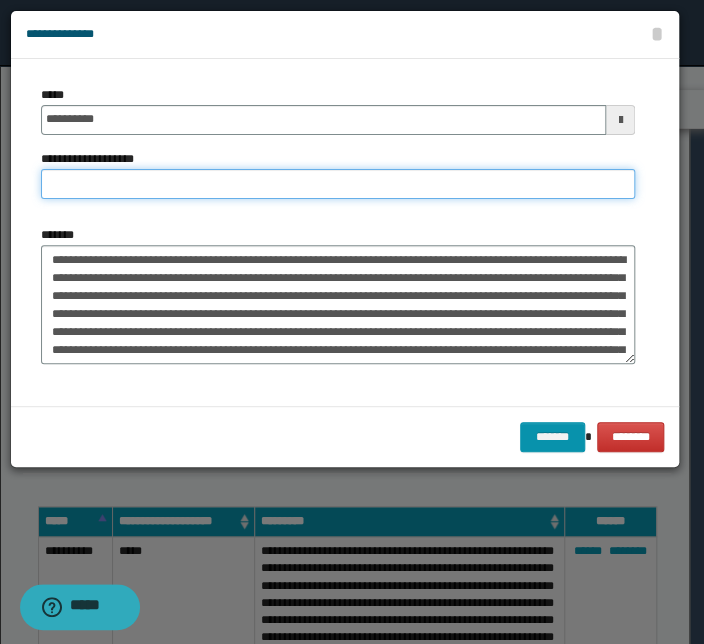 click on "**********" at bounding box center [338, 184] 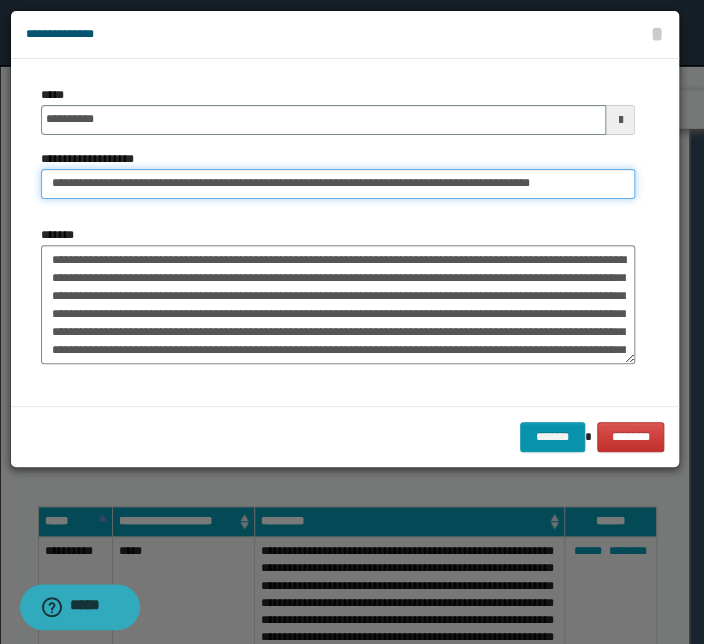 drag, startPoint x: 110, startPoint y: 186, endPoint x: -103, endPoint y: 178, distance: 213.15018 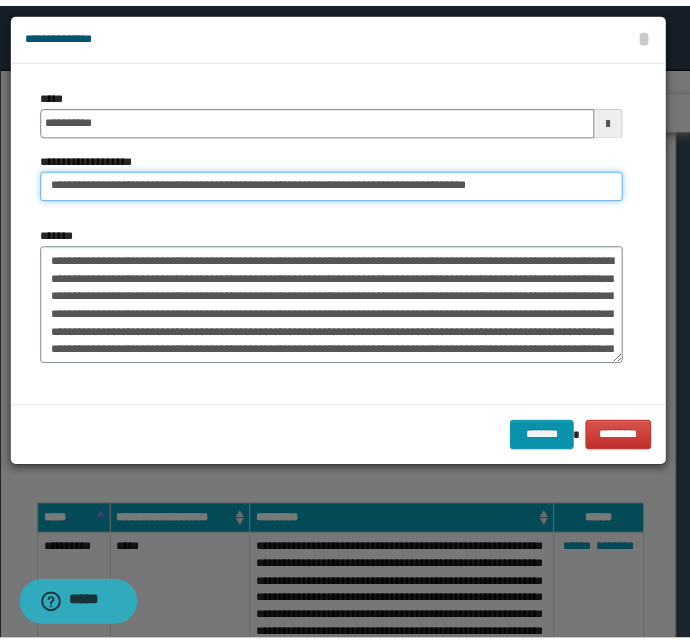 scroll, scrollTop: 90, scrollLeft: 0, axis: vertical 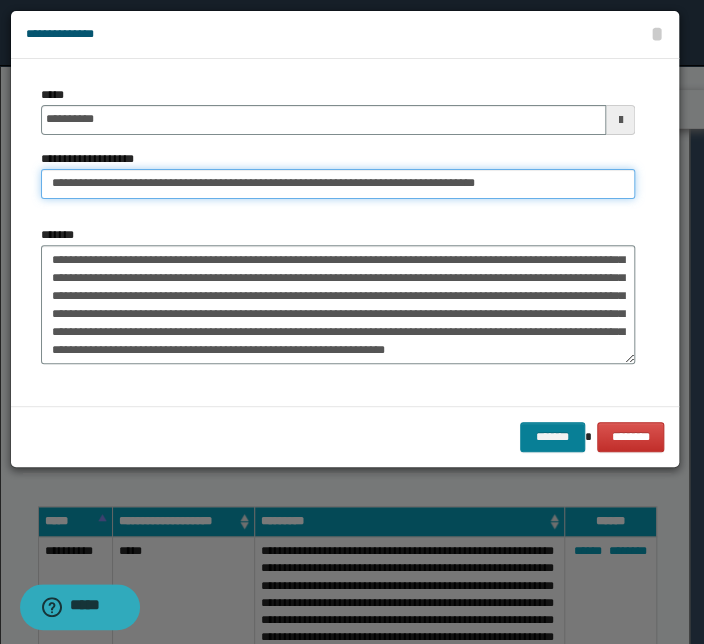 type on "**********" 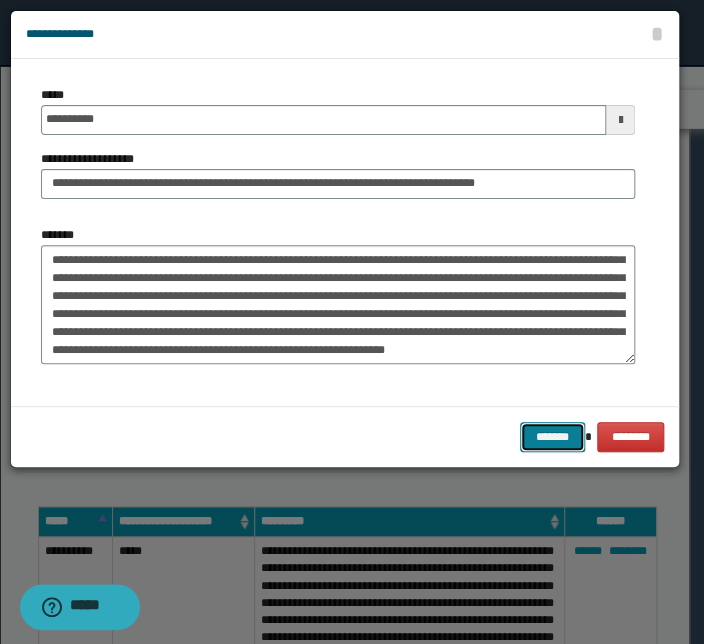 click on "*******" at bounding box center [552, 437] 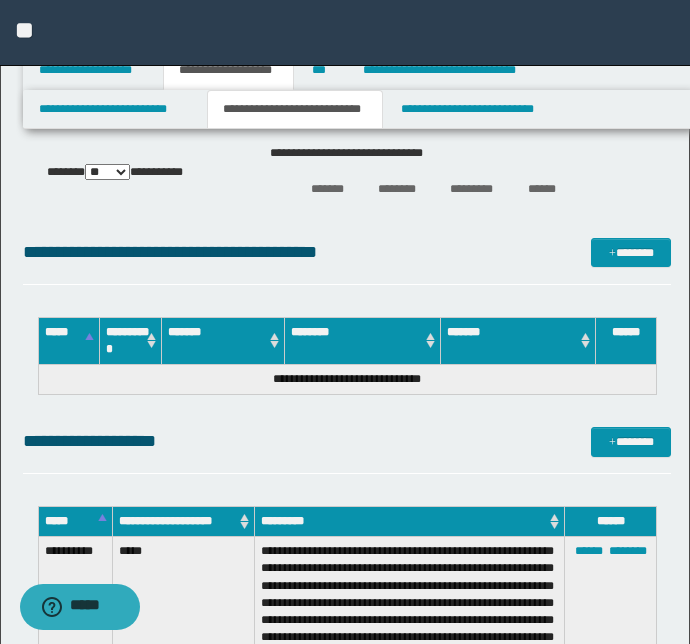 click on "**********" at bounding box center (347, 441) 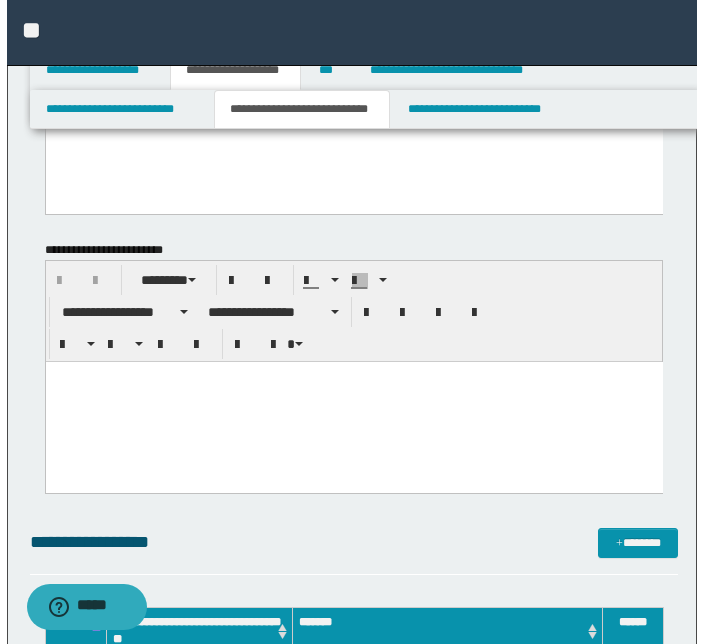 scroll, scrollTop: 2419, scrollLeft: 0, axis: vertical 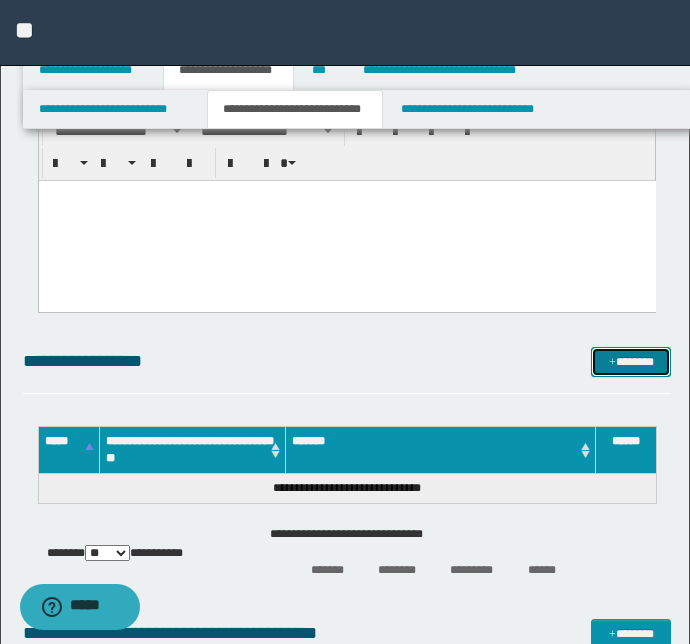 click on "*******" at bounding box center (631, 362) 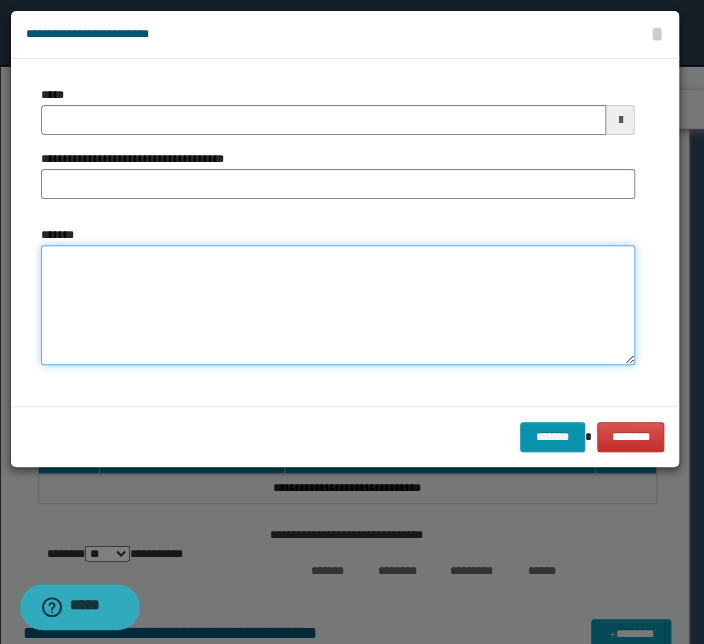 drag, startPoint x: 209, startPoint y: 314, endPoint x: 246, endPoint y: 351, distance: 52.3259 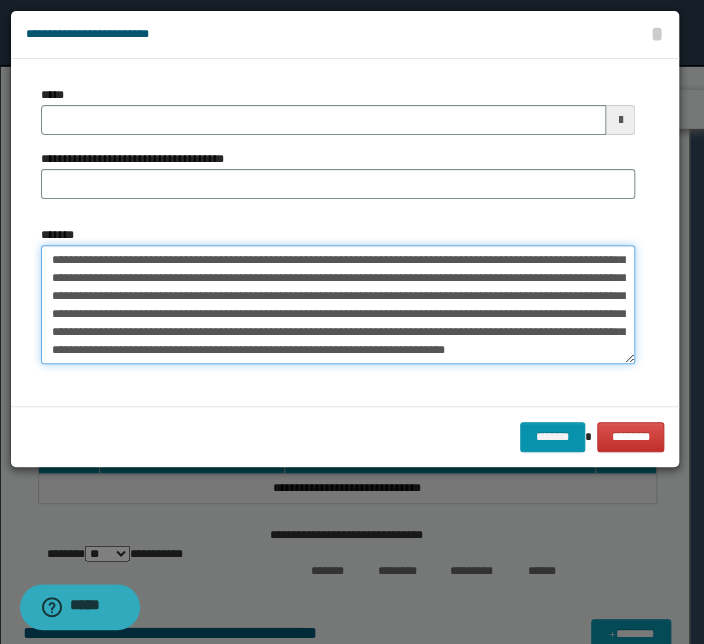 scroll, scrollTop: 0, scrollLeft: 0, axis: both 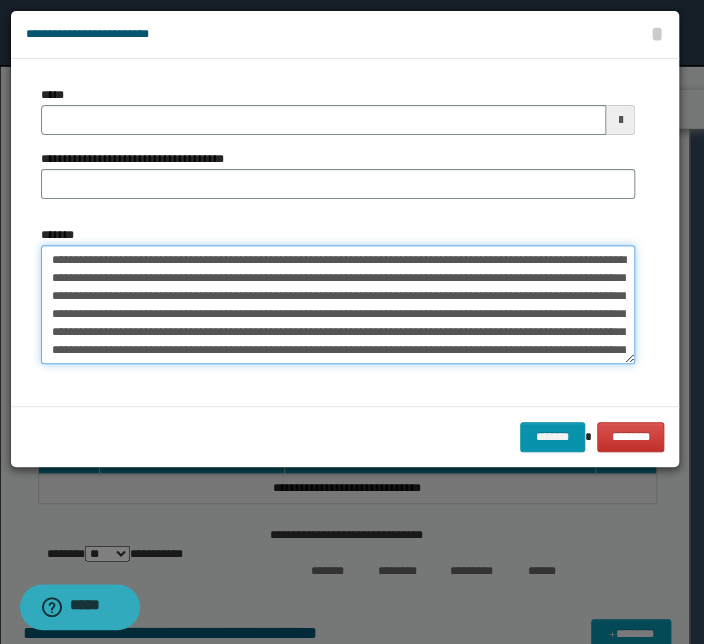 drag, startPoint x: 409, startPoint y: 258, endPoint x: 13, endPoint y: 255, distance: 396.01135 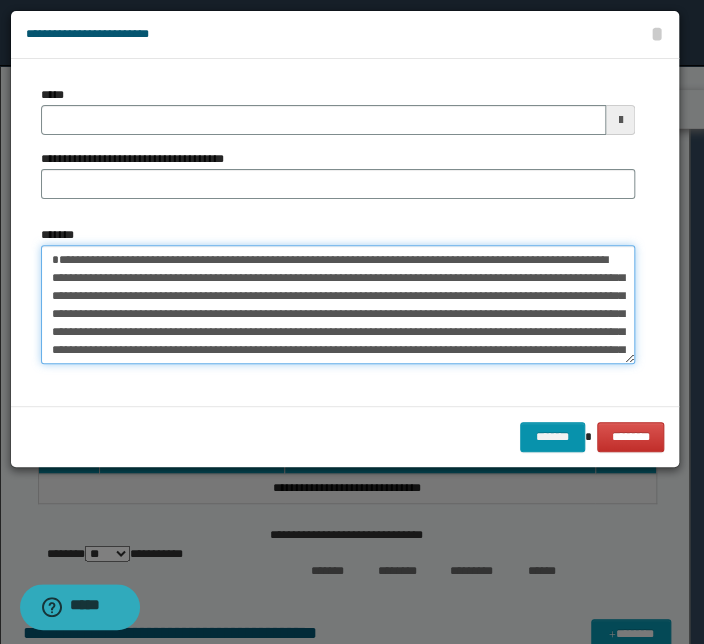 type 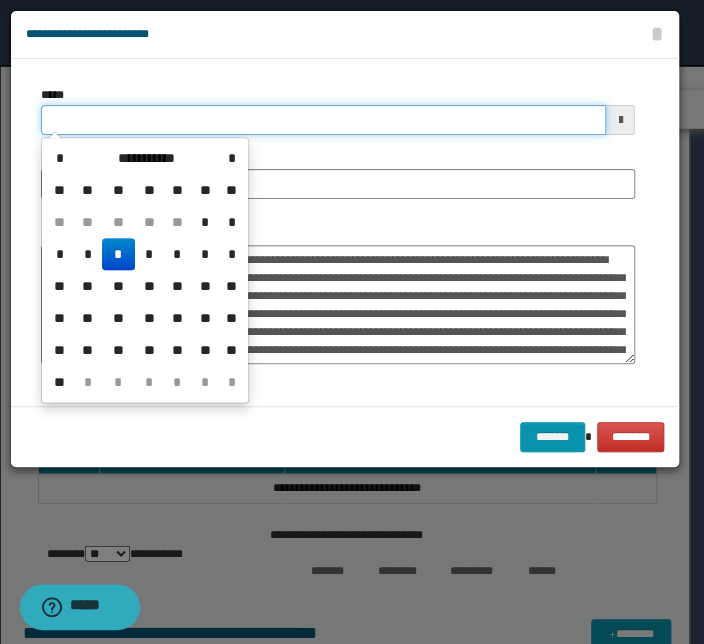 click on "*****" at bounding box center [323, 120] 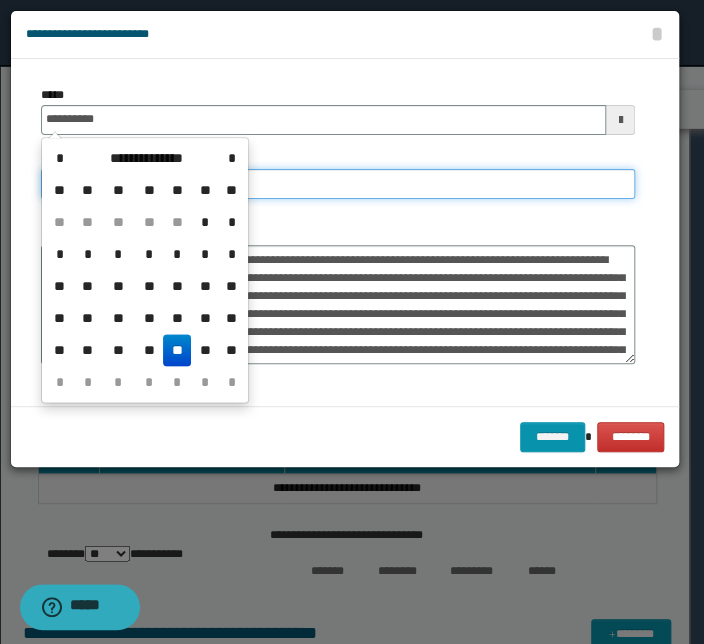 type on "**********" 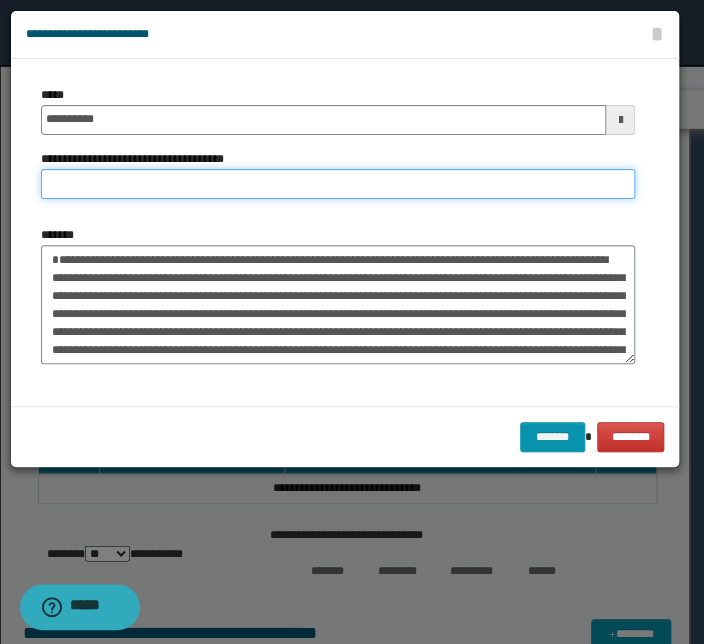 click on "**********" at bounding box center [338, 184] 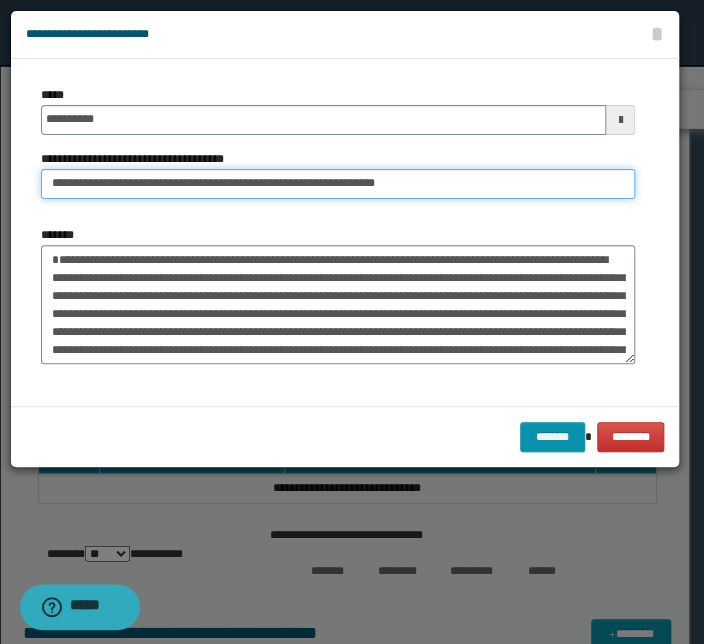 drag, startPoint x: 113, startPoint y: 181, endPoint x: -136, endPoint y: 170, distance: 249.24286 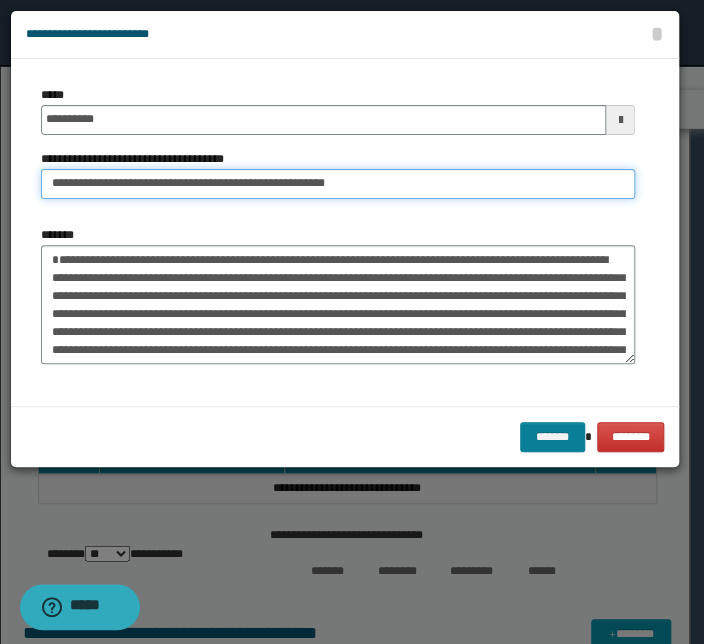 type on "**********" 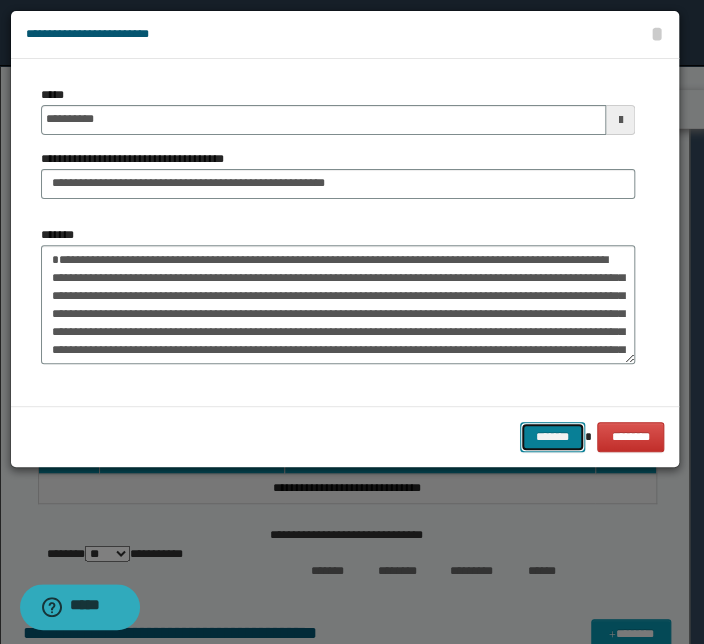 drag, startPoint x: 539, startPoint y: 442, endPoint x: 207, endPoint y: 378, distance: 338.1124 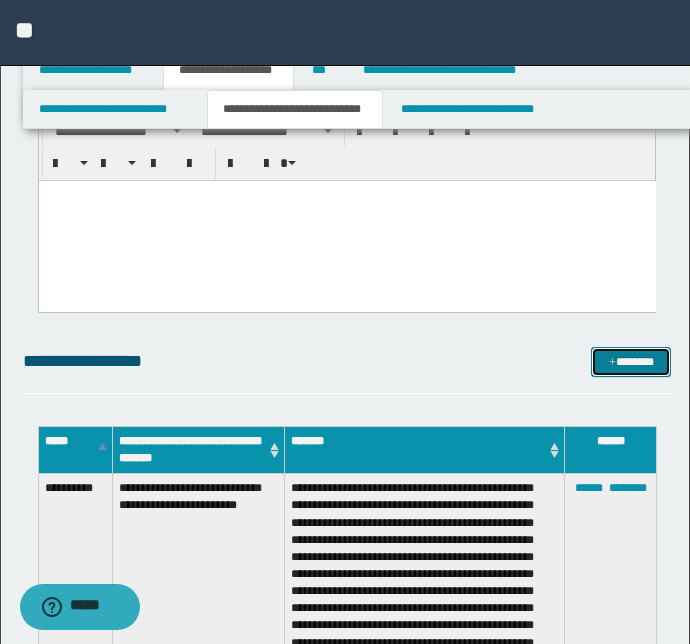 click on "*******" at bounding box center (631, 362) 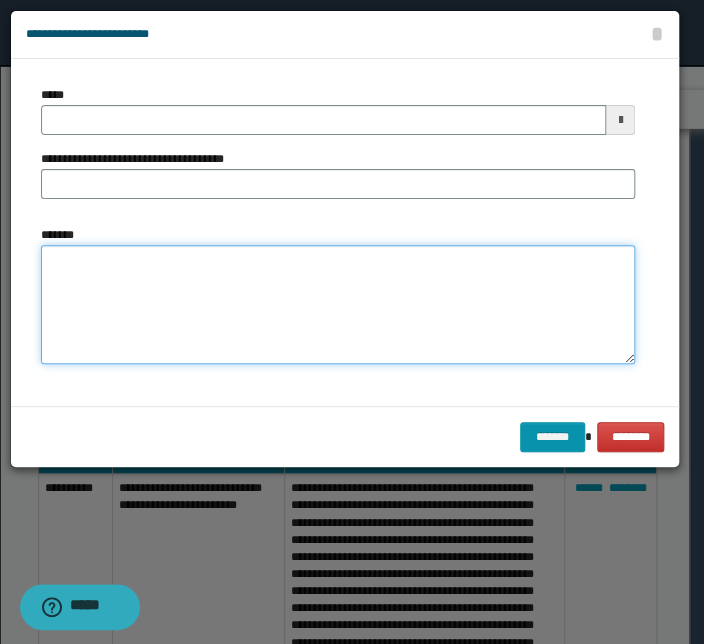 click on "*******" at bounding box center [338, 305] 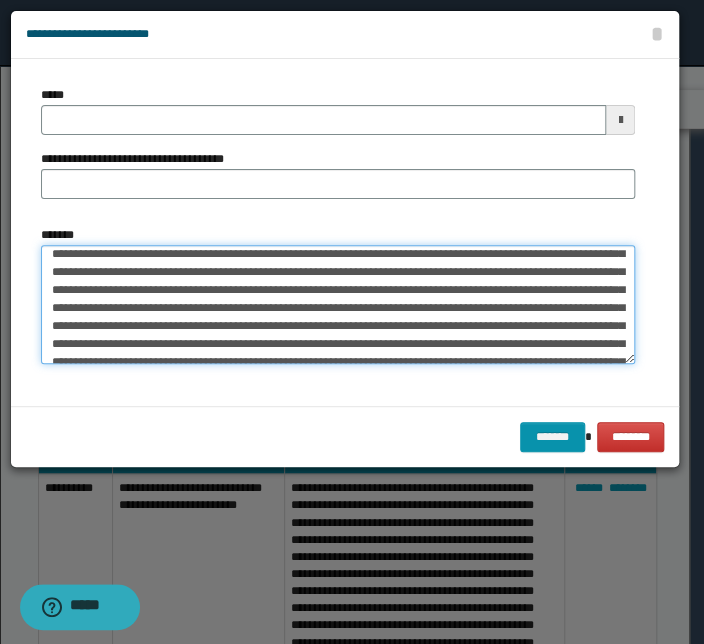 scroll, scrollTop: 0, scrollLeft: 0, axis: both 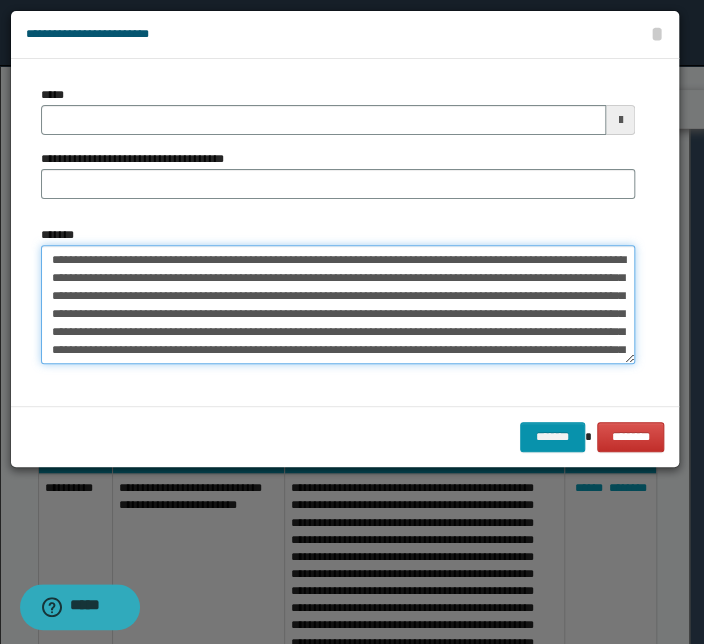 drag, startPoint x: 283, startPoint y: 258, endPoint x: 0, endPoint y: 251, distance: 283.08655 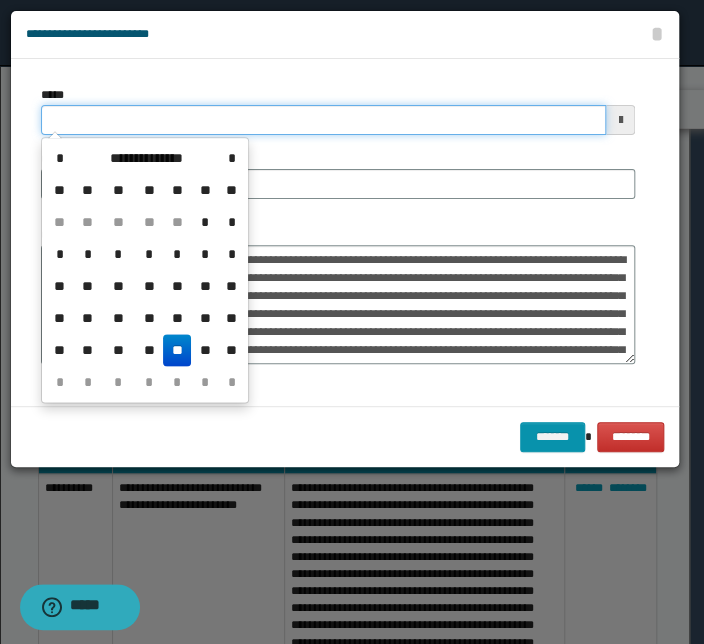 click on "*****" at bounding box center [323, 120] 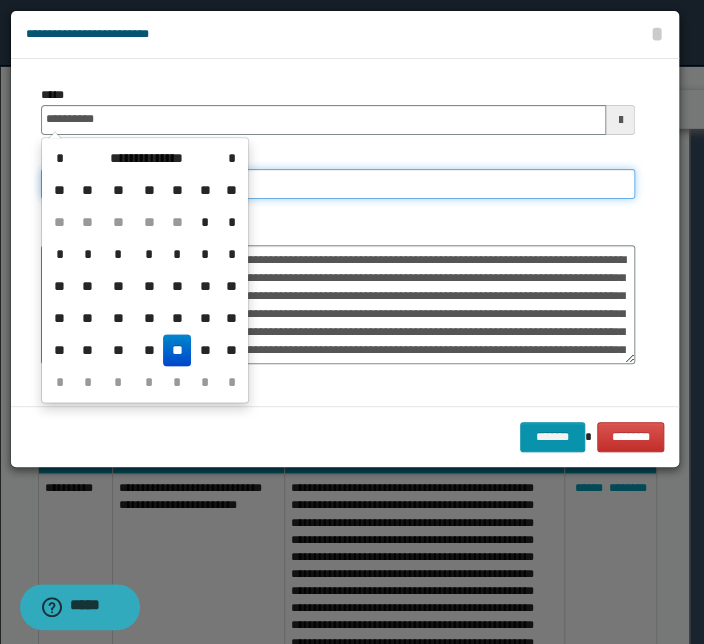 type on "**********" 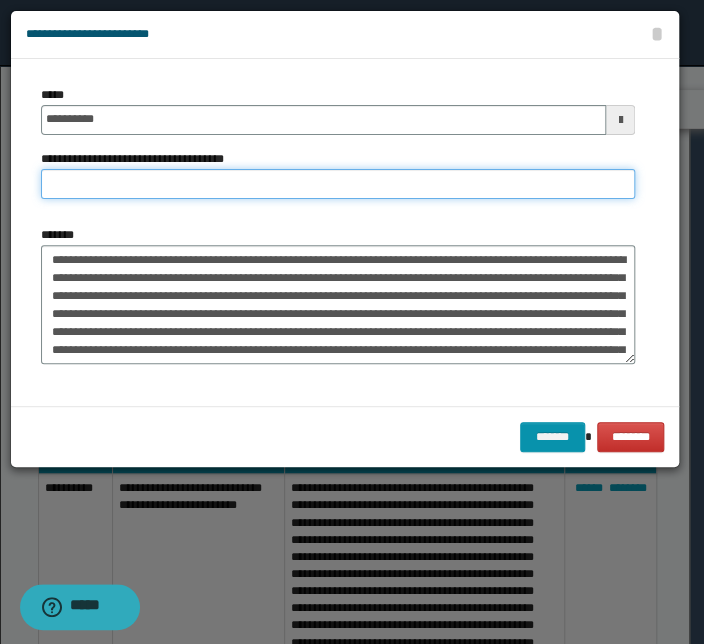 click on "**********" at bounding box center (338, 184) 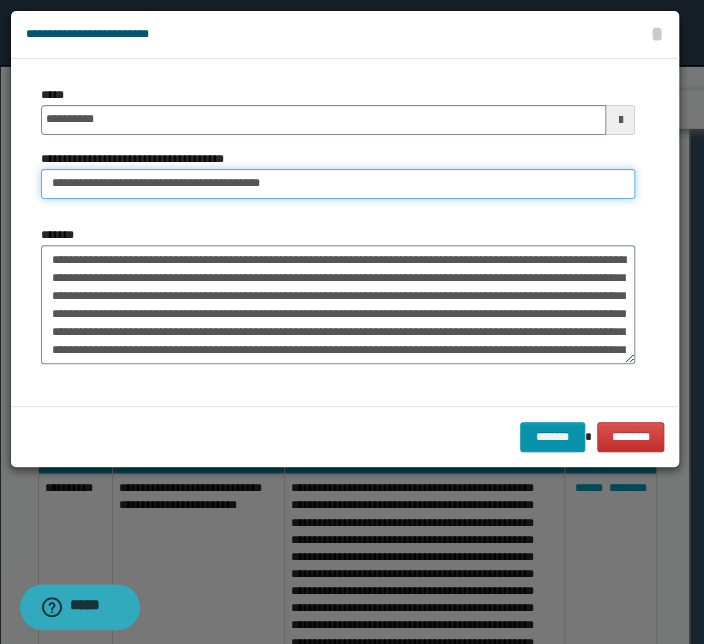 drag, startPoint x: 113, startPoint y: 184, endPoint x: -87, endPoint y: 187, distance: 200.02249 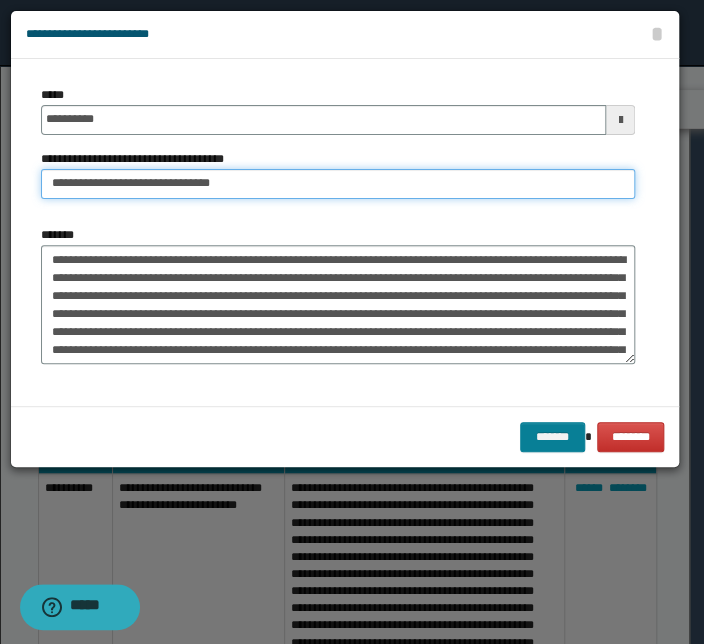 type on "**********" 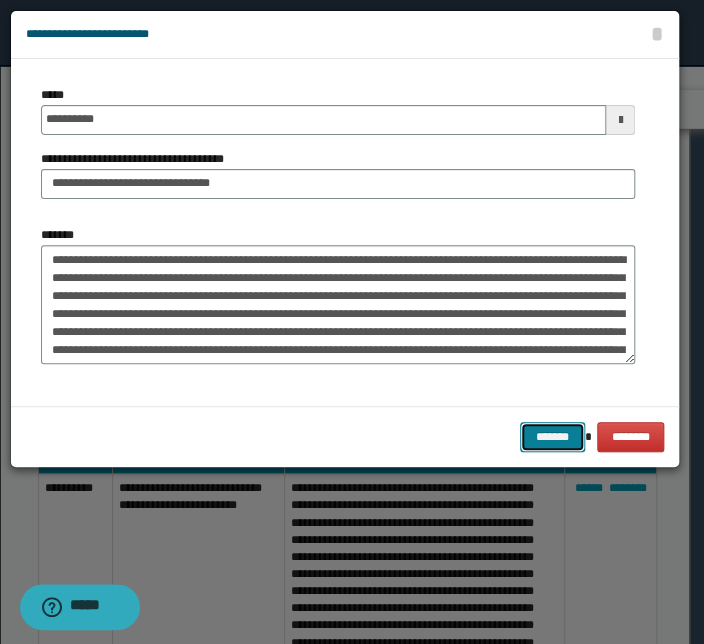 click on "*******" at bounding box center [552, 437] 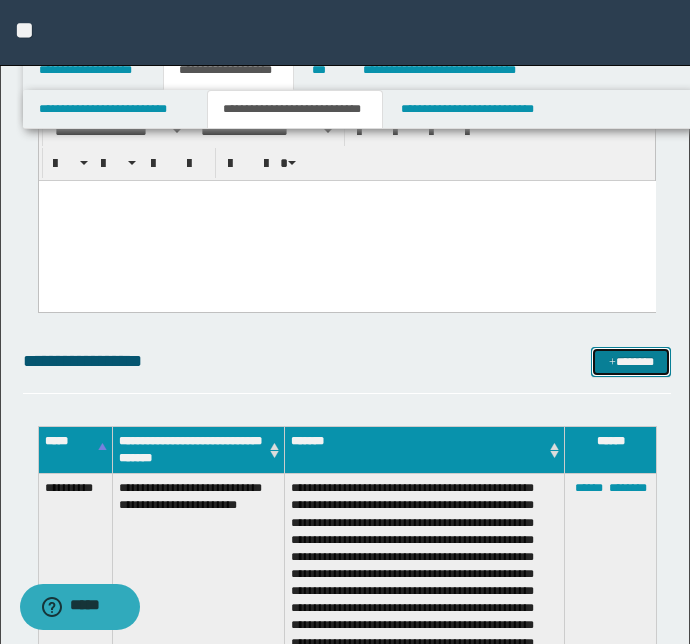 click on "*******" at bounding box center [631, 362] 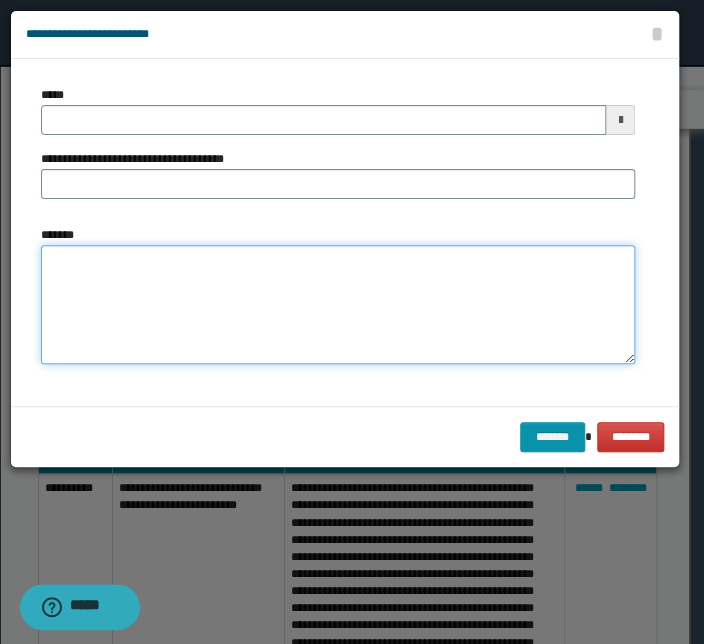 click on "*******" at bounding box center (338, 305) 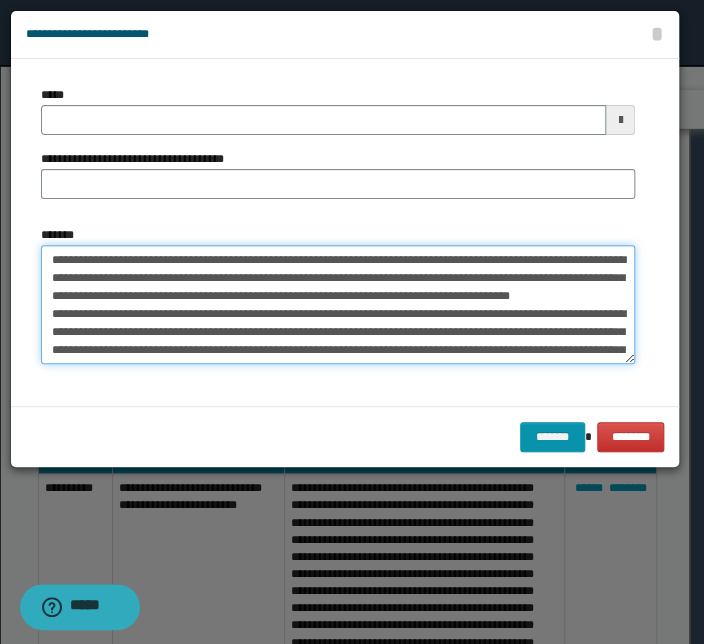 scroll, scrollTop: 0, scrollLeft: 0, axis: both 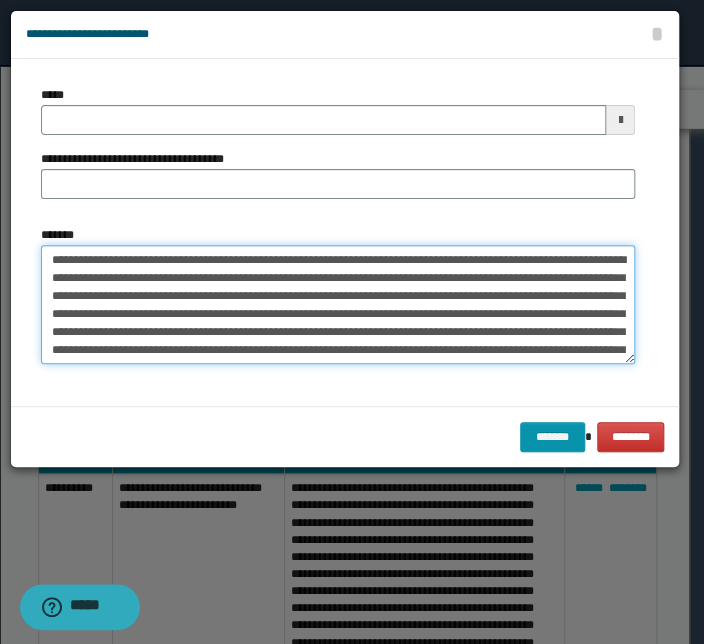 drag, startPoint x: 350, startPoint y: 257, endPoint x: -38, endPoint y: 248, distance: 388.10437 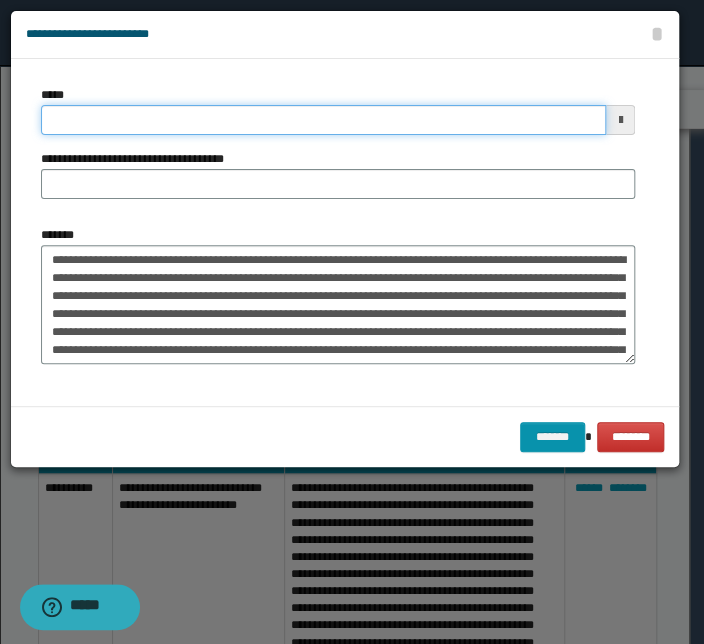 click on "*****" at bounding box center (323, 120) 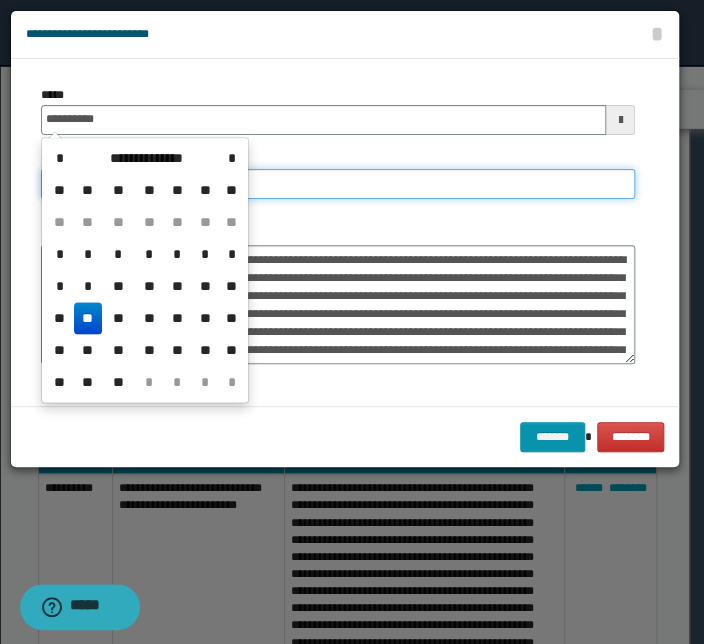 type on "**********" 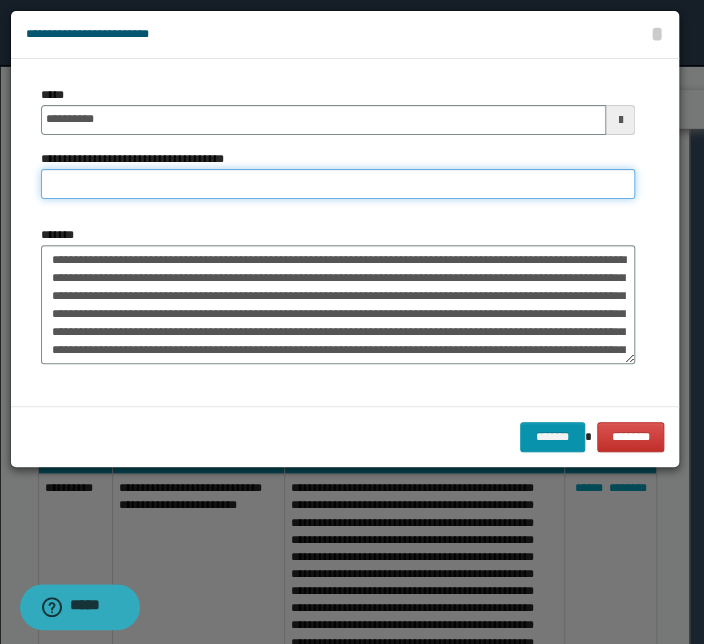 paste on "**********" 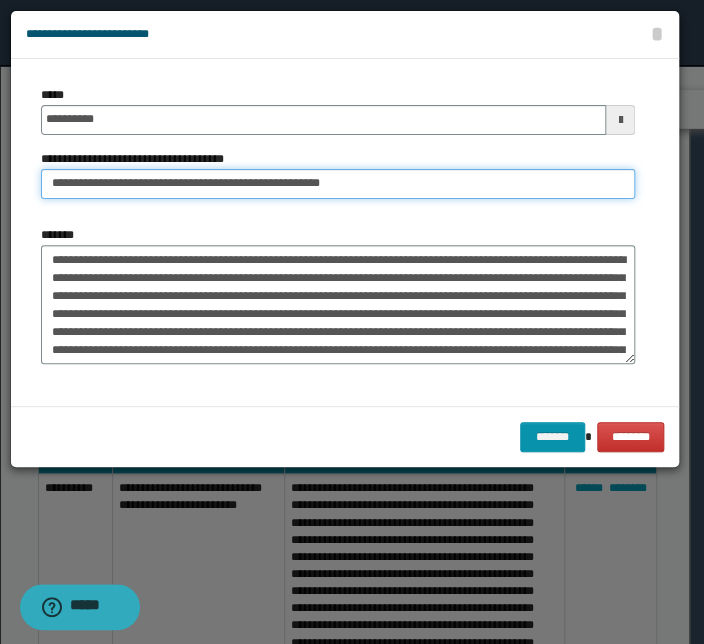 drag, startPoint x: 113, startPoint y: 185, endPoint x: -130, endPoint y: 175, distance: 243.20567 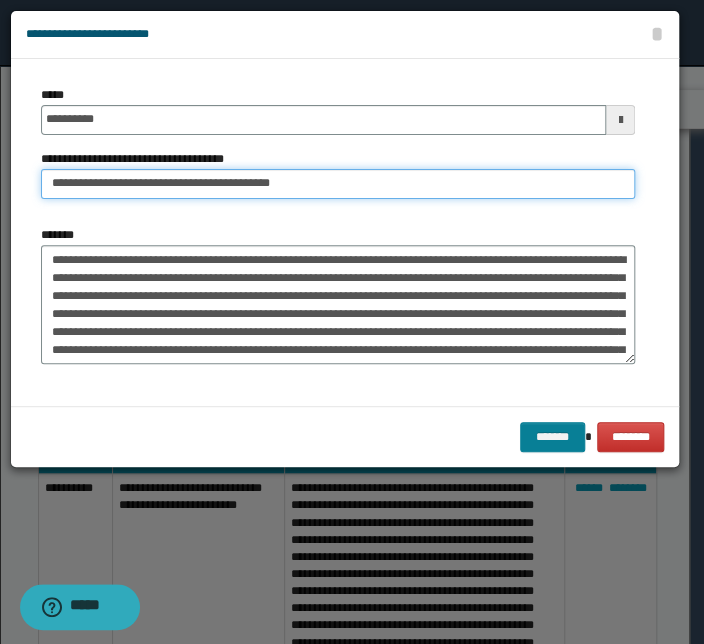 type on "**********" 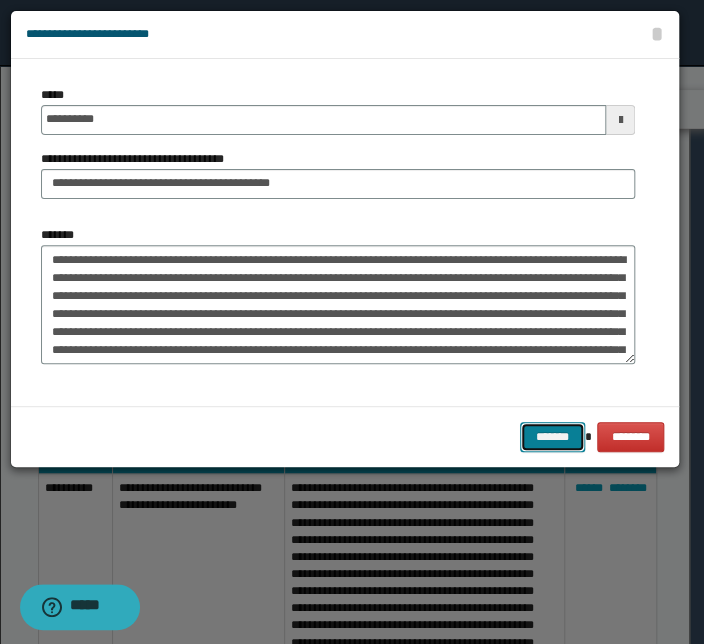 click on "*******" at bounding box center (552, 437) 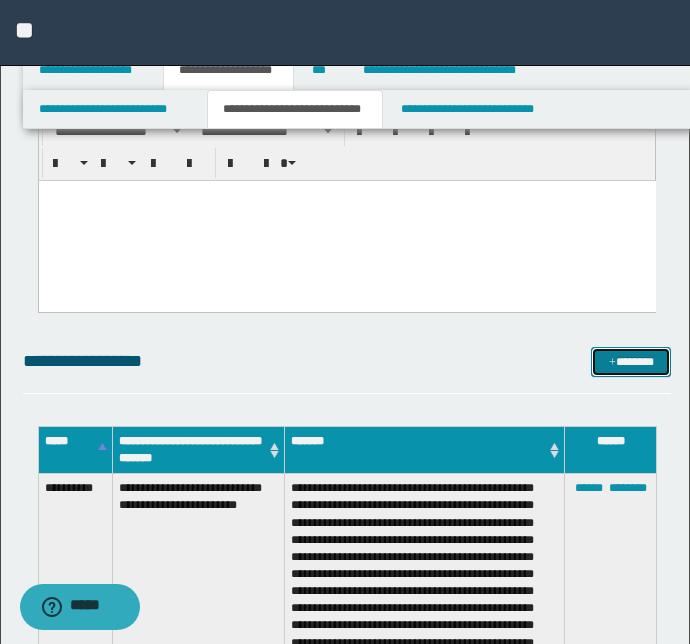 drag, startPoint x: 621, startPoint y: 369, endPoint x: 592, endPoint y: 369, distance: 29 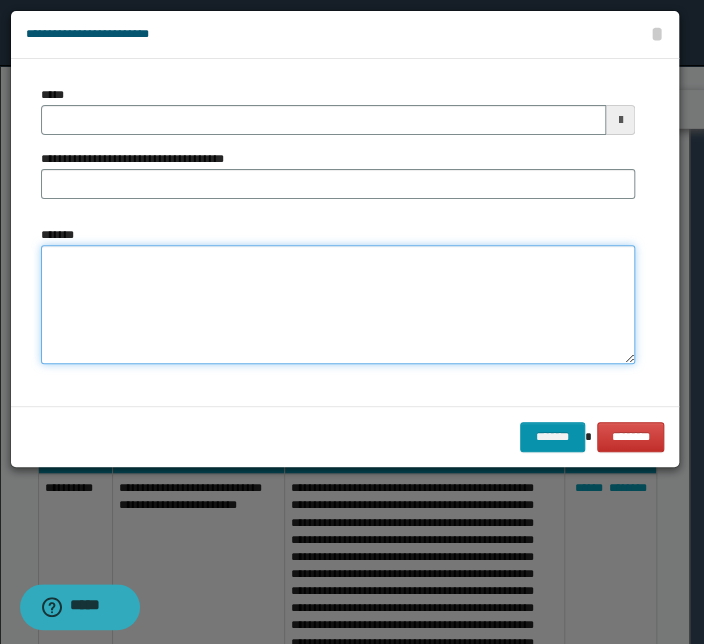 click on "*******" at bounding box center (338, 305) 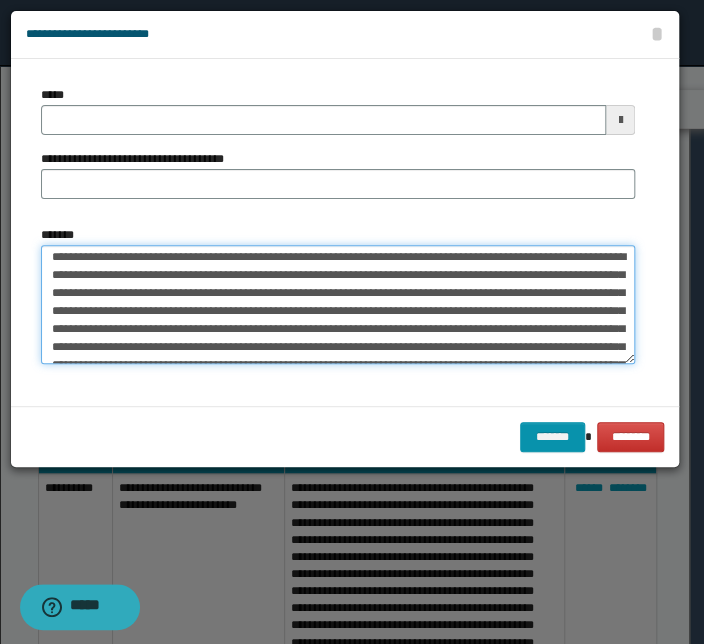 scroll, scrollTop: 0, scrollLeft: 0, axis: both 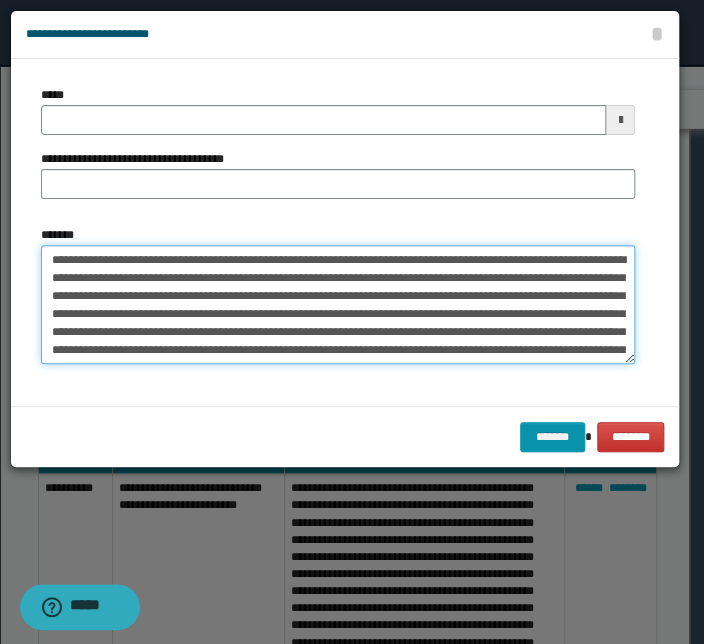 drag, startPoint x: 282, startPoint y: 259, endPoint x: -99, endPoint y: 246, distance: 381.2217 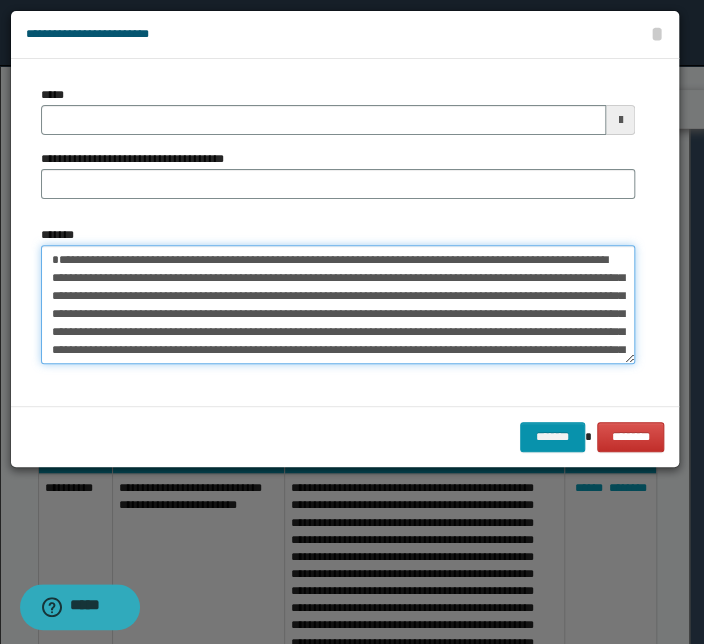 type 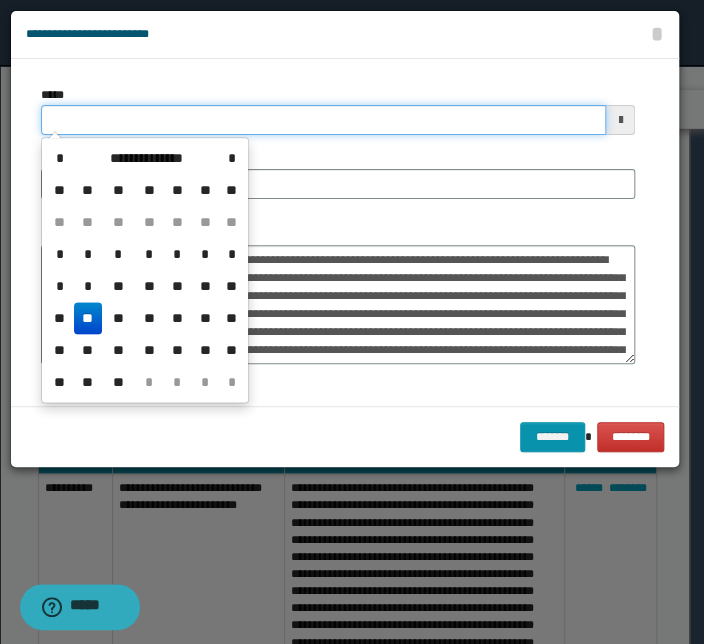 click on "*****" at bounding box center (323, 120) 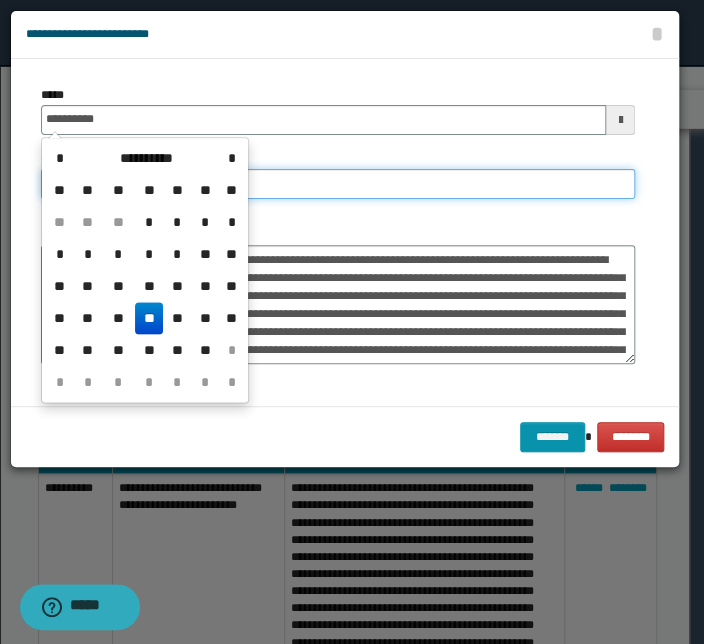 type on "**********" 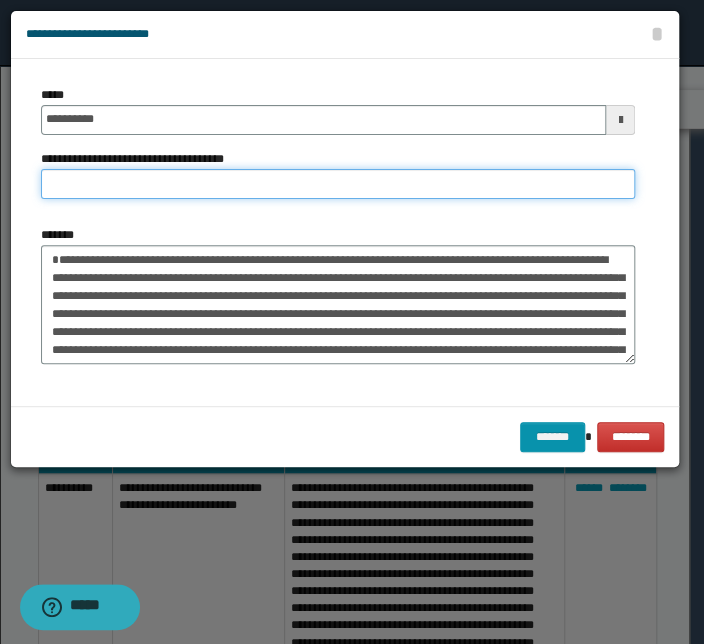 click on "**********" at bounding box center (338, 184) 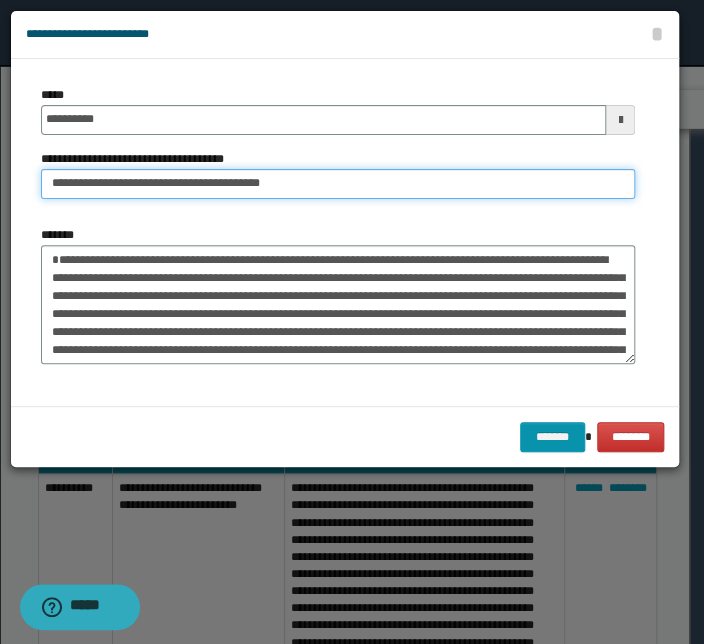 drag, startPoint x: 112, startPoint y: 188, endPoint x: -78, endPoint y: 165, distance: 191.38704 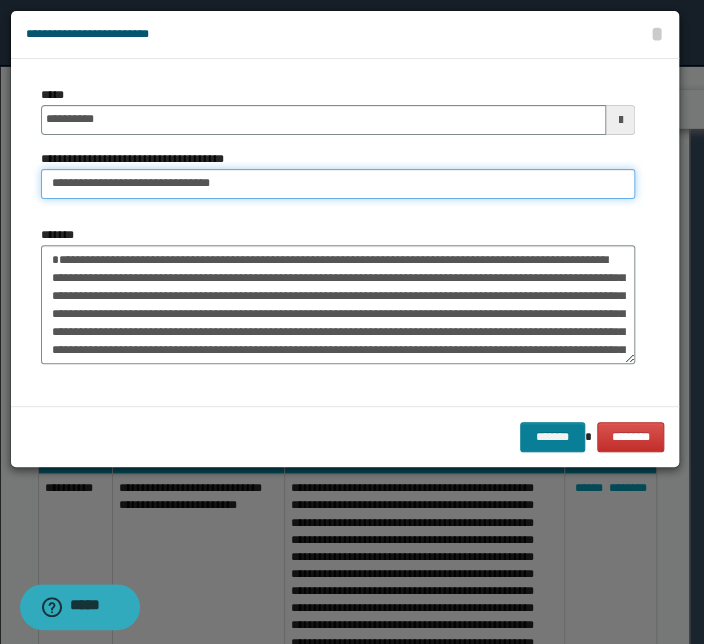 type on "**********" 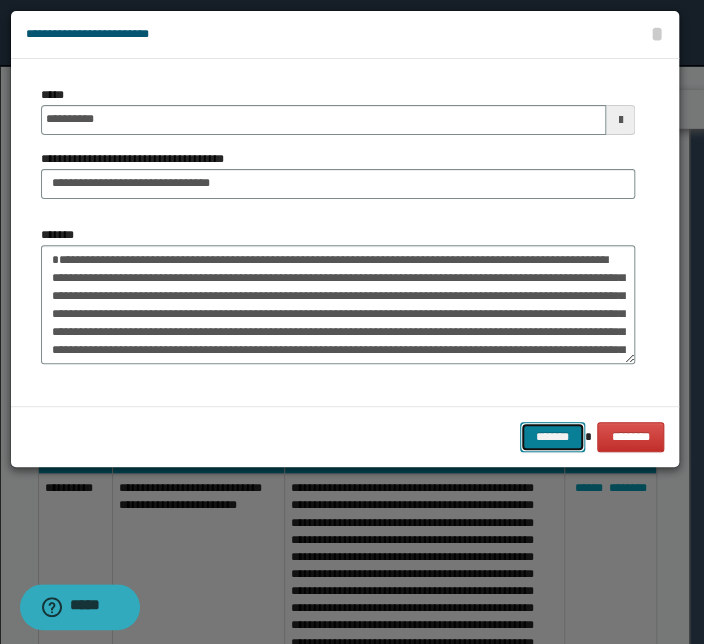drag, startPoint x: 568, startPoint y: 433, endPoint x: 193, endPoint y: 376, distance: 379.30725 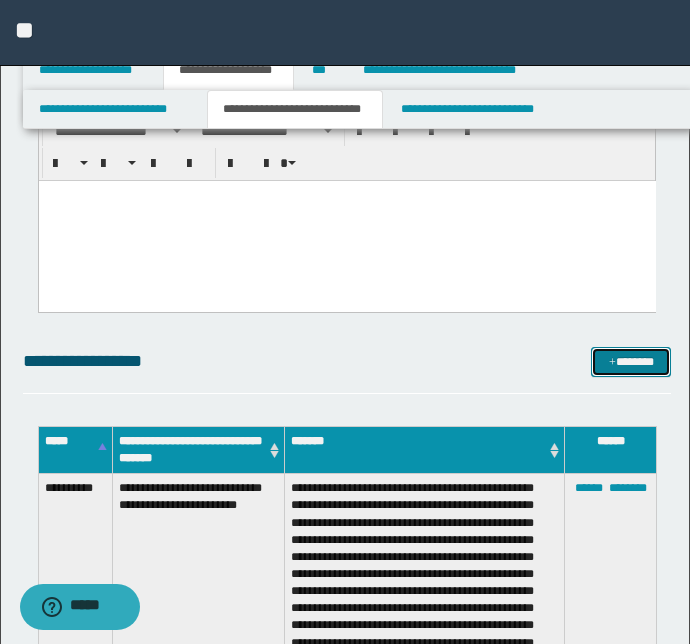 click on "*******" at bounding box center [631, 362] 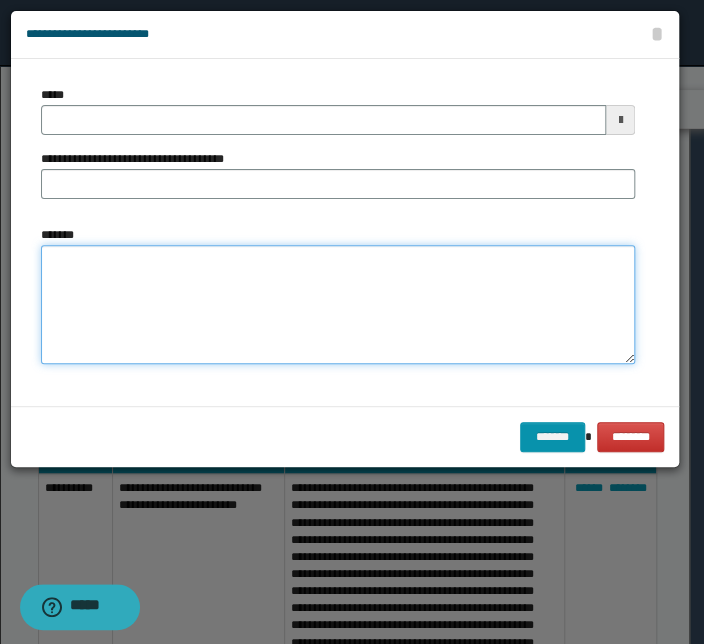 click on "*******" at bounding box center (338, 305) 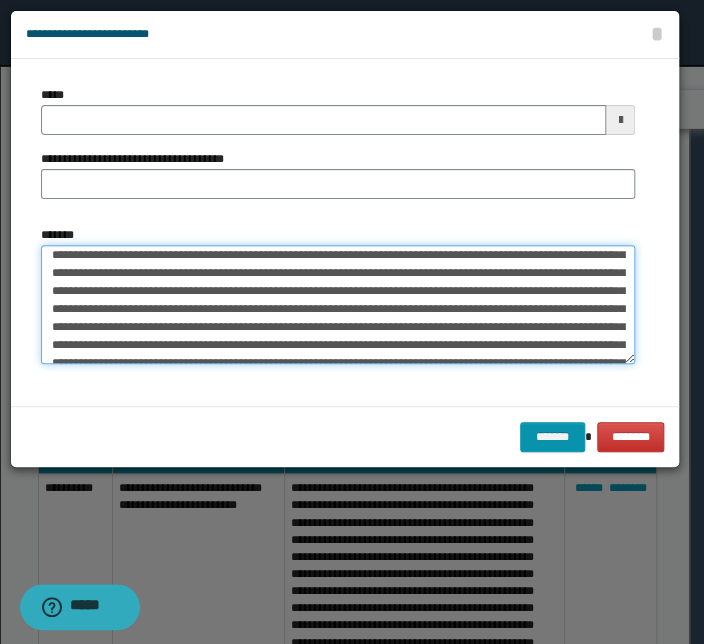scroll, scrollTop: 90, scrollLeft: 0, axis: vertical 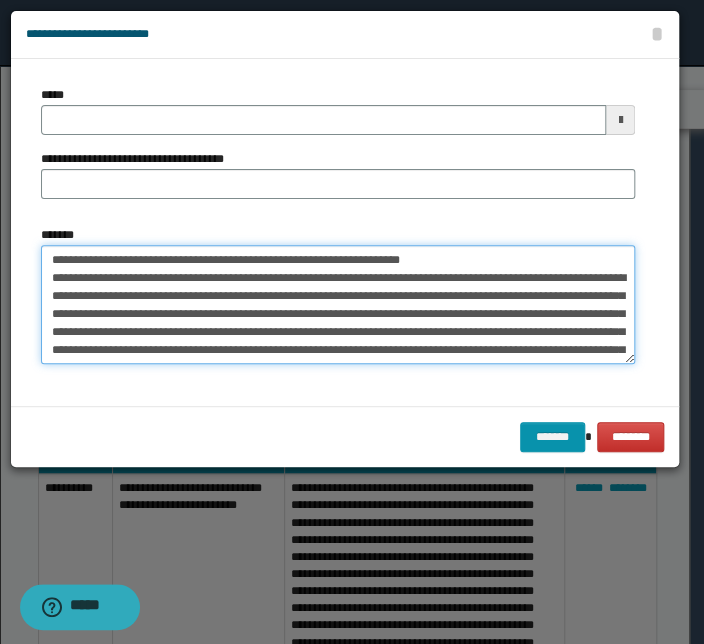 click on "*******" at bounding box center [338, 305] 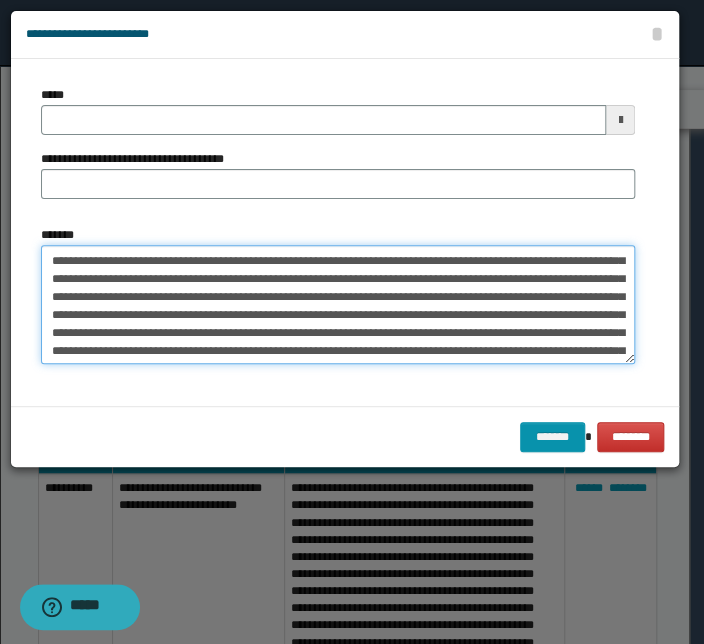 scroll, scrollTop: 0, scrollLeft: 0, axis: both 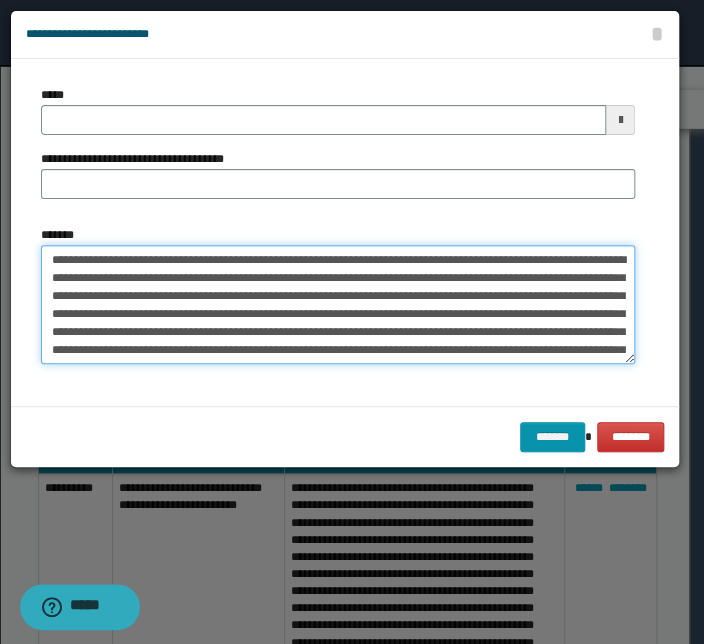 drag, startPoint x: 338, startPoint y: 259, endPoint x: -13, endPoint y: 236, distance: 351.75275 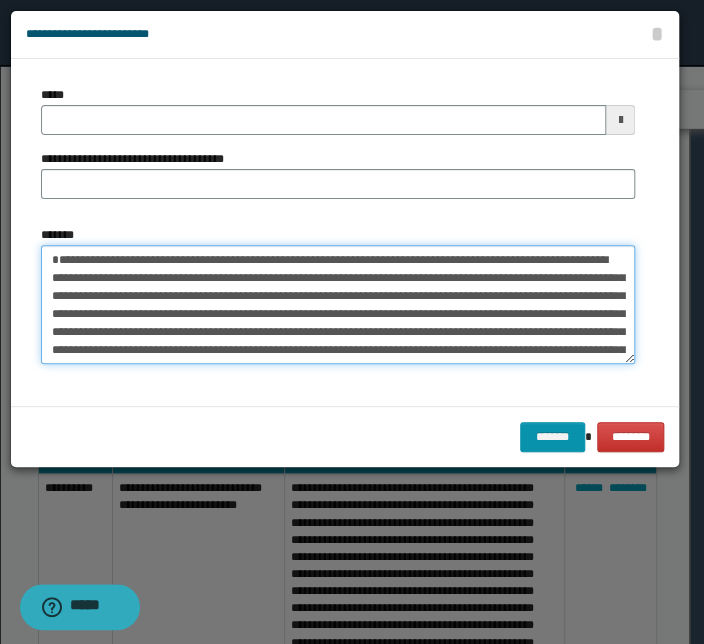 type 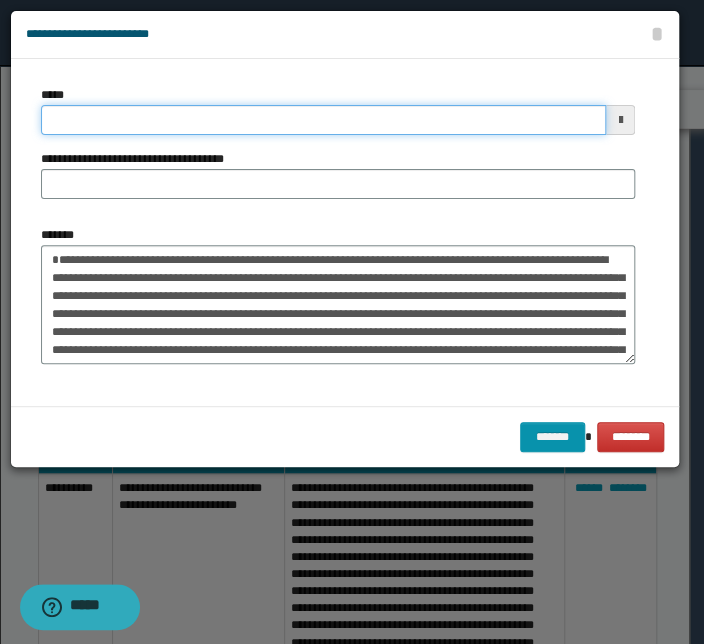 click on "*****" at bounding box center (323, 120) 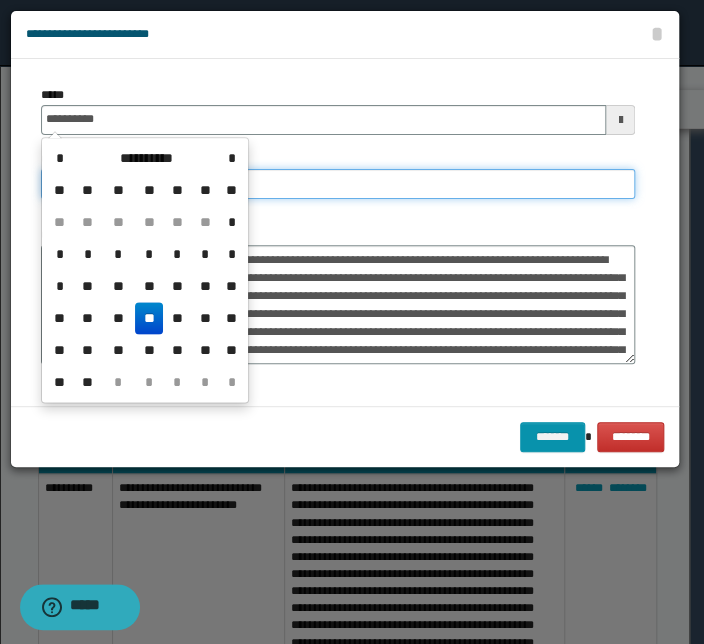 type on "**********" 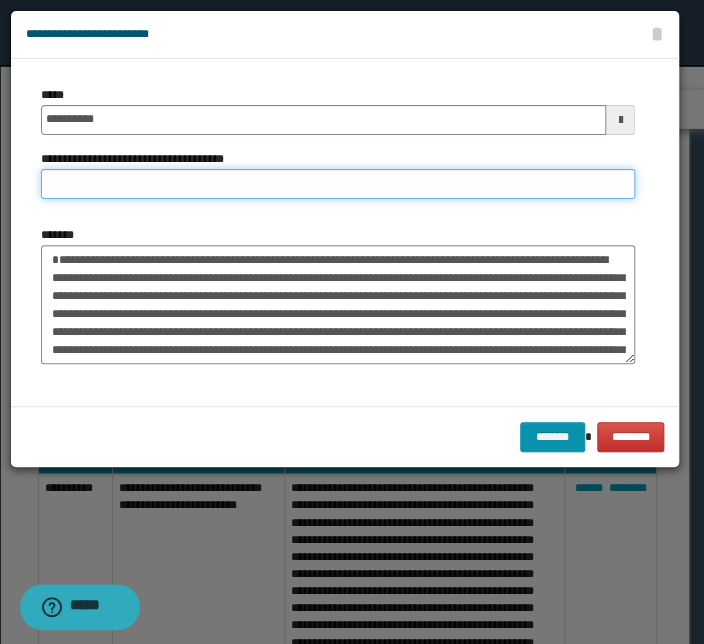 click on "**********" at bounding box center (338, 184) 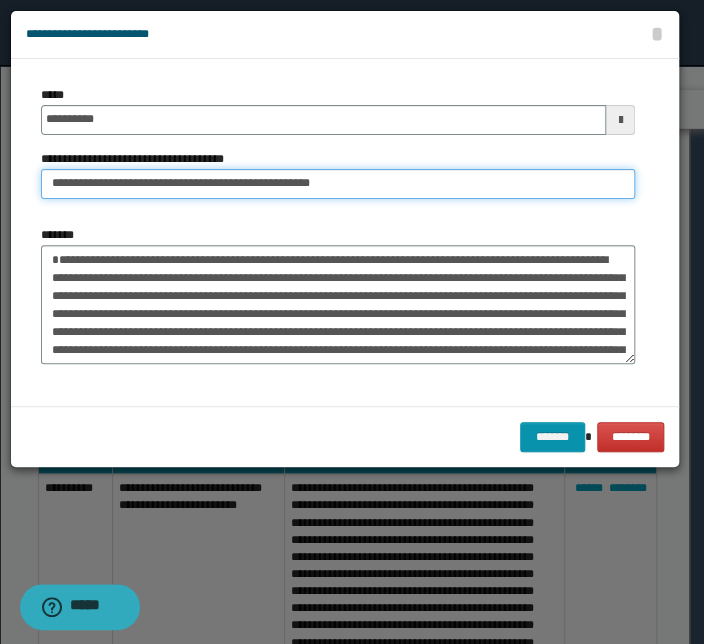 drag, startPoint x: 119, startPoint y: 183, endPoint x: -89, endPoint y: 177, distance: 208.08652 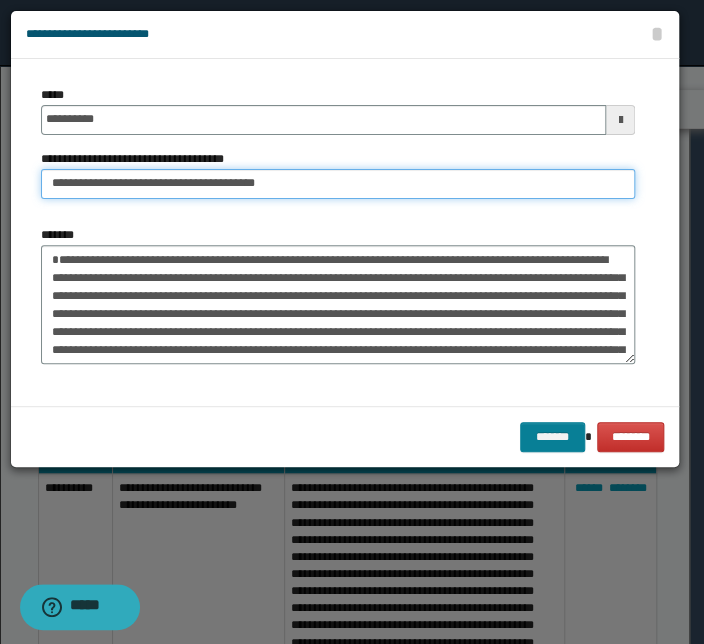 type on "**********" 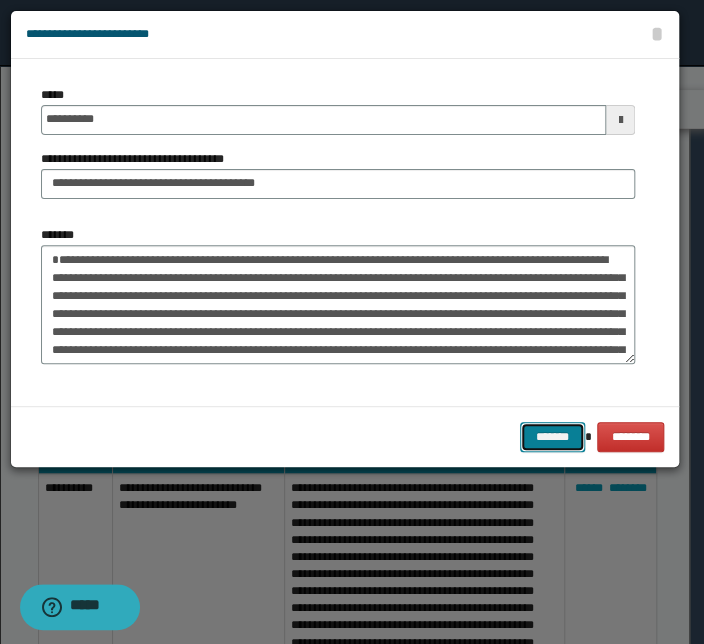 click on "*******" at bounding box center (552, 437) 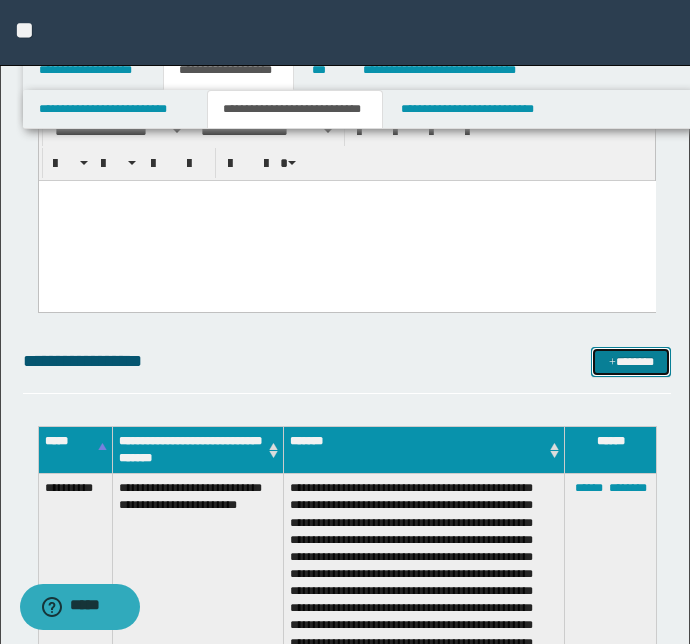 click on "*******" at bounding box center (631, 362) 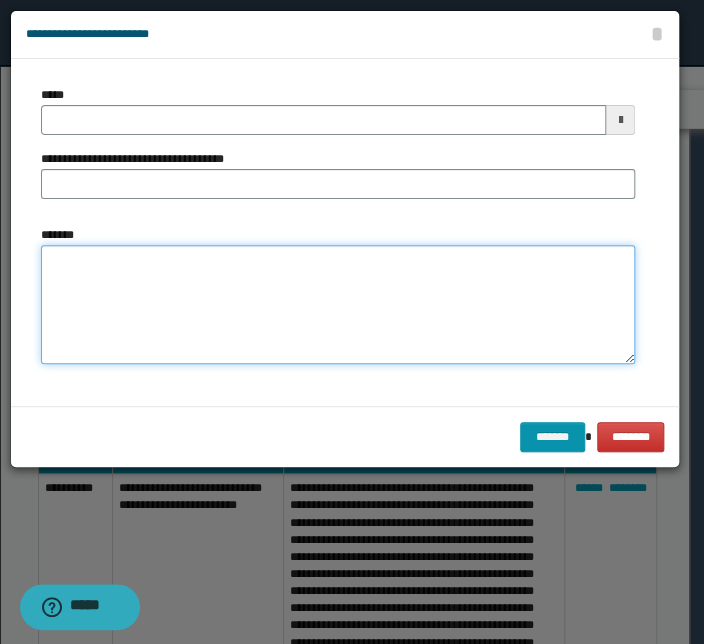 click on "*******" at bounding box center (338, 305) 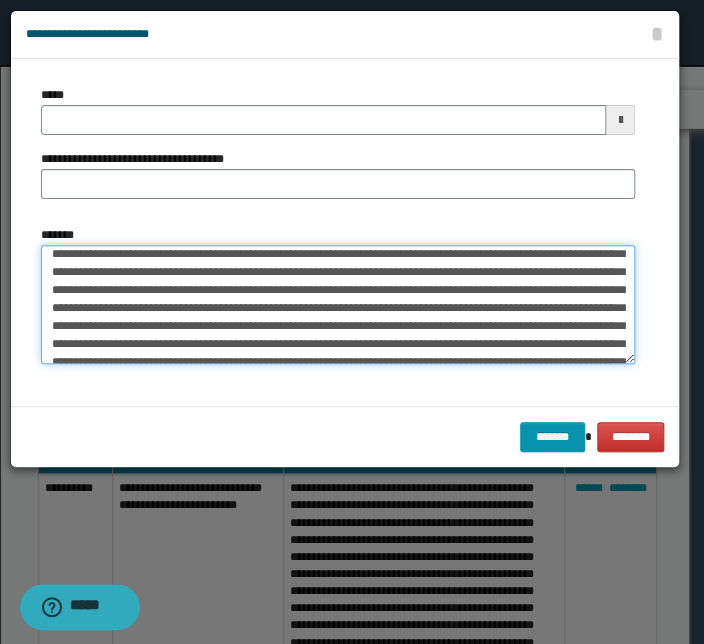 scroll, scrollTop: 0, scrollLeft: 0, axis: both 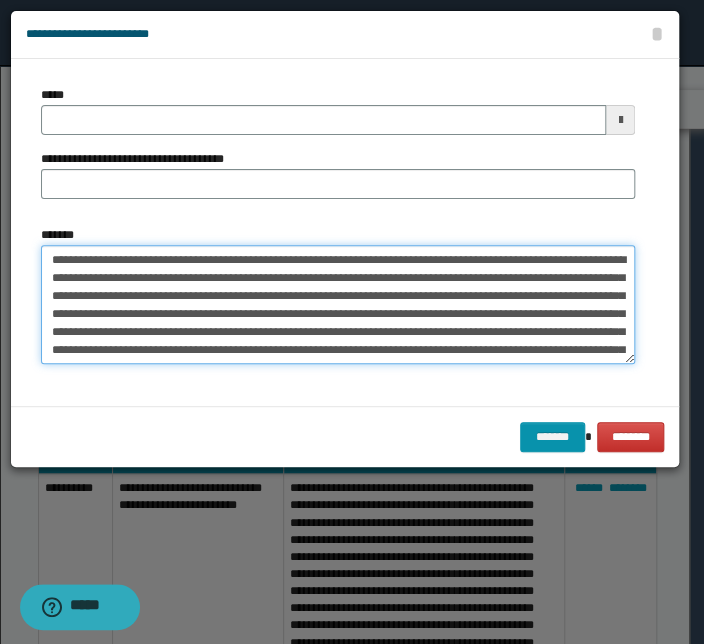 drag, startPoint x: 280, startPoint y: 258, endPoint x: -53, endPoint y: 261, distance: 333.01352 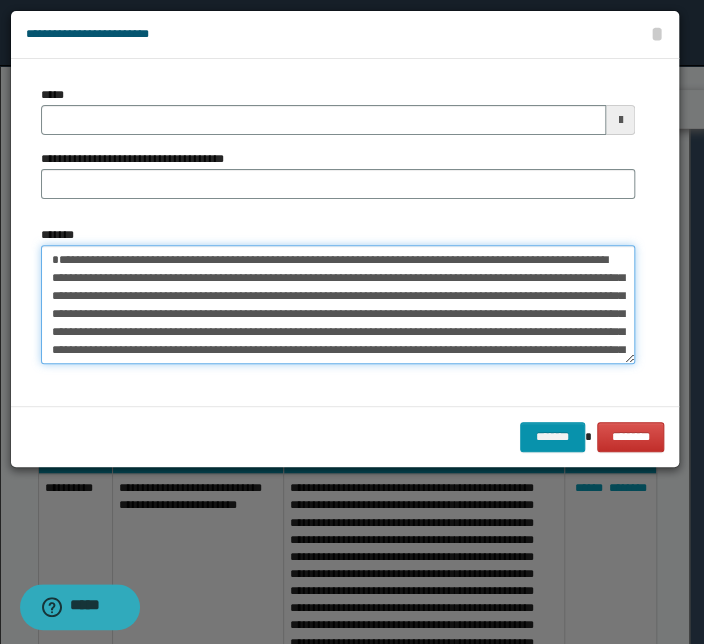 type 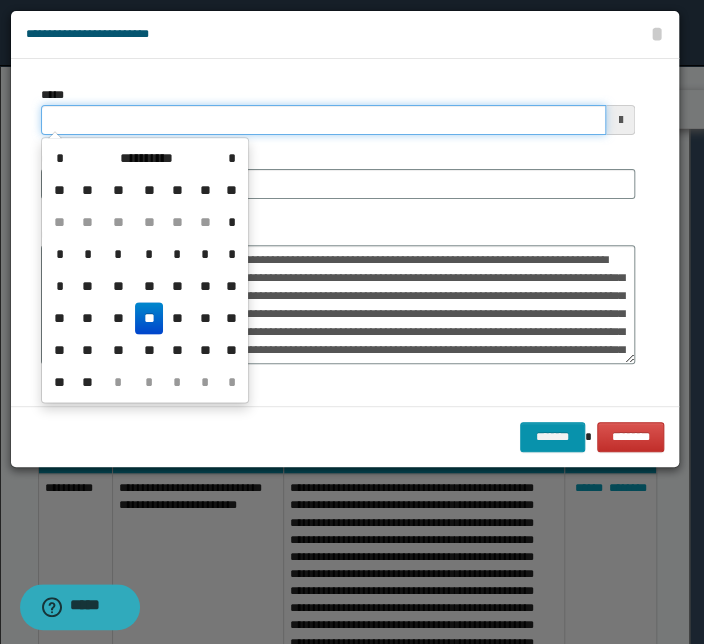 click on "*****" at bounding box center (323, 120) 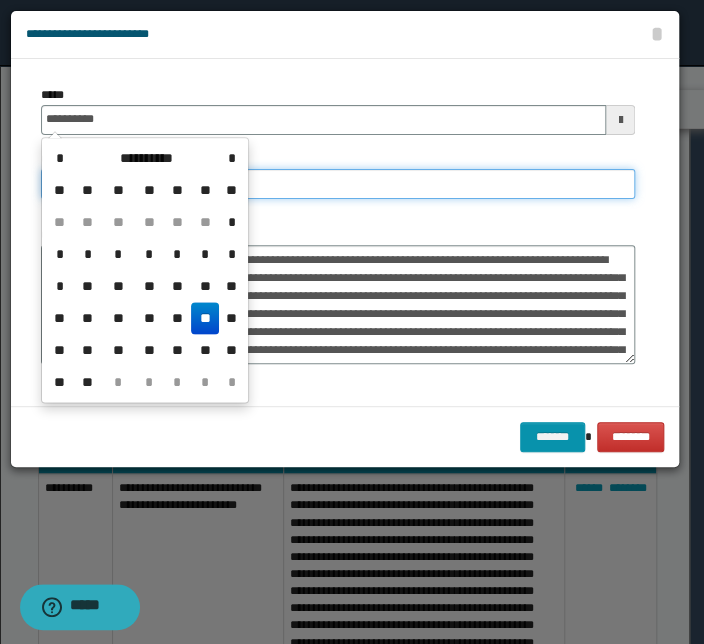 type on "**********" 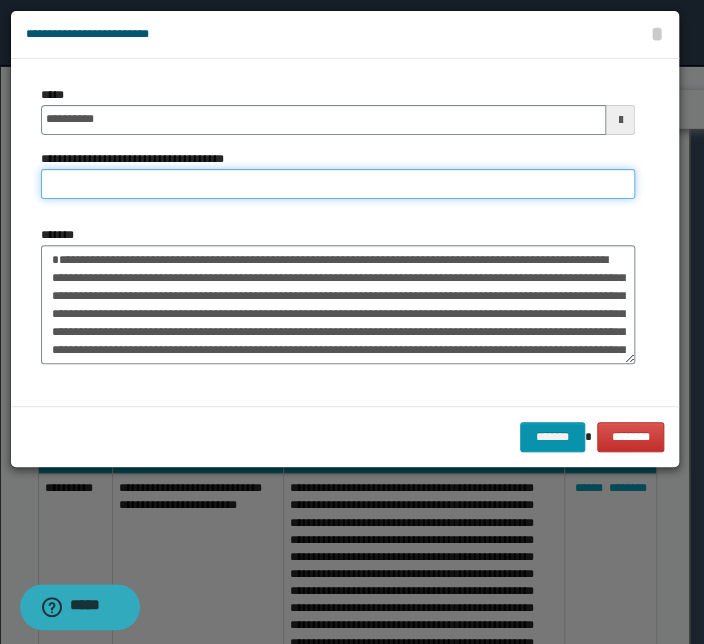 click on "**********" at bounding box center (338, 184) 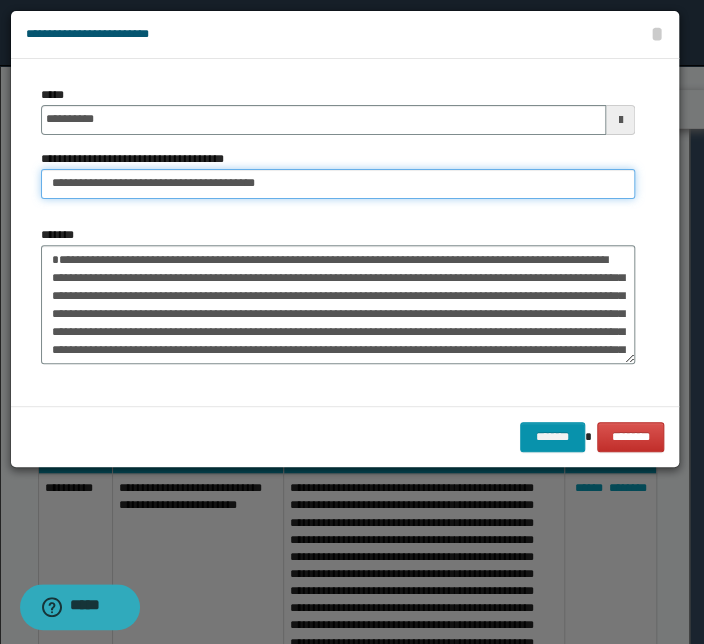 drag, startPoint x: 113, startPoint y: 183, endPoint x: -194, endPoint y: 173, distance: 307.1628 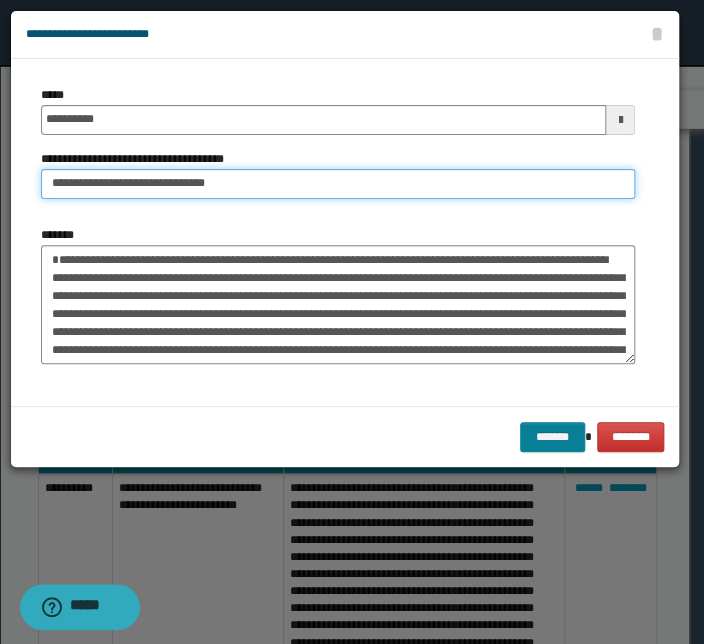 type on "**********" 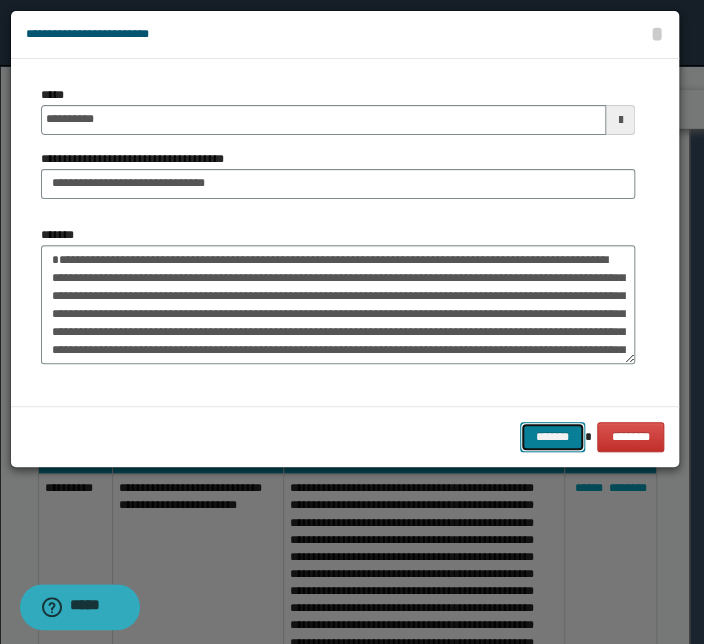 click on "*******" at bounding box center [552, 437] 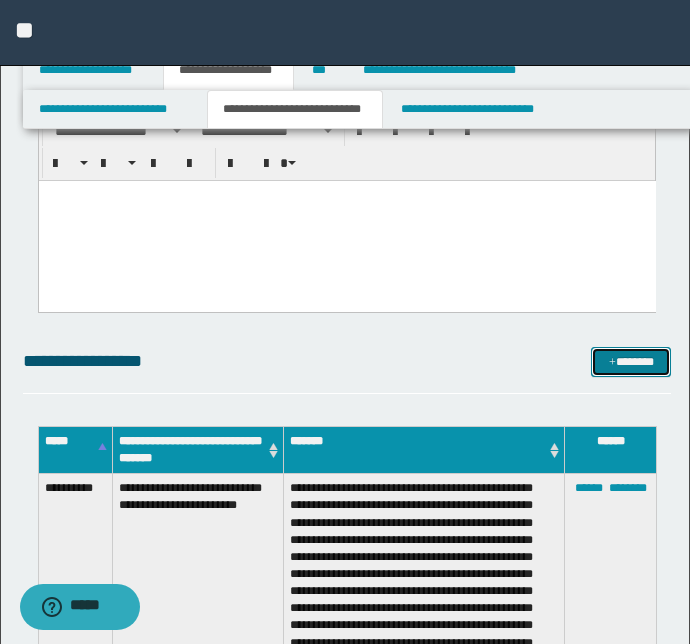click on "*******" at bounding box center (631, 362) 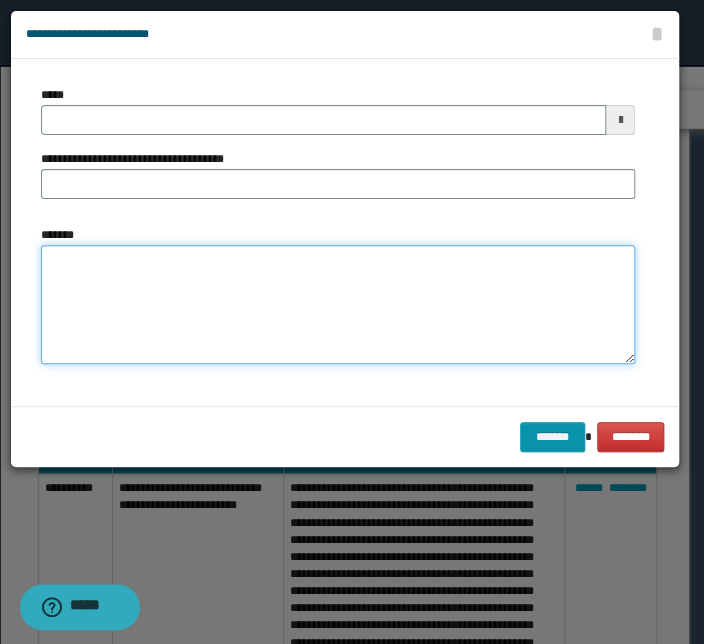 click on "*******" at bounding box center (338, 305) 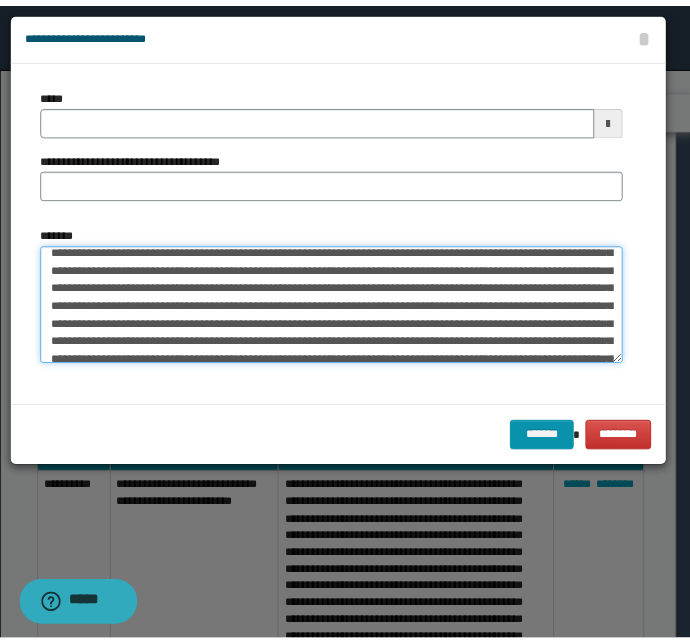 scroll, scrollTop: 0, scrollLeft: 0, axis: both 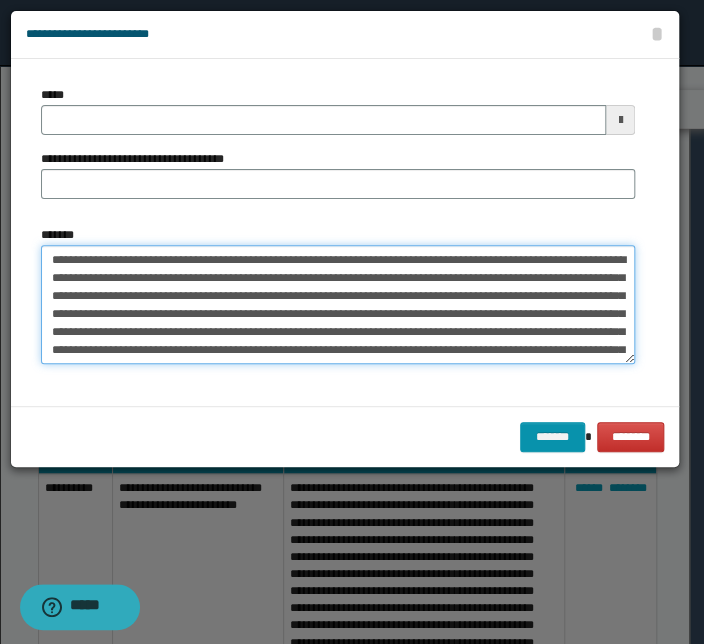 drag, startPoint x: 276, startPoint y: 258, endPoint x: 1, endPoint y: 245, distance: 275.3071 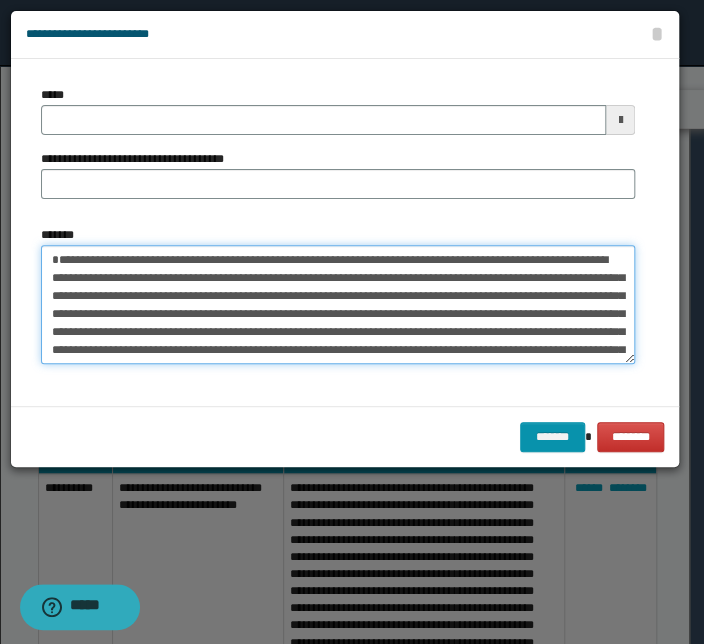 type 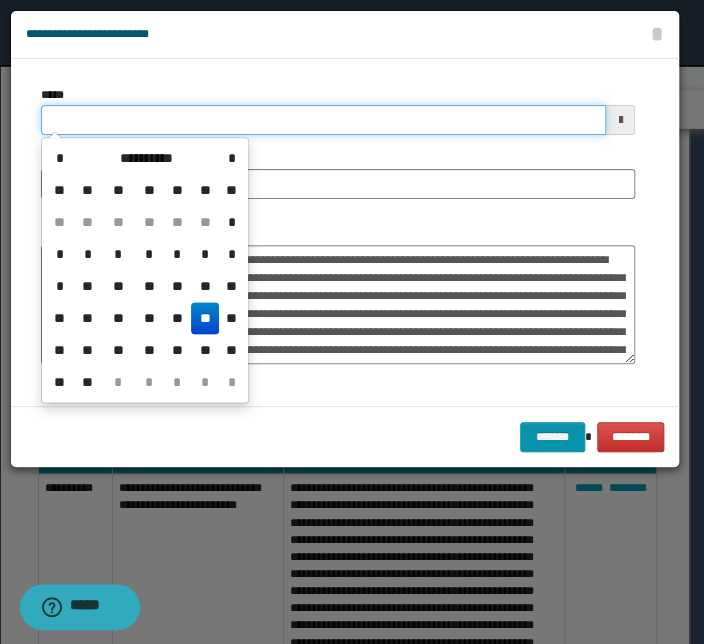 click on "*****" at bounding box center (323, 120) 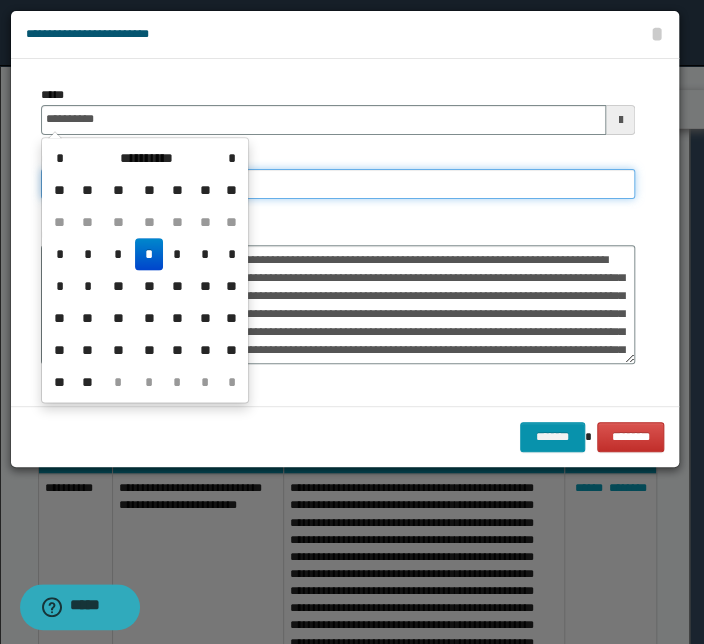 type on "**********" 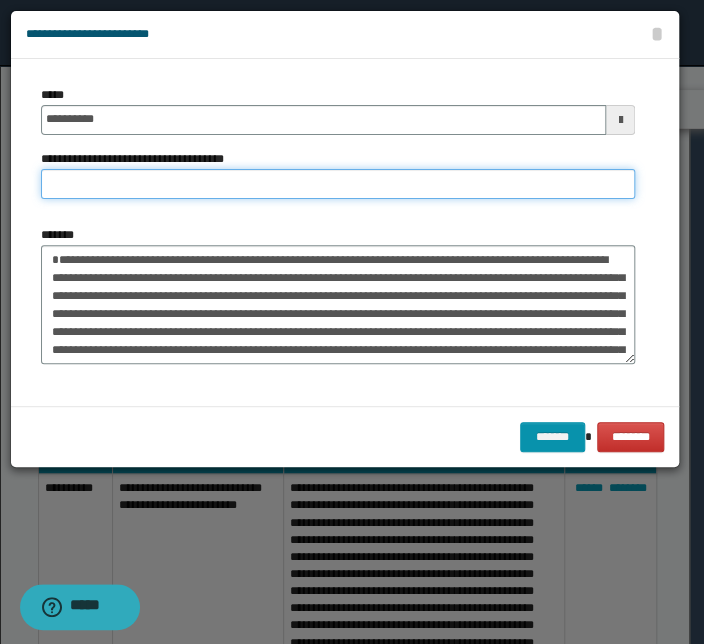 paste on "**********" 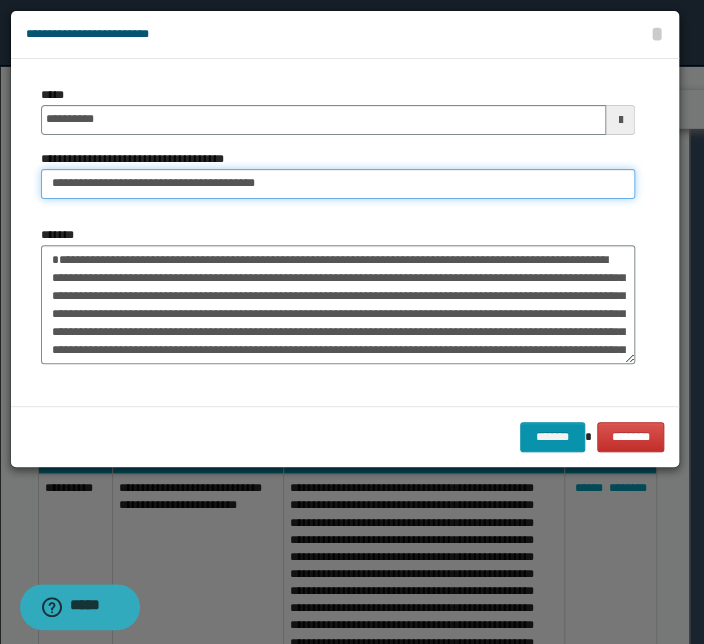 drag, startPoint x: 113, startPoint y: 184, endPoint x: -85, endPoint y: 150, distance: 200.89798 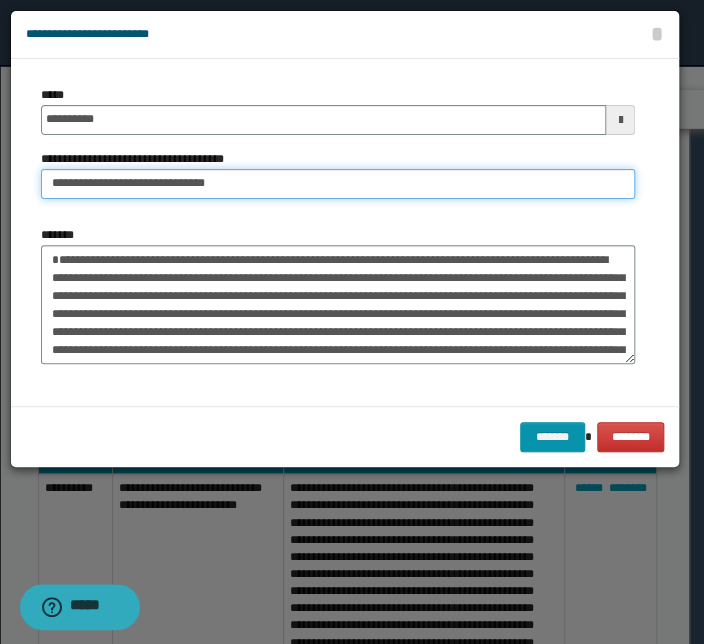 type on "**********" 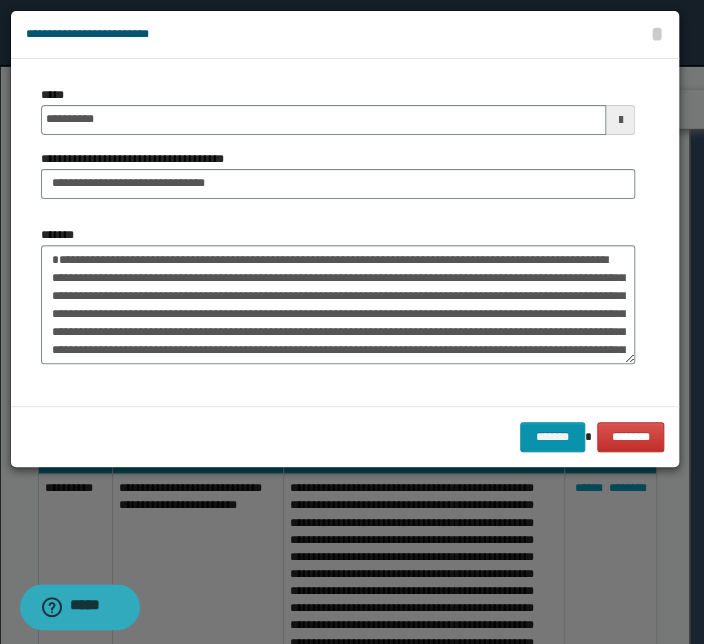 click on "**********" at bounding box center [338, 232] 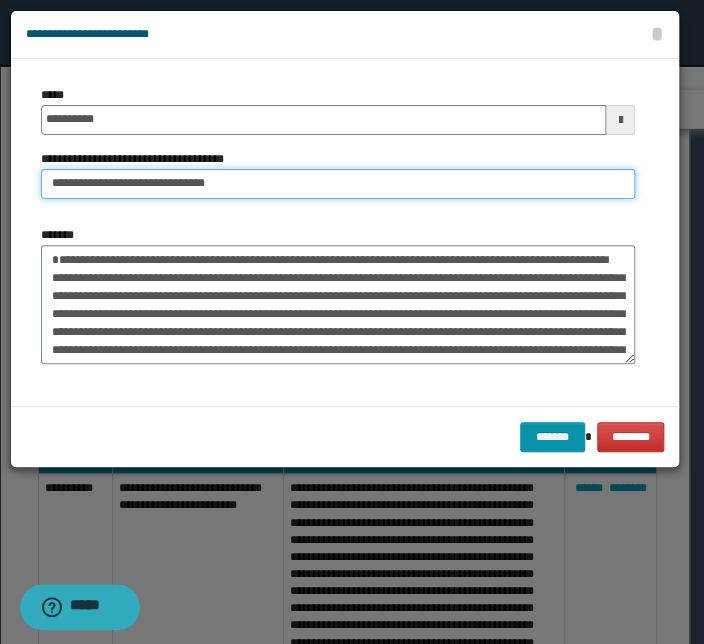click on "**********" at bounding box center (338, 184) 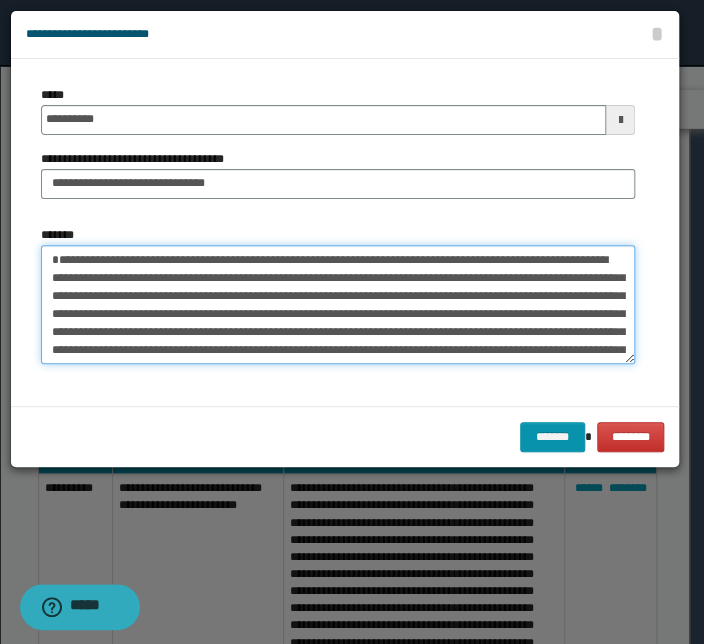 drag, startPoint x: 61, startPoint y: 289, endPoint x: 52, endPoint y: 396, distance: 107.37784 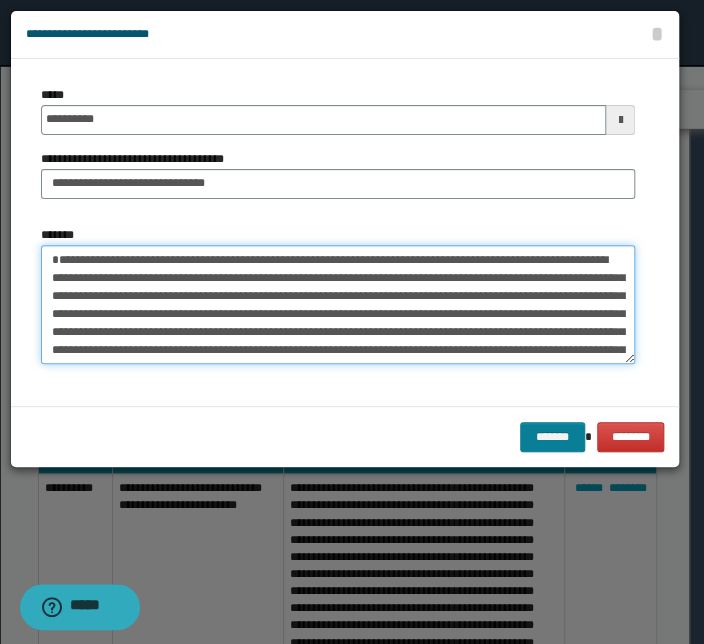 type on "**********" 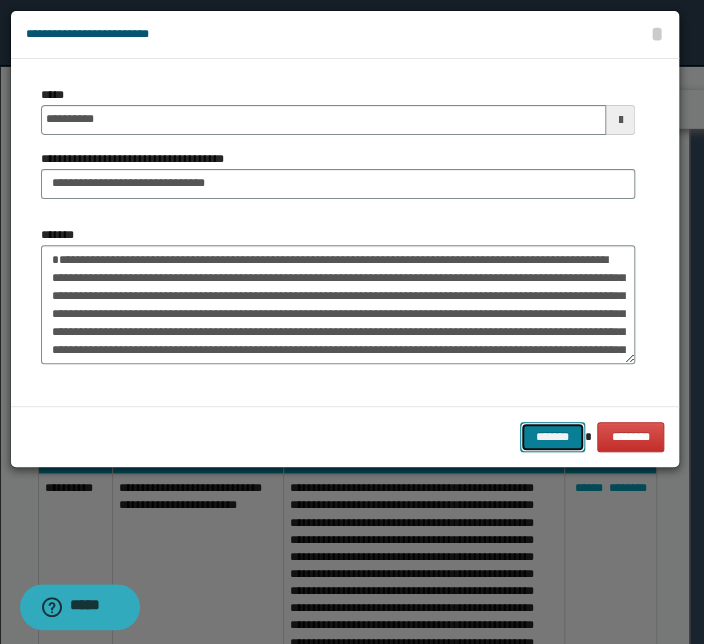 drag, startPoint x: 548, startPoint y: 439, endPoint x: 356, endPoint y: 420, distance: 192.93782 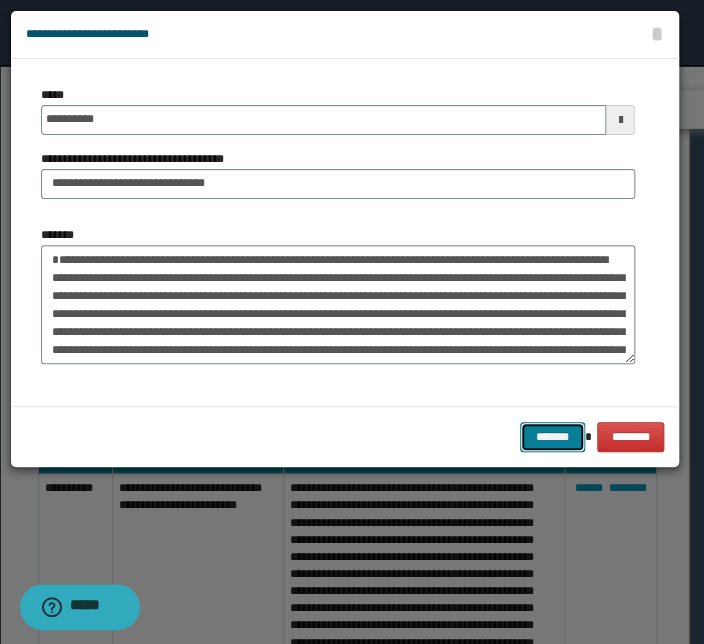 click on "*******" at bounding box center [552, 437] 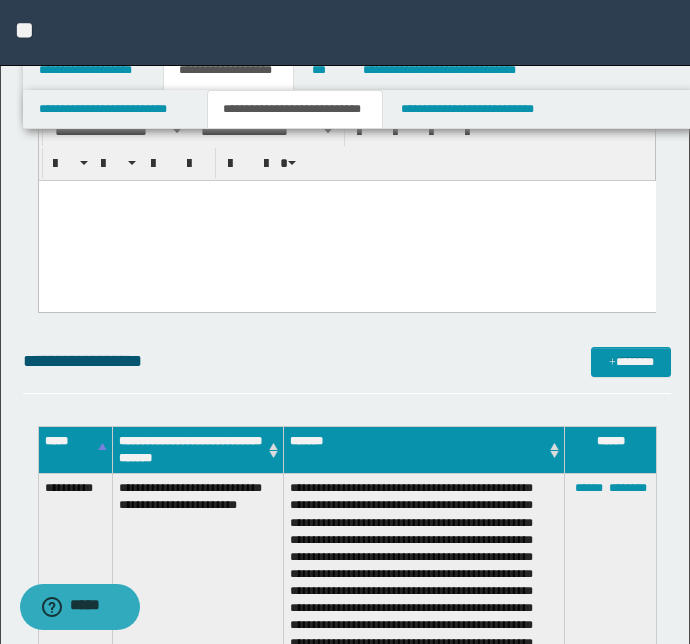 click at bounding box center [346, 220] 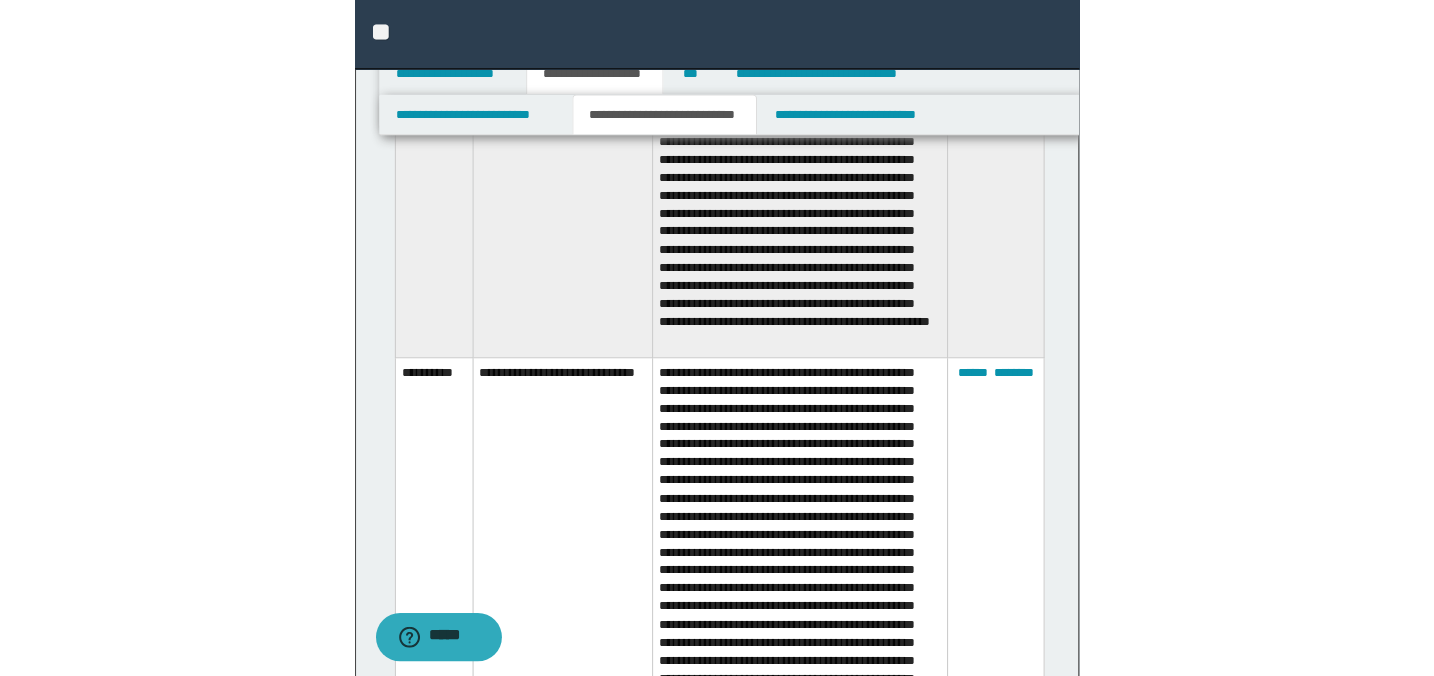 scroll, scrollTop: 9410, scrollLeft: 0, axis: vertical 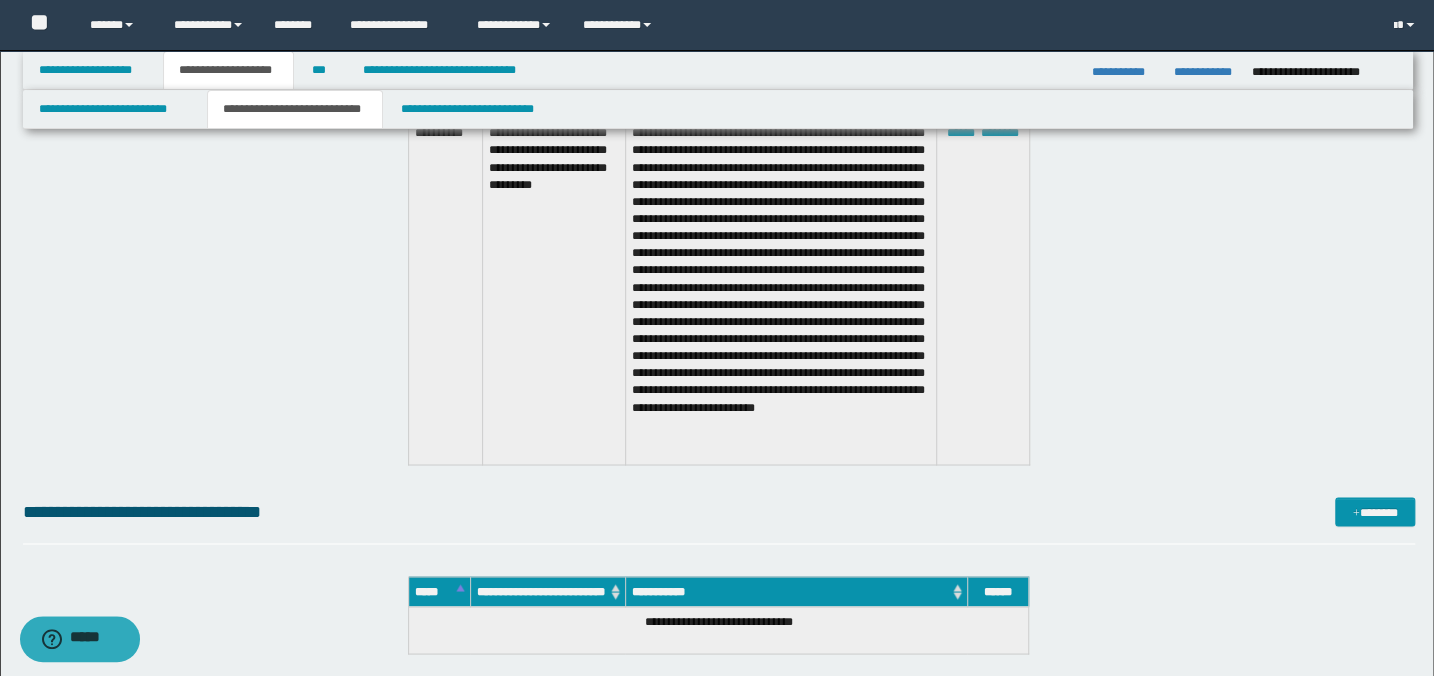 click on "**********" at bounding box center (719, -273) 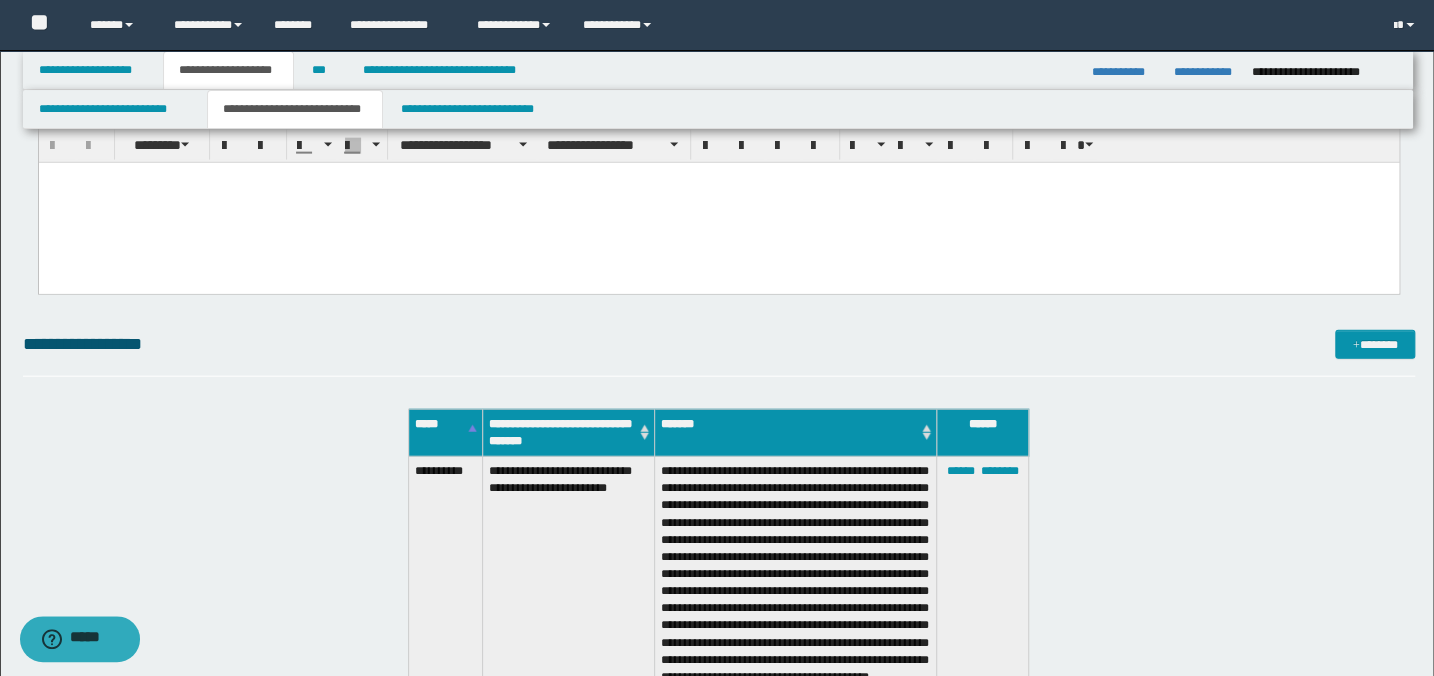 scroll, scrollTop: 1717, scrollLeft: 0, axis: vertical 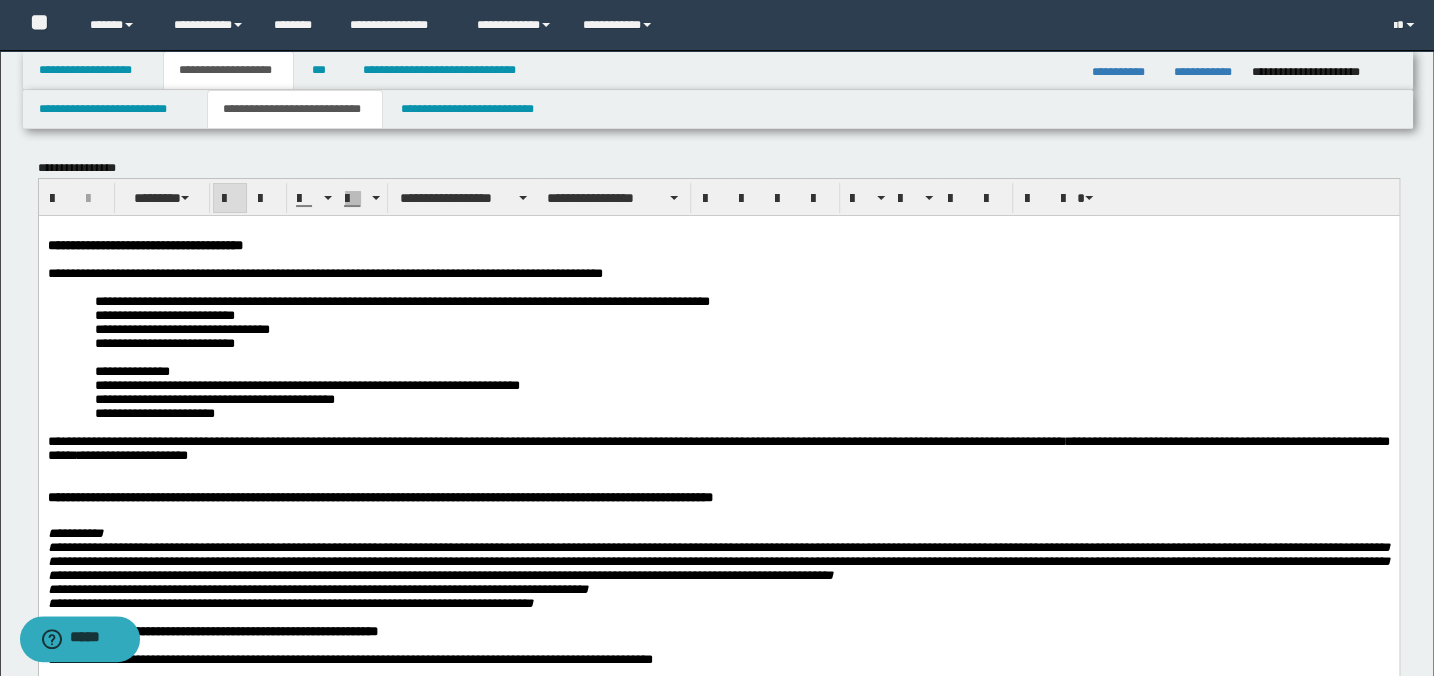 click on "**********" at bounding box center [718, 922] 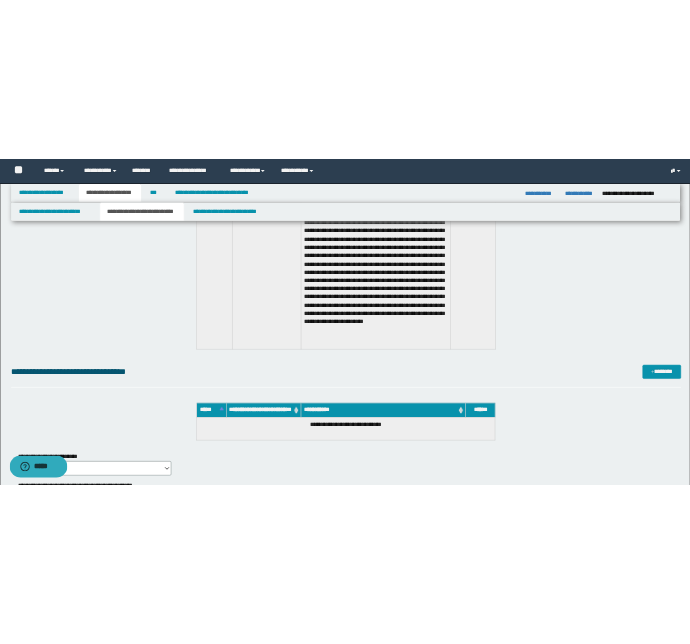 scroll, scrollTop: 9218, scrollLeft: 0, axis: vertical 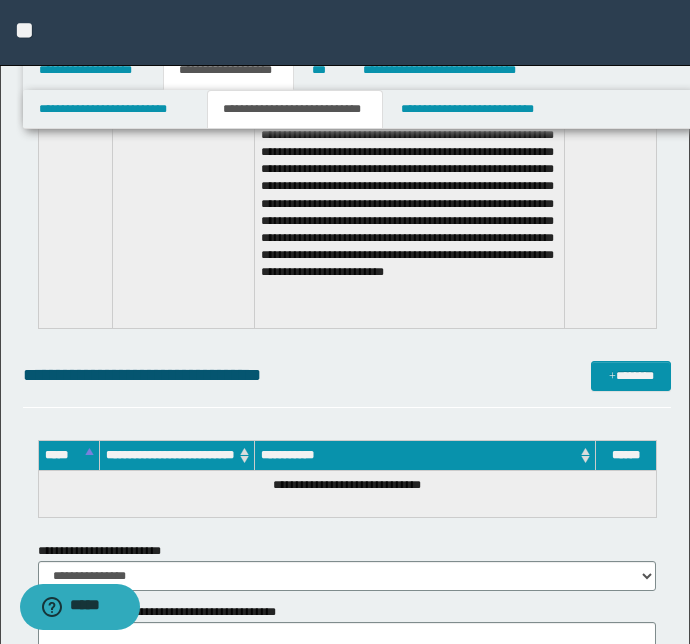 click on "**********" at bounding box center (183, 155) 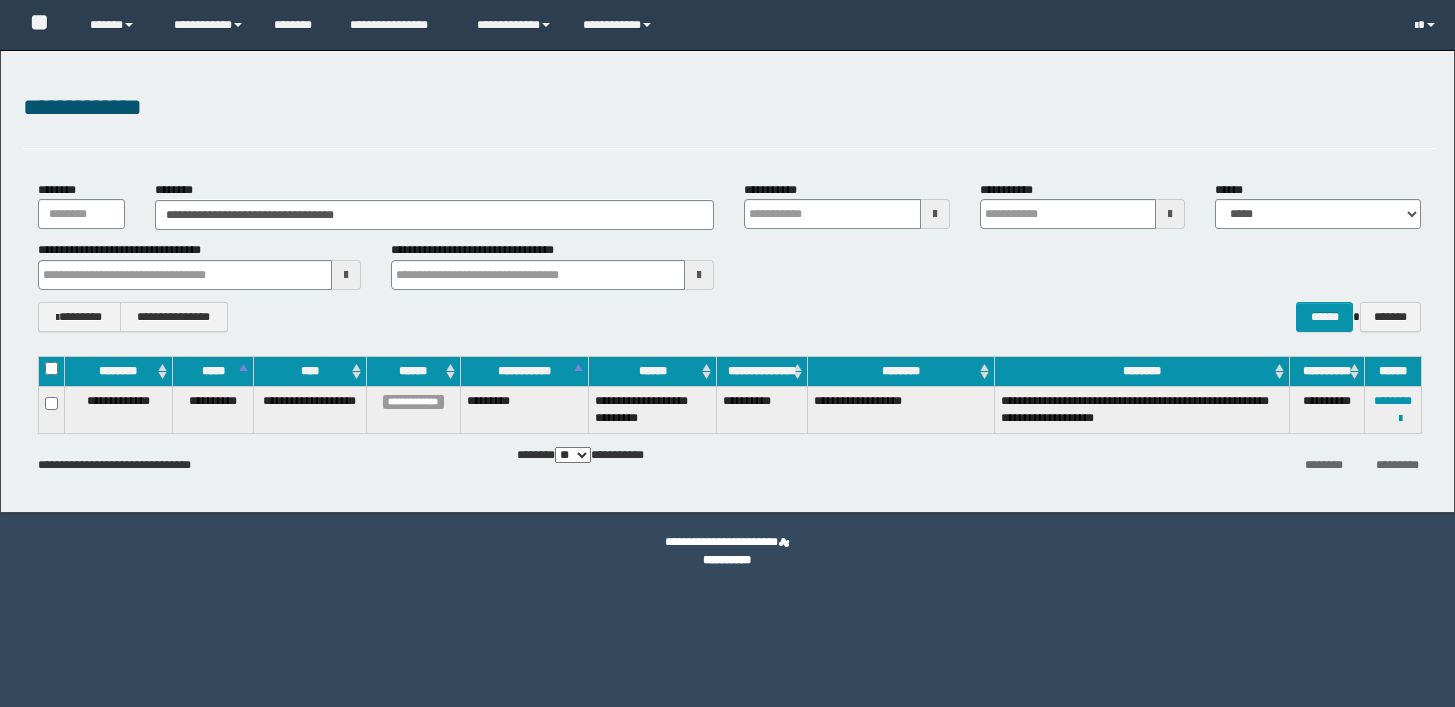 scroll, scrollTop: 0, scrollLeft: 0, axis: both 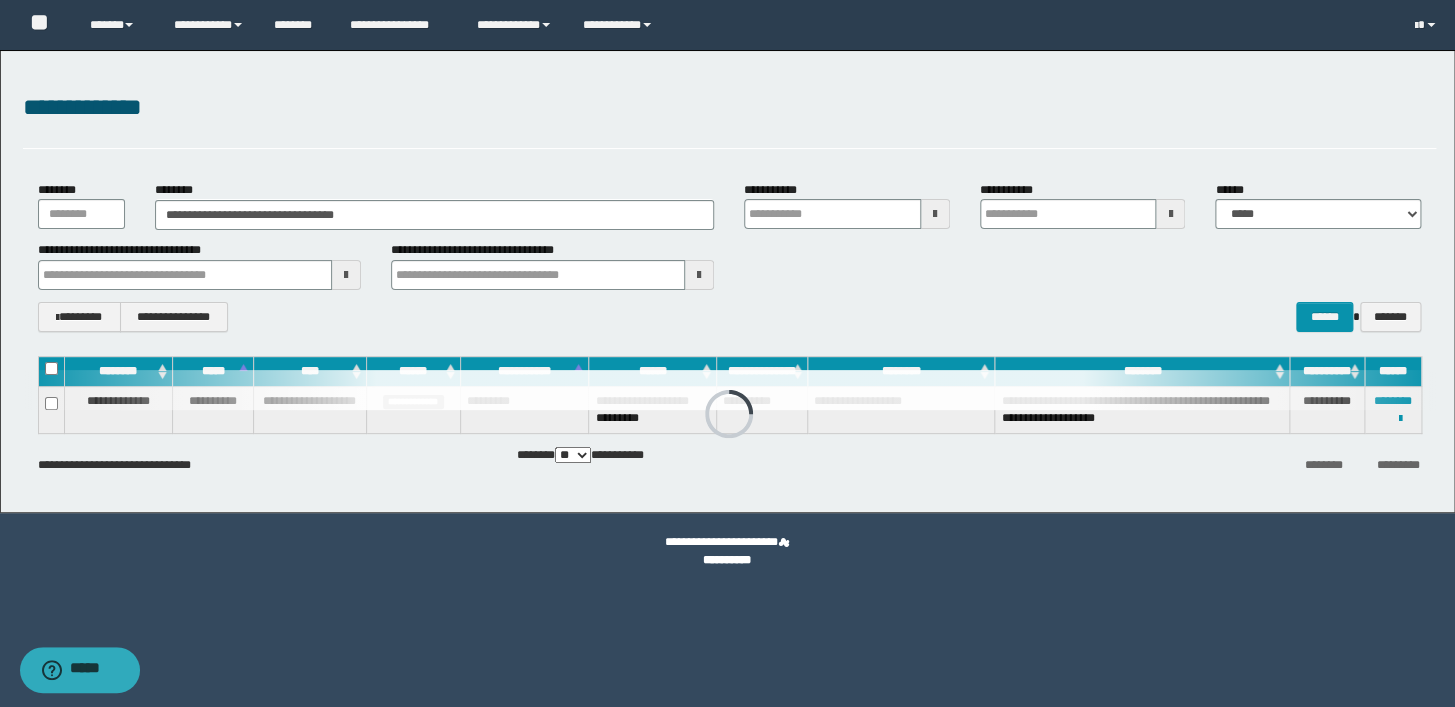 drag, startPoint x: 1110, startPoint y: 290, endPoint x: 1368, endPoint y: 344, distance: 263.5906 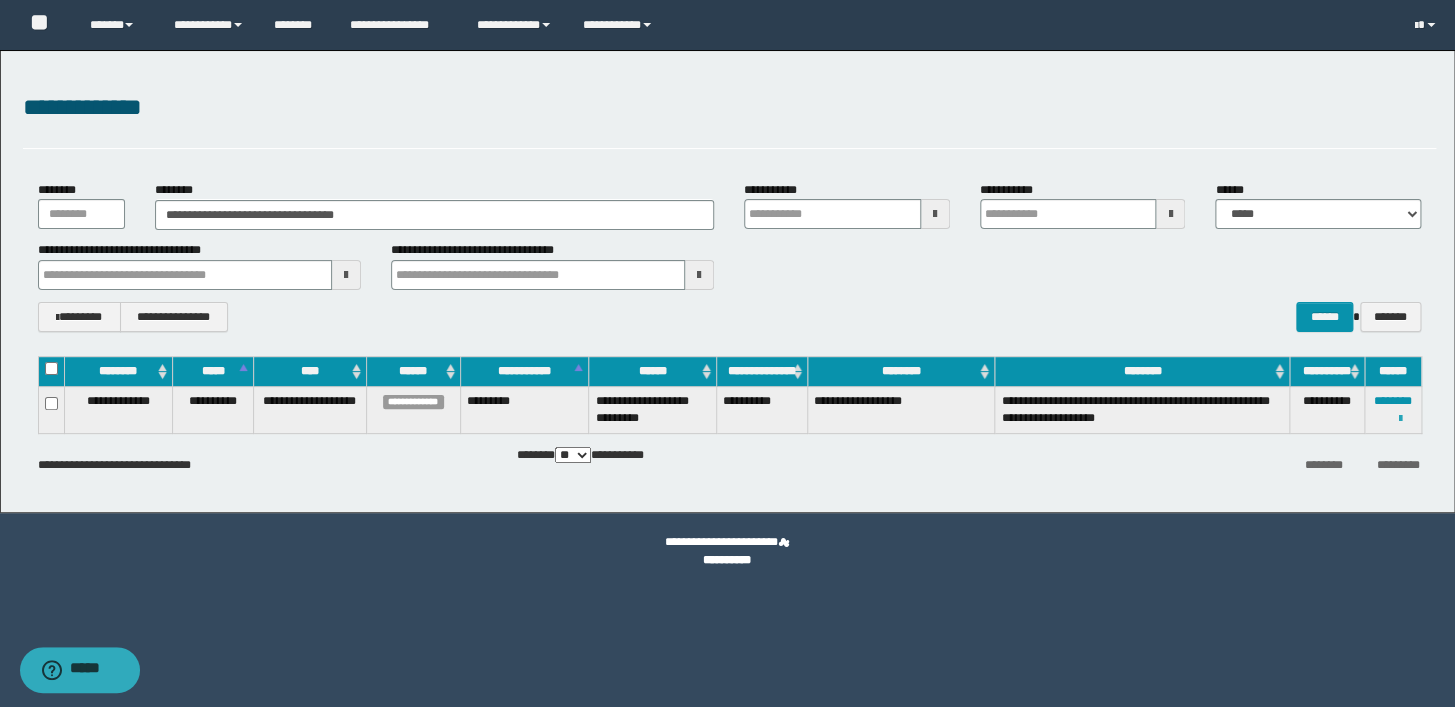 click at bounding box center [1400, 419] 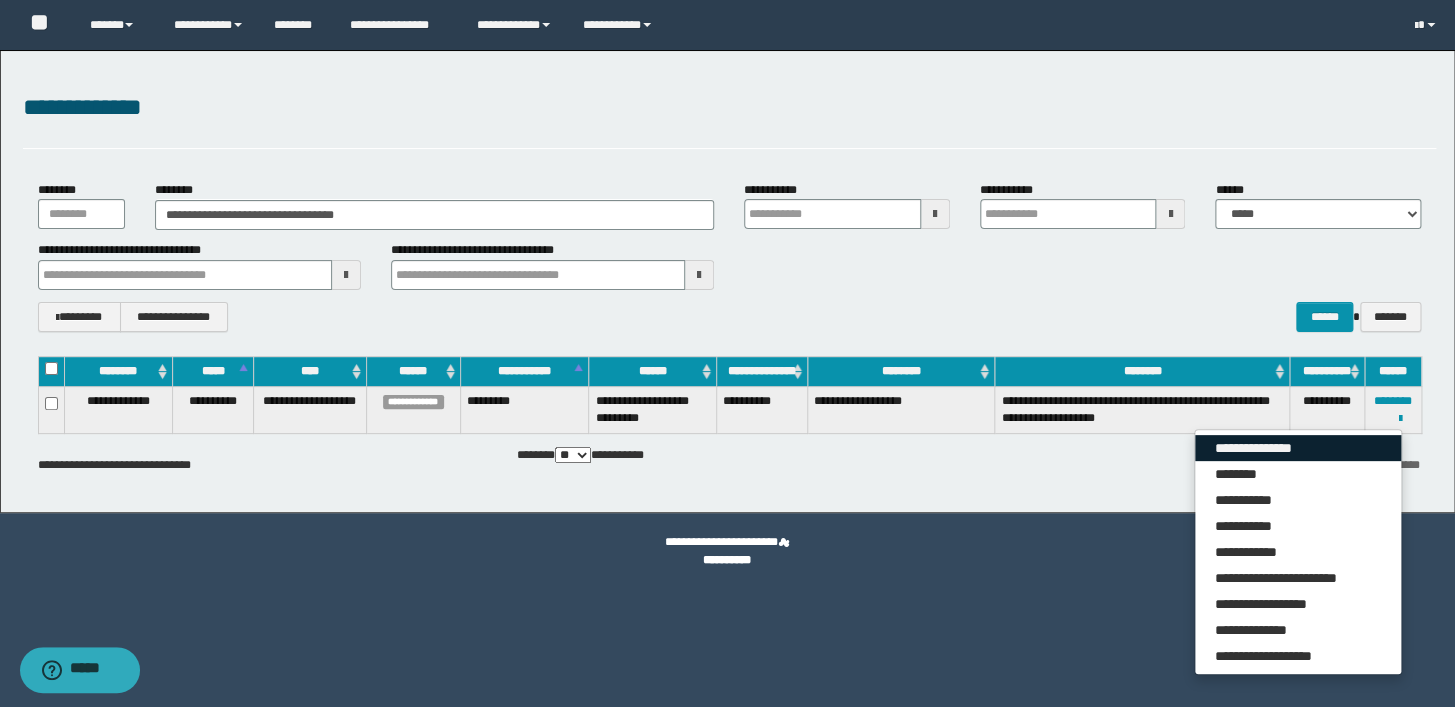 click on "**********" at bounding box center (1298, 448) 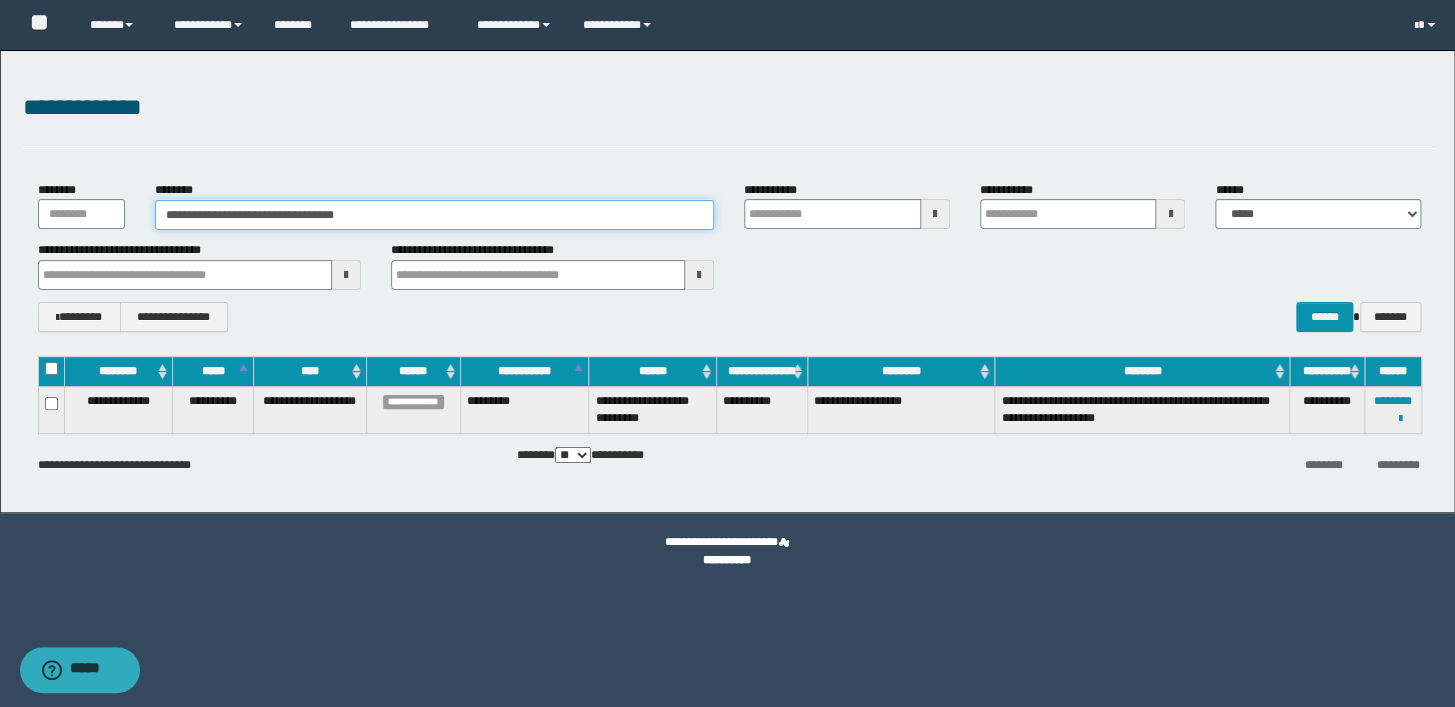 click on "**********" at bounding box center (434, 215) 